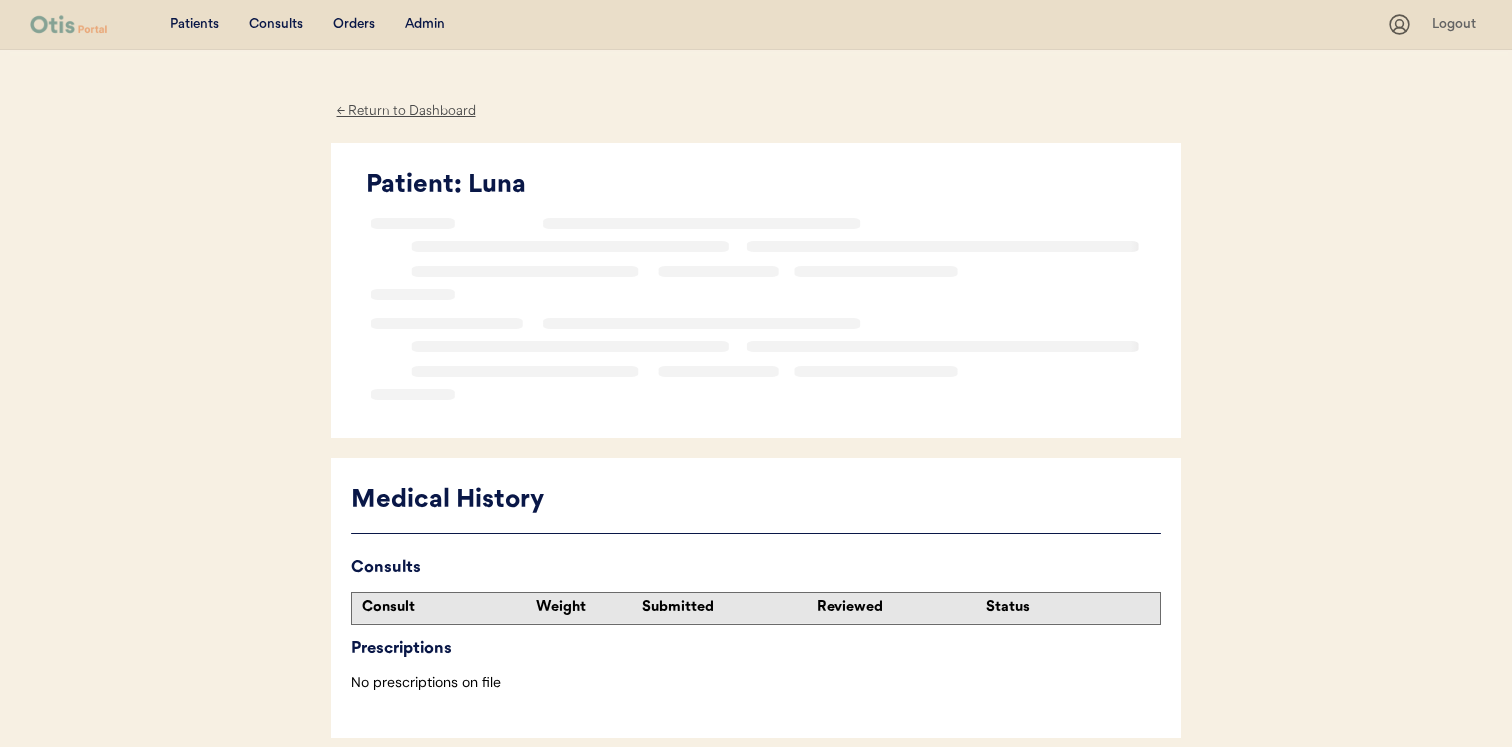 scroll, scrollTop: 0, scrollLeft: 0, axis: both 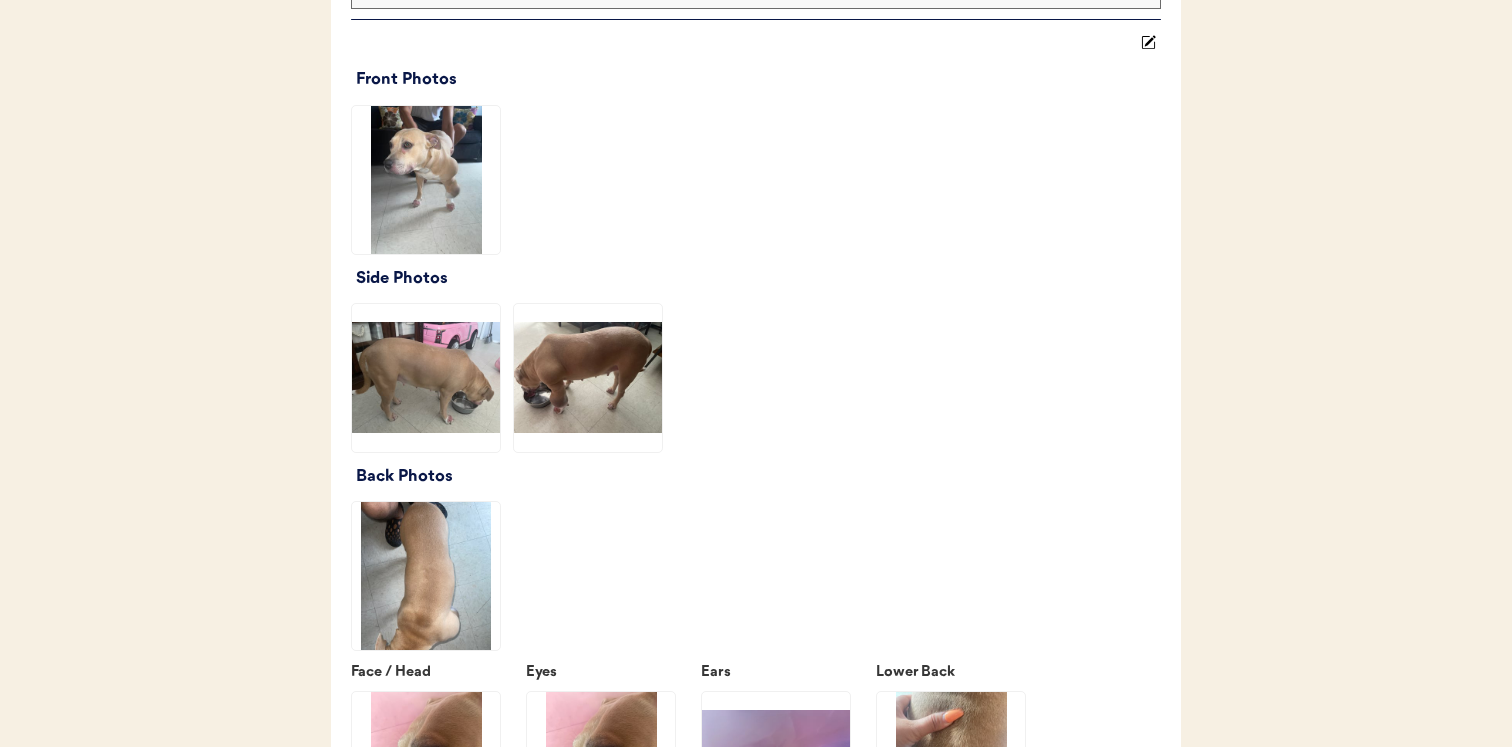 click 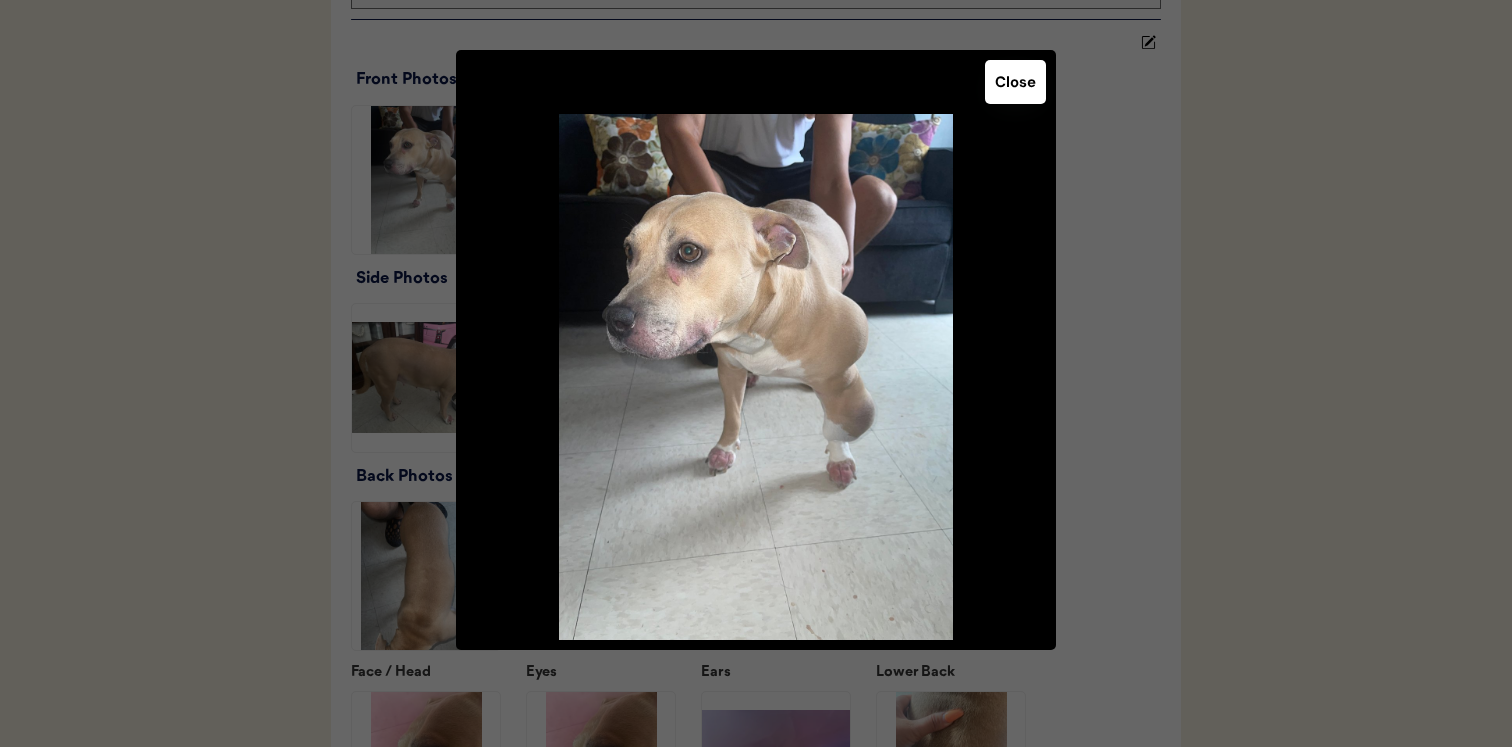 click at bounding box center (756, 373) 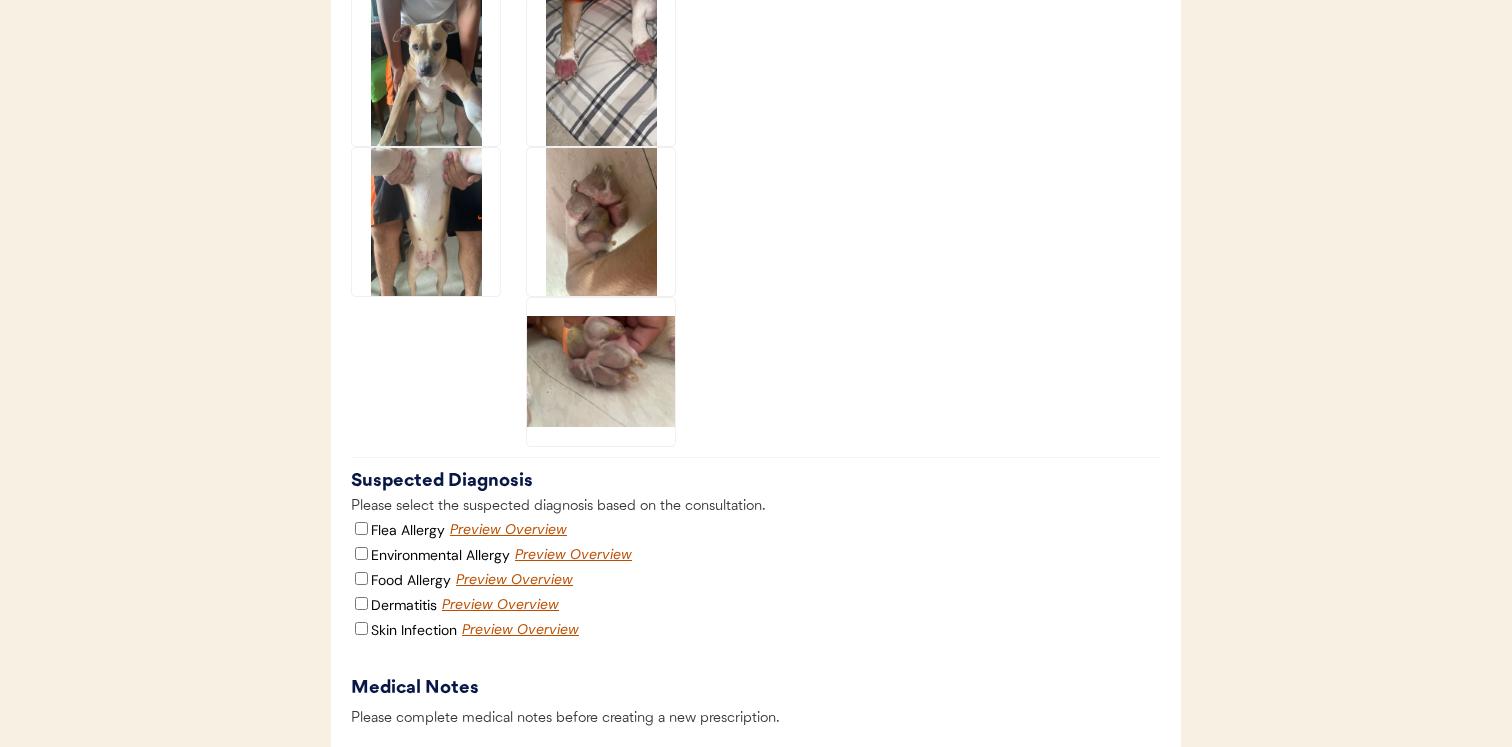 scroll, scrollTop: 3825, scrollLeft: 0, axis: vertical 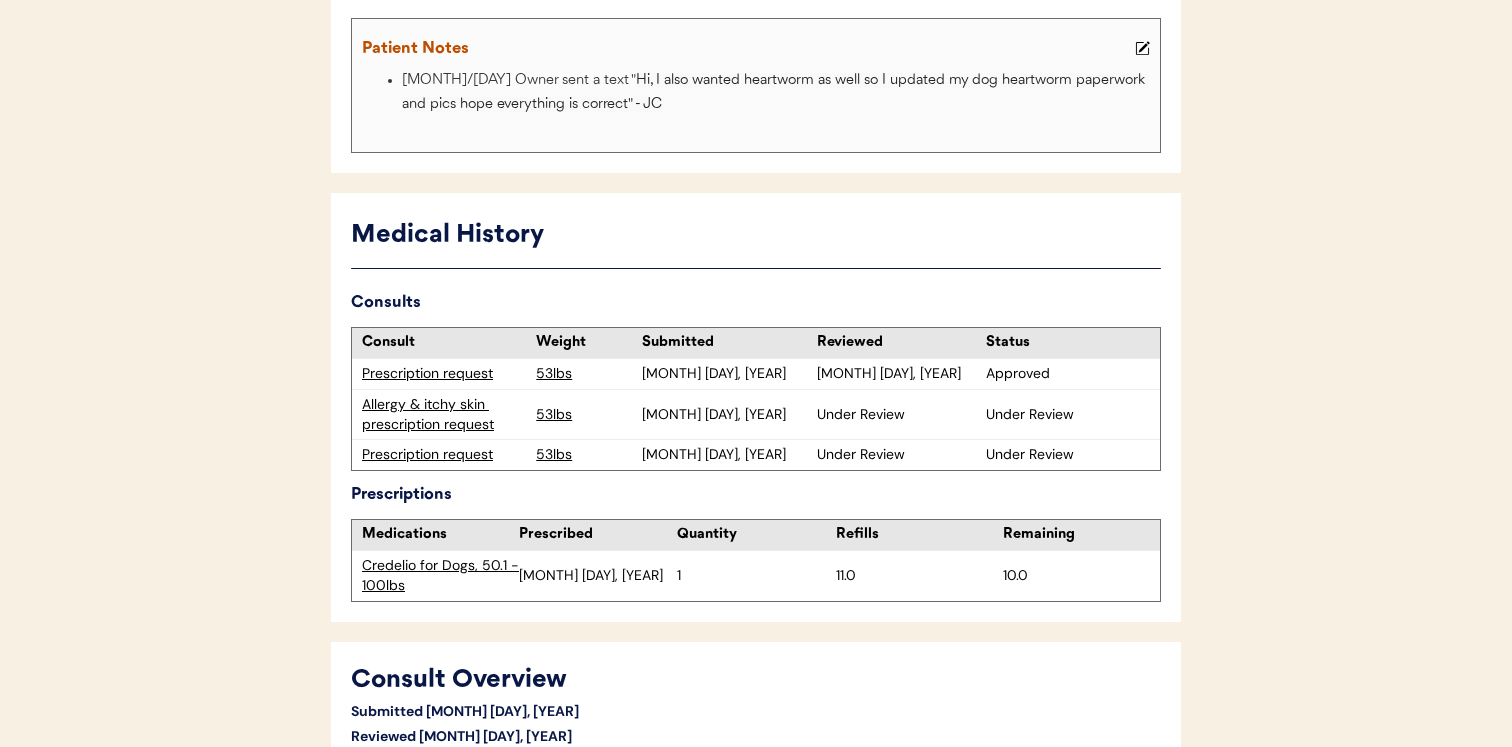 click on "Allergy & itchy skin prescription request" at bounding box center [444, 414] 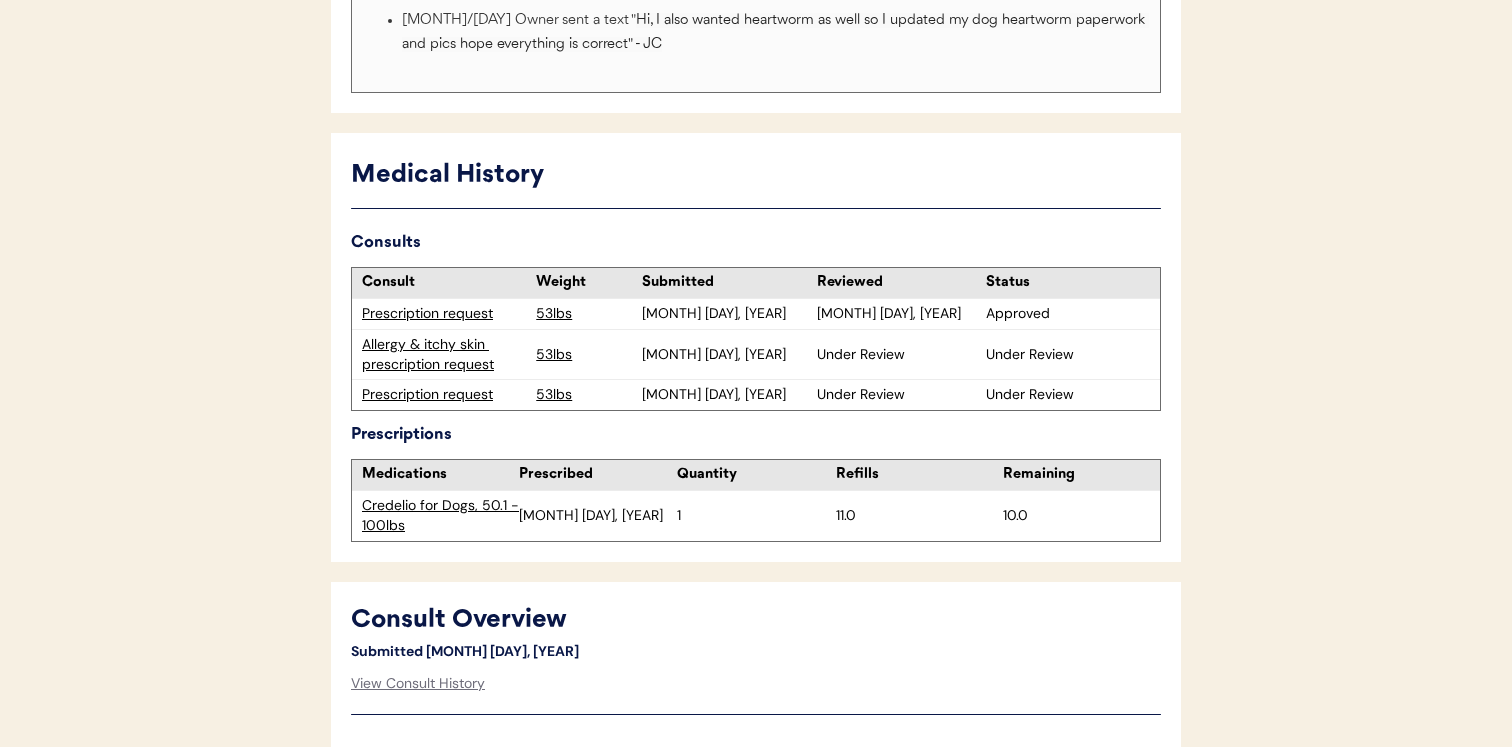 scroll, scrollTop: 350, scrollLeft: 0, axis: vertical 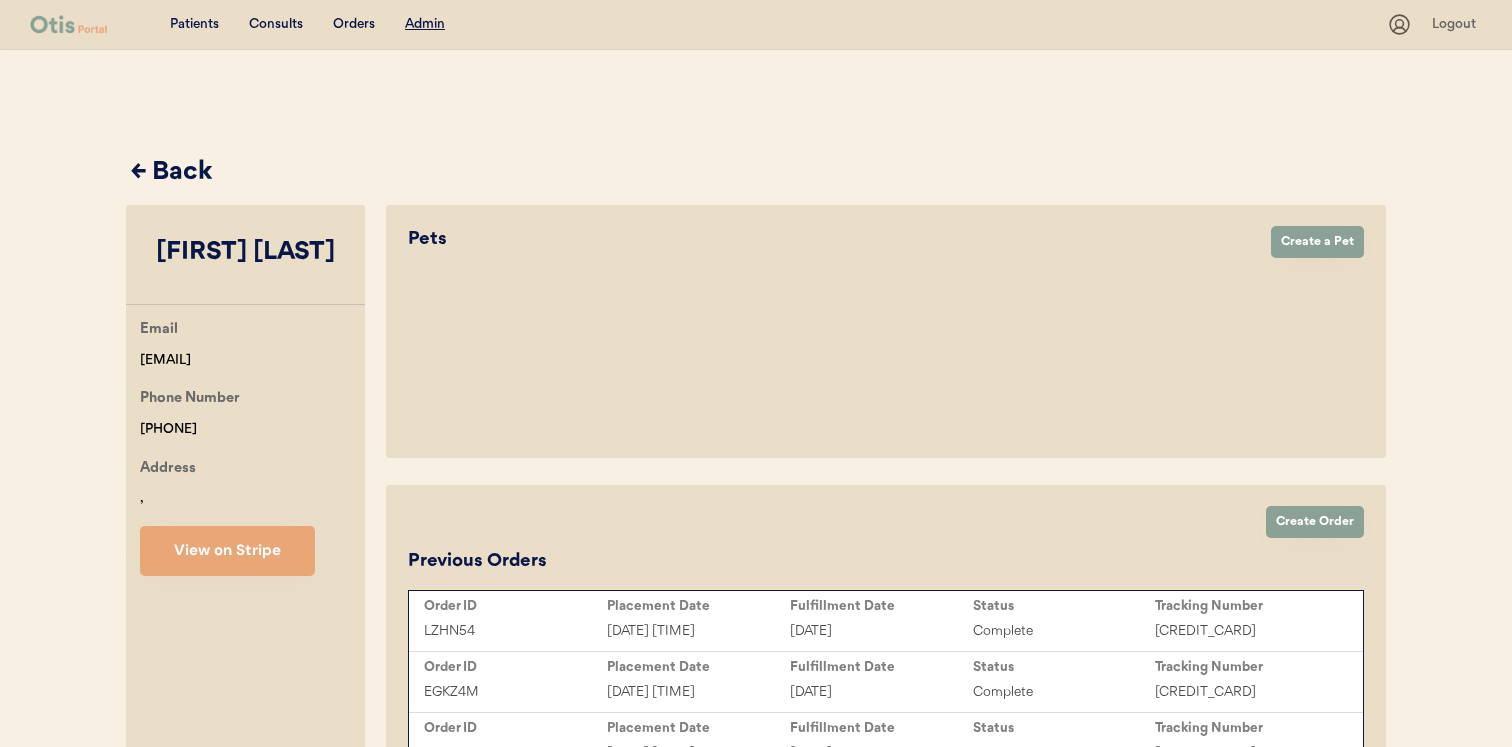 select on "true" 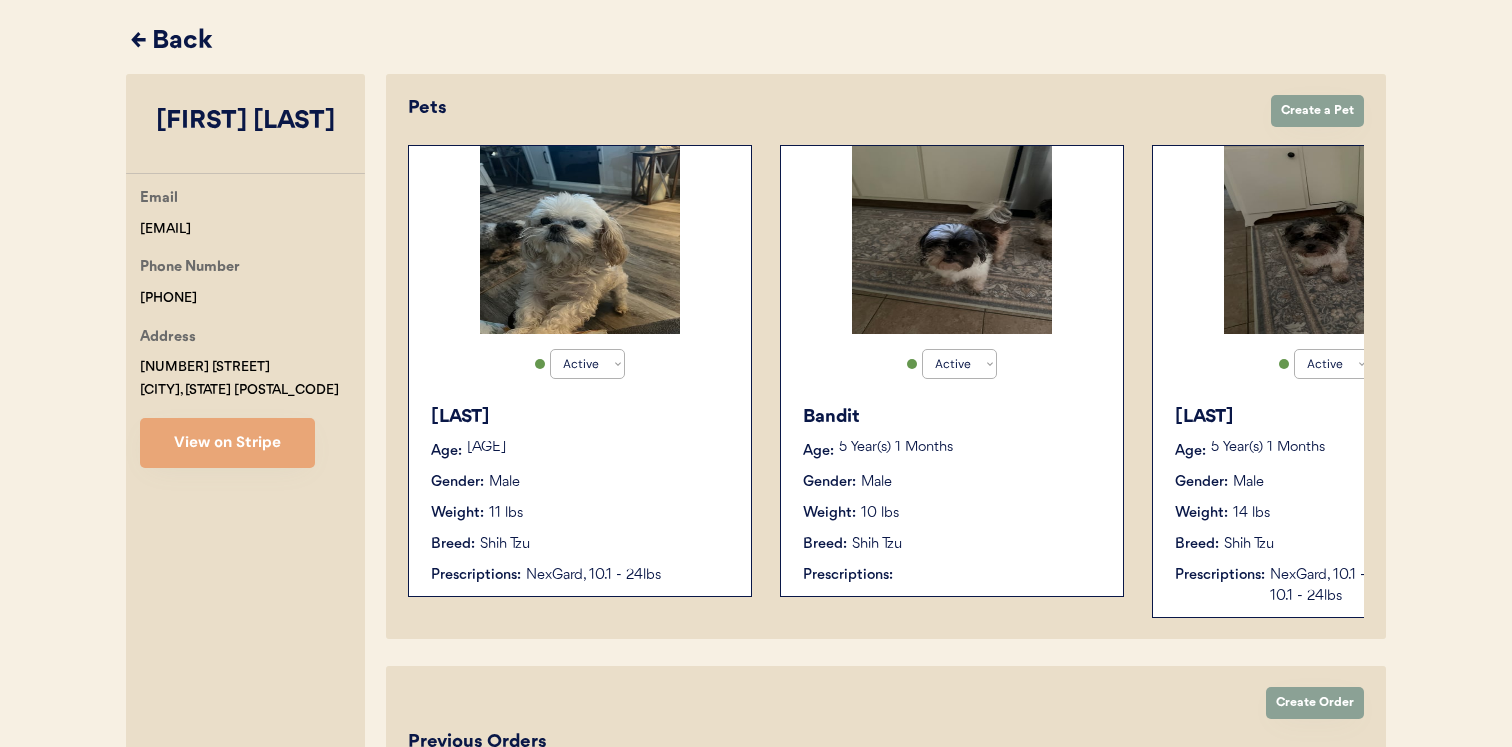 scroll, scrollTop: 249, scrollLeft: 0, axis: vertical 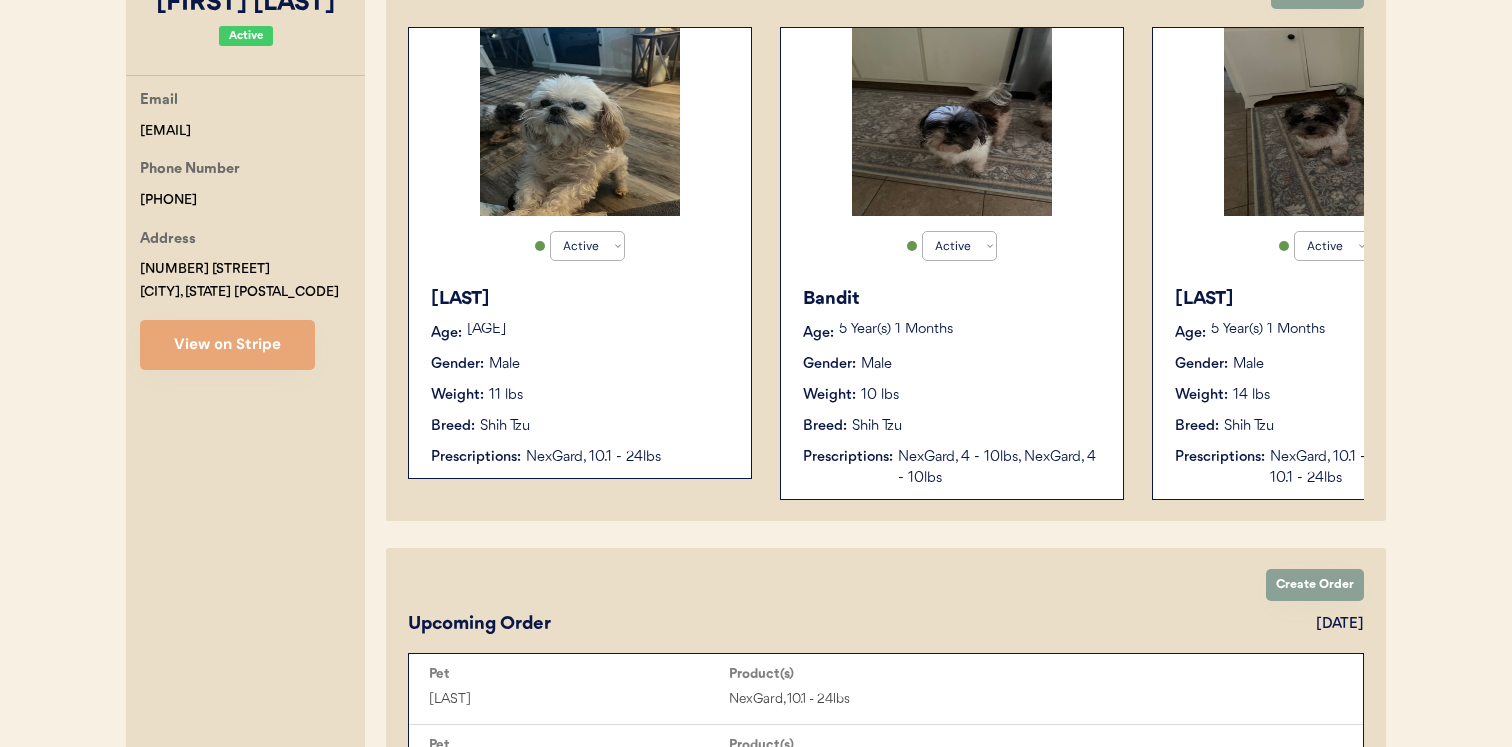 click on "Rufus Age:
13 Year(s) 5 Months
Gender: Male Weight: 11 lbs Breed: Shih Tzu Prescriptions: NexGard, 10.1 - 24lbs" at bounding box center (580, 377) 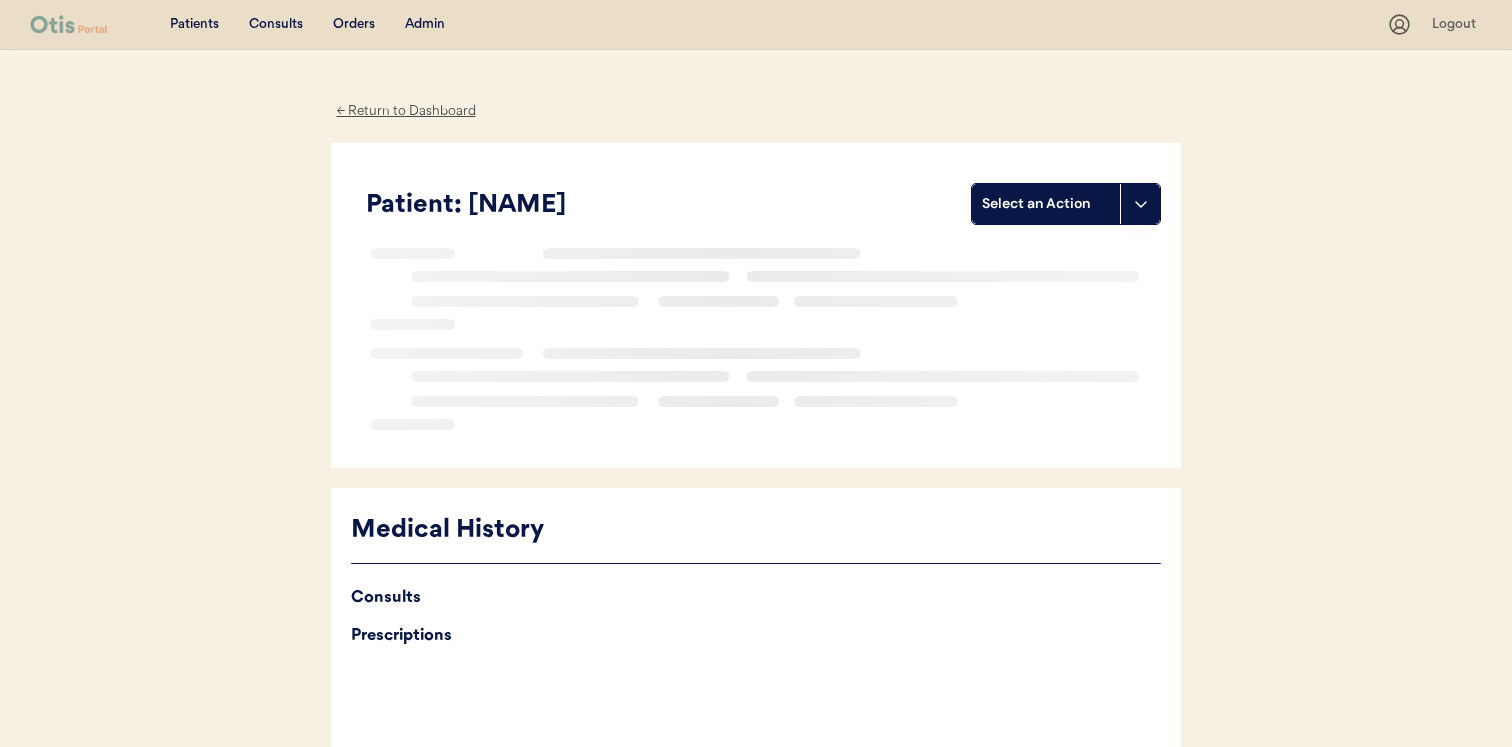 scroll, scrollTop: 0, scrollLeft: 0, axis: both 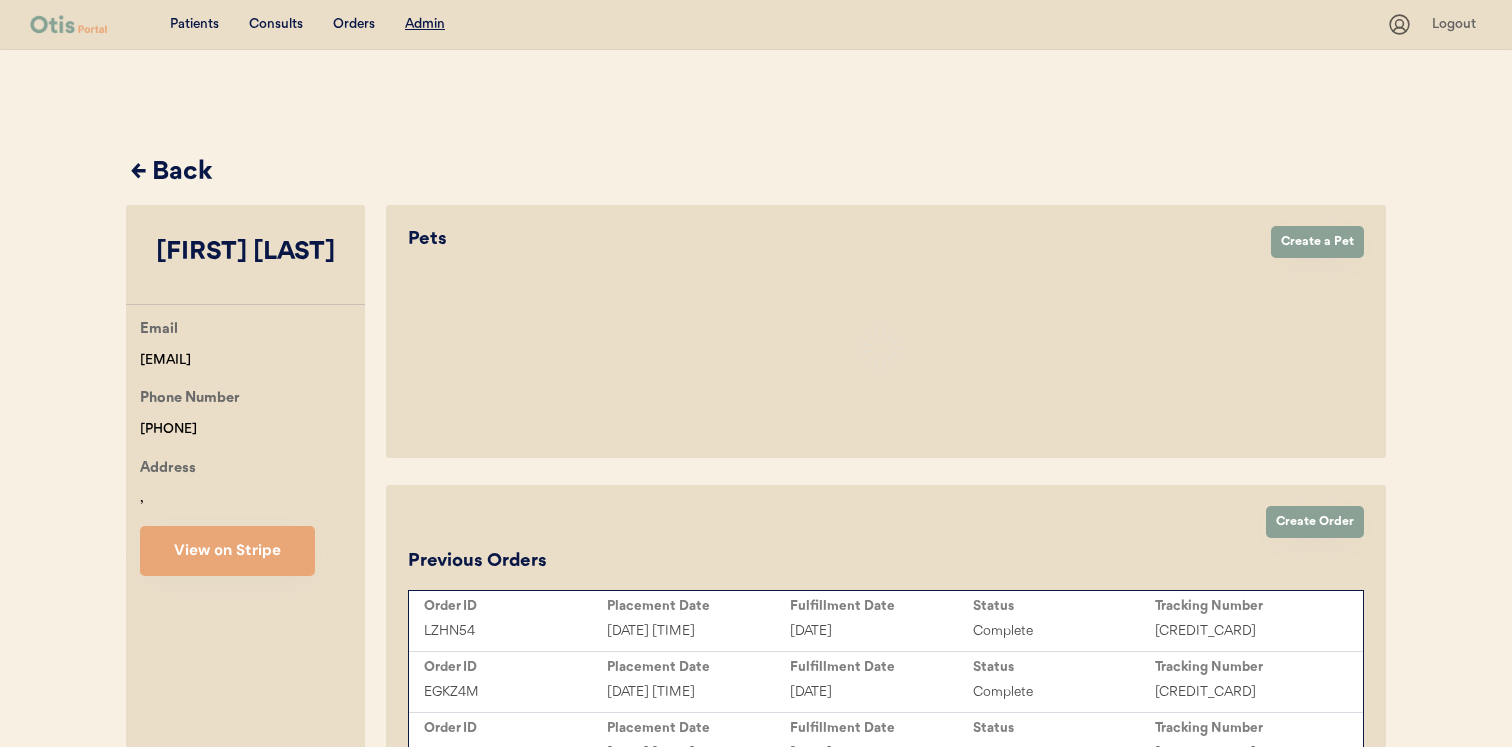 select on "true" 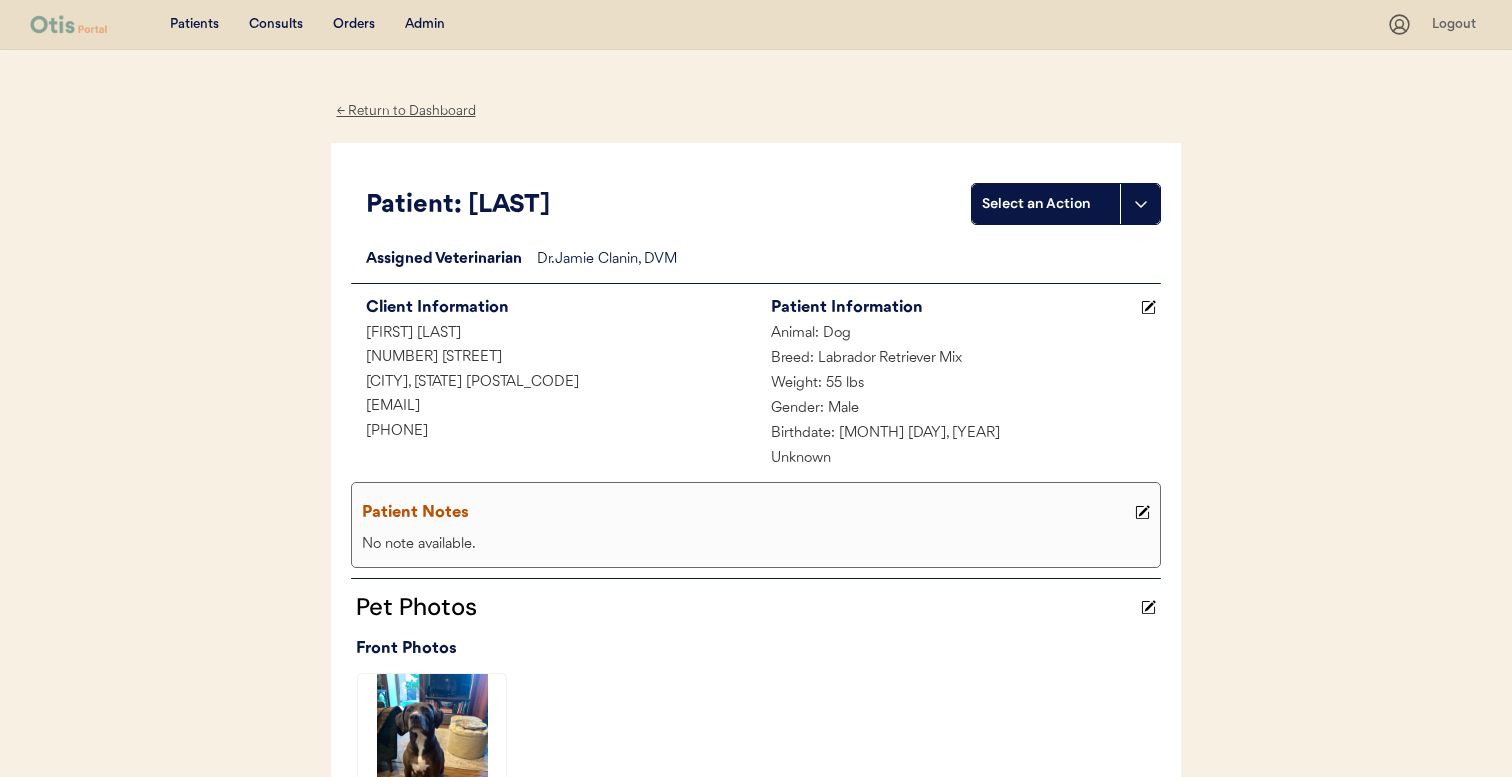 scroll, scrollTop: 0, scrollLeft: 0, axis: both 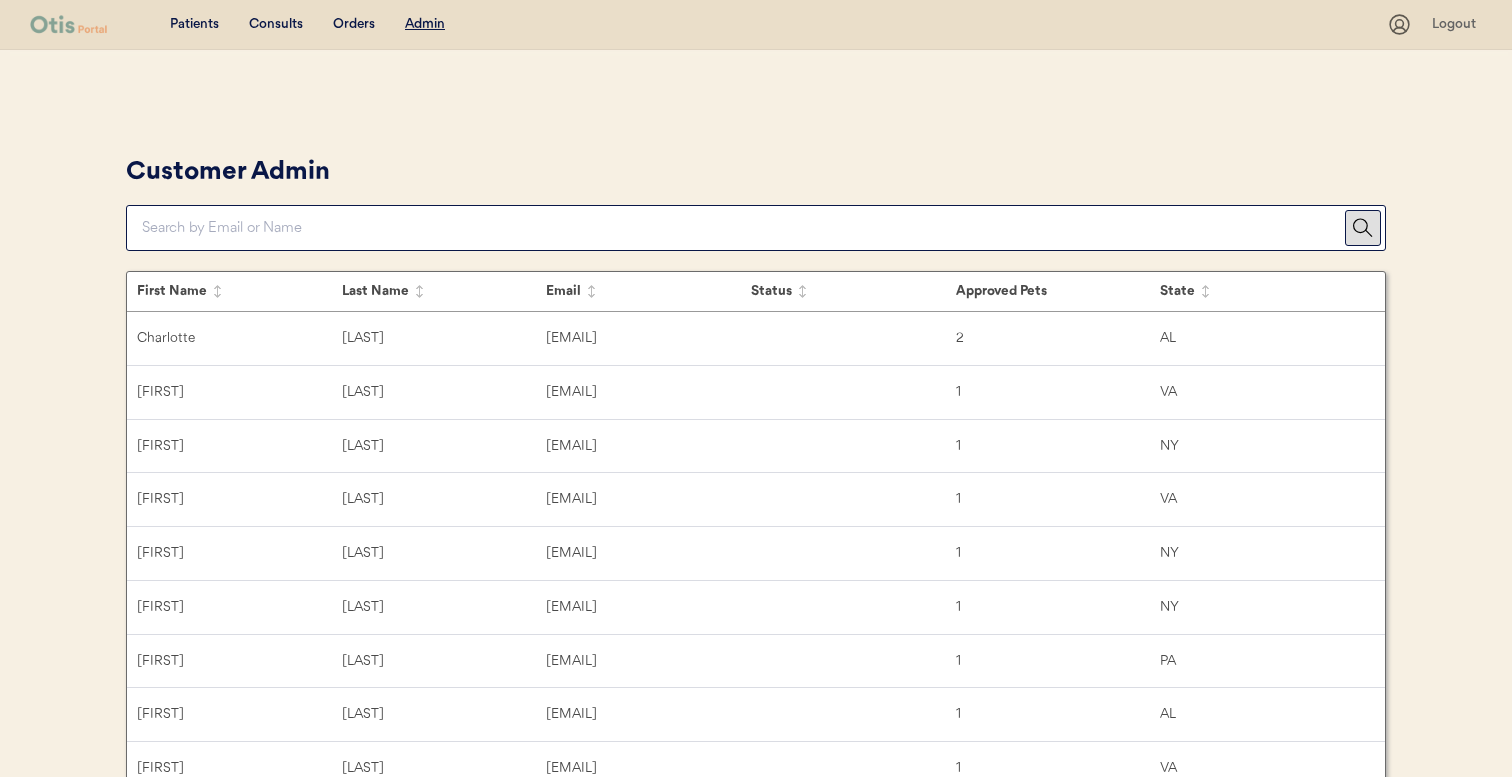 click at bounding box center (743, 228) 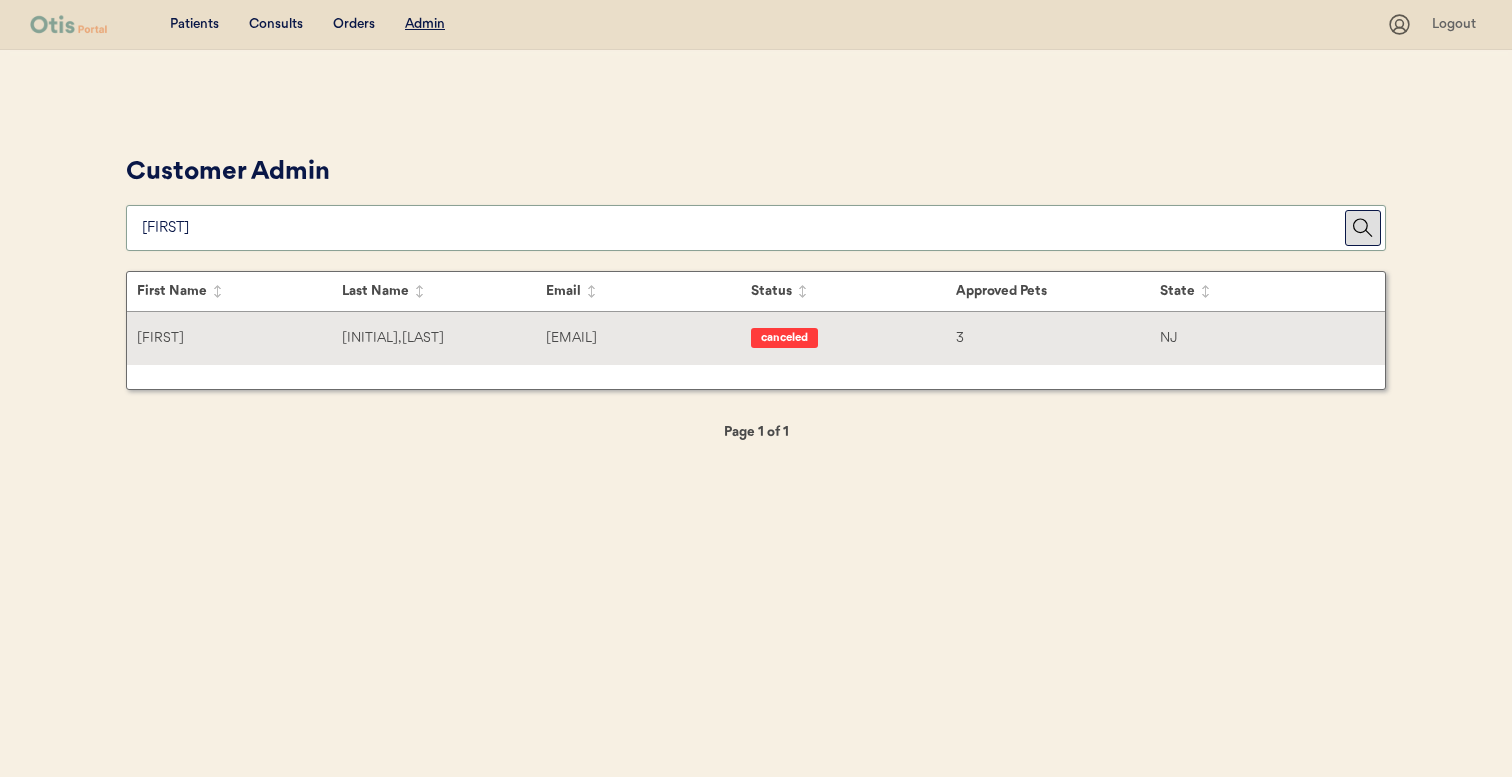 type on "fredrica" 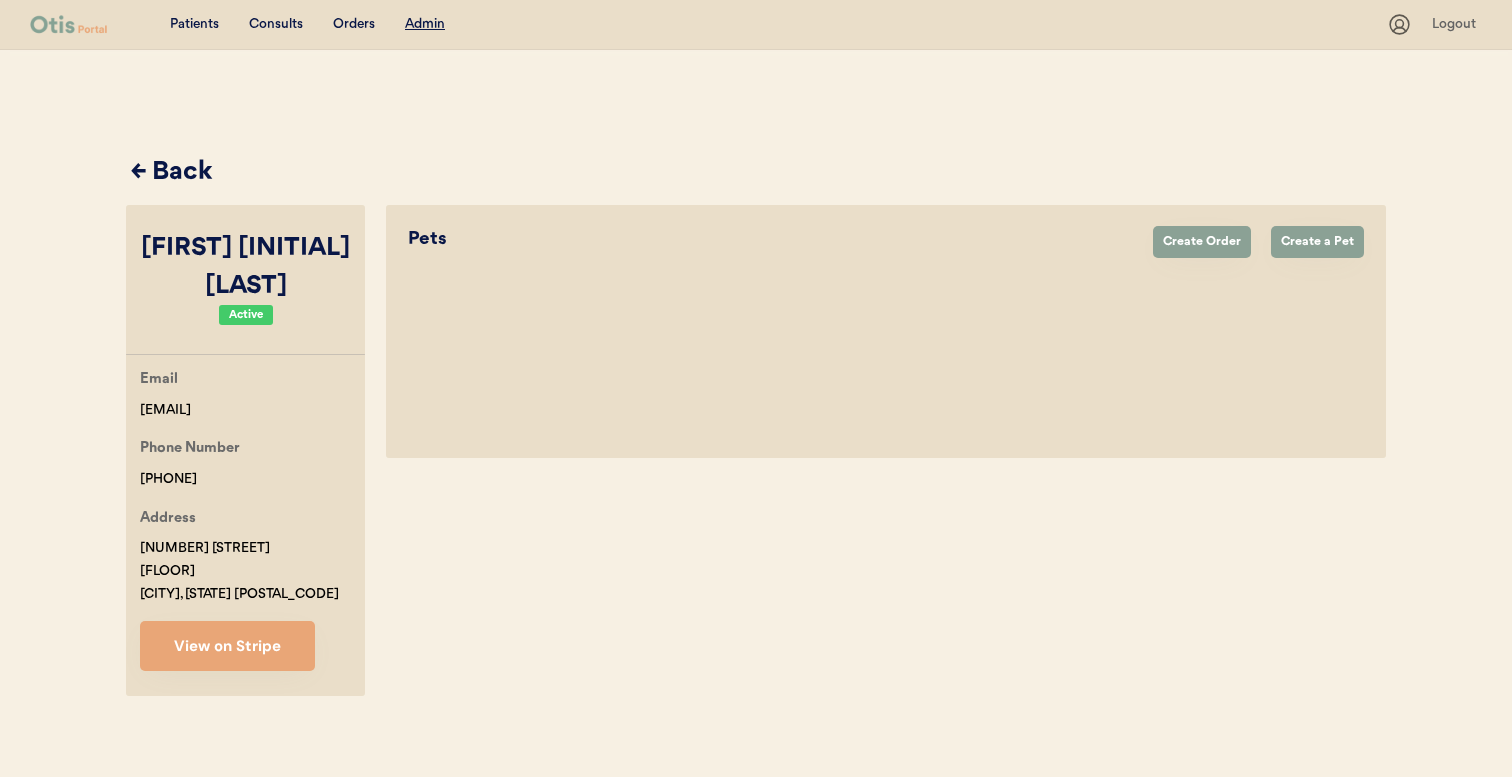 select on "true" 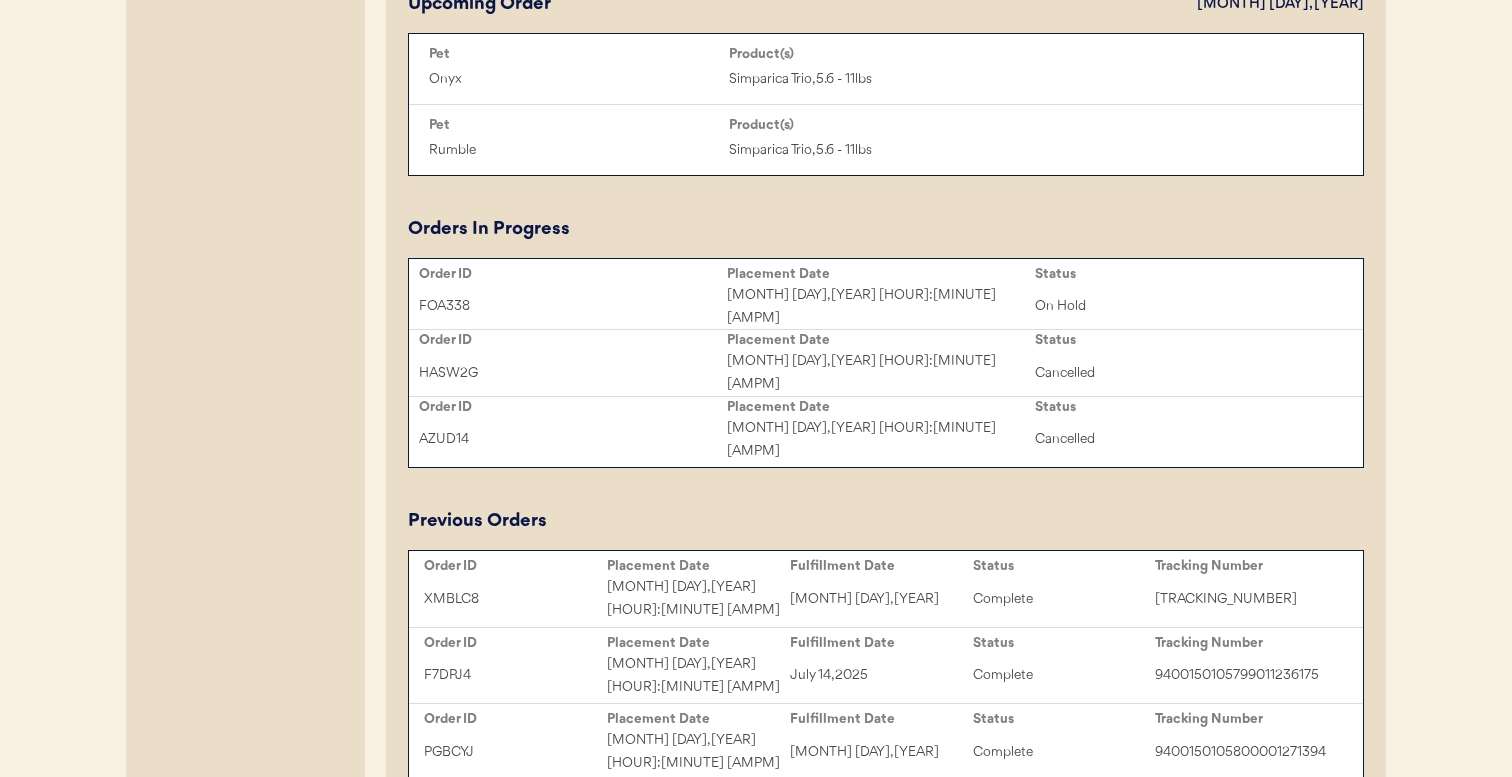 scroll, scrollTop: 927, scrollLeft: 0, axis: vertical 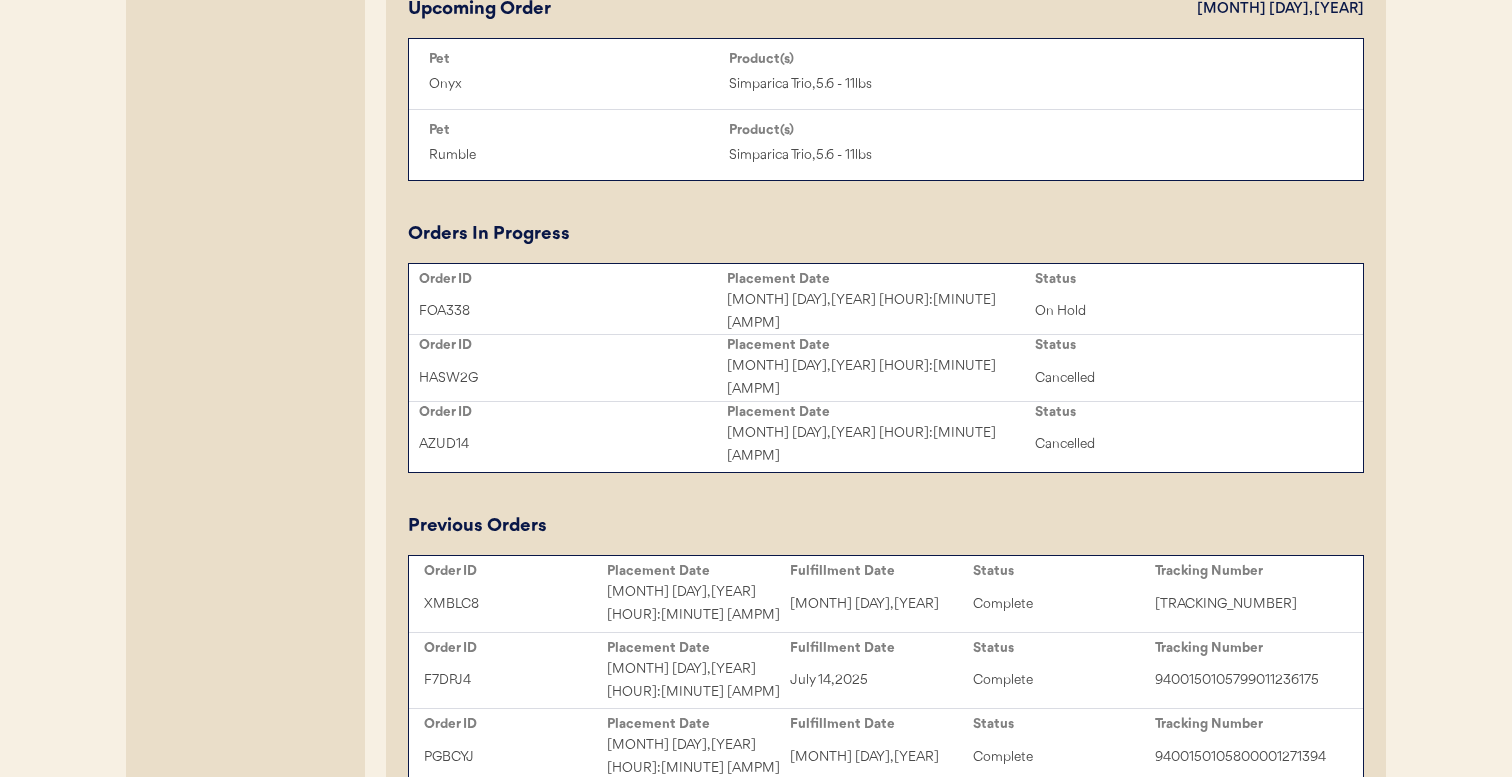 click on "FOA338" at bounding box center (573, 311) 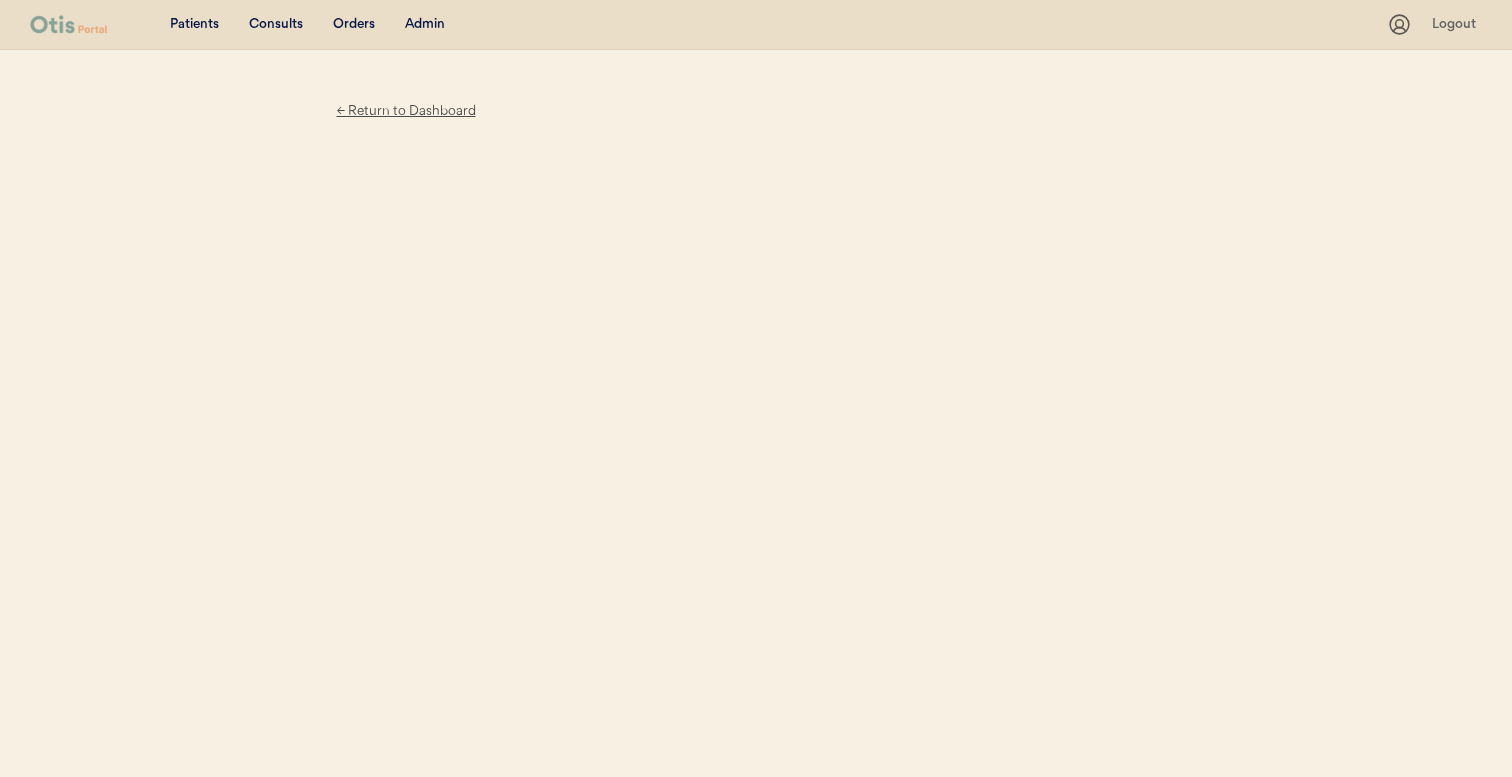 scroll, scrollTop: 0, scrollLeft: 0, axis: both 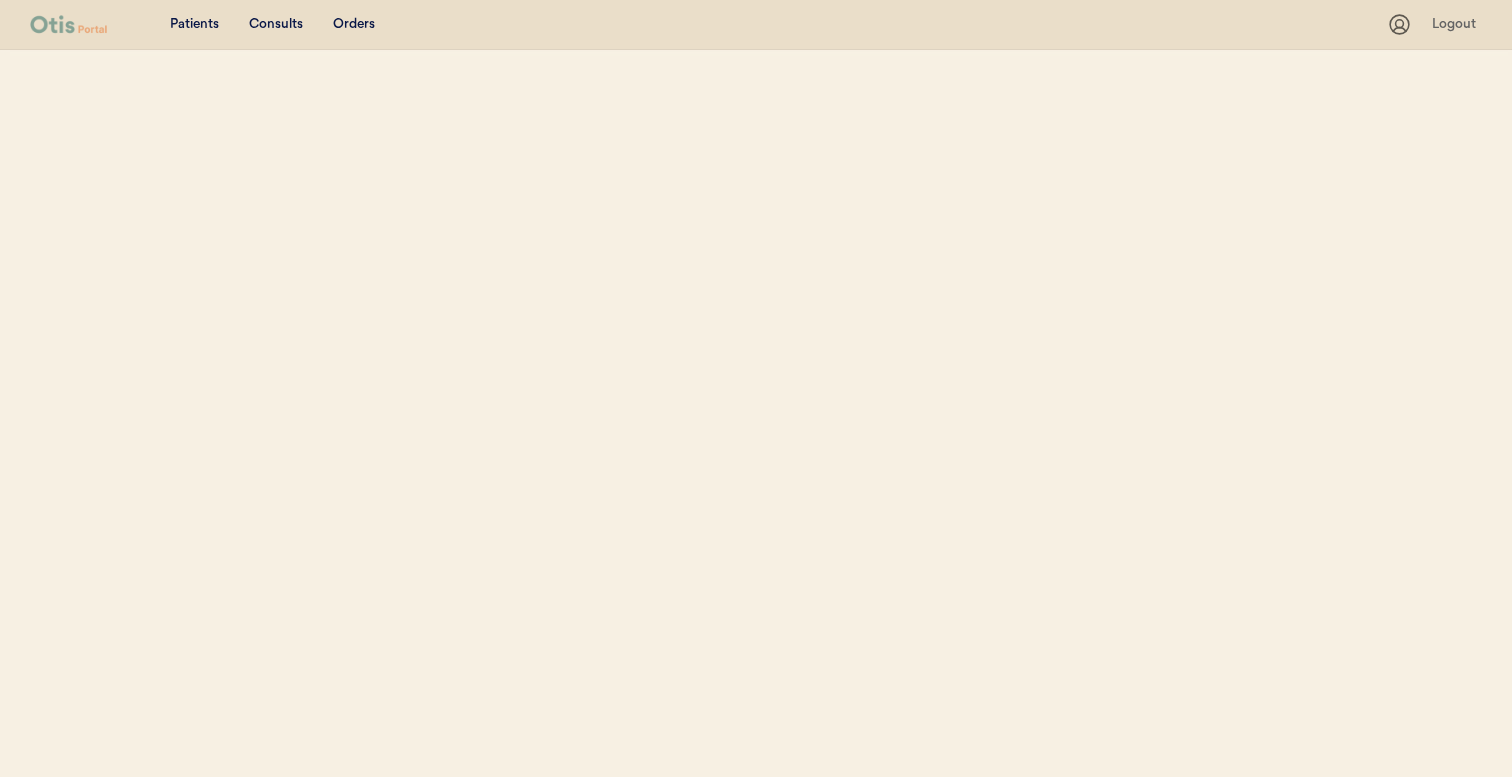 select on "true" 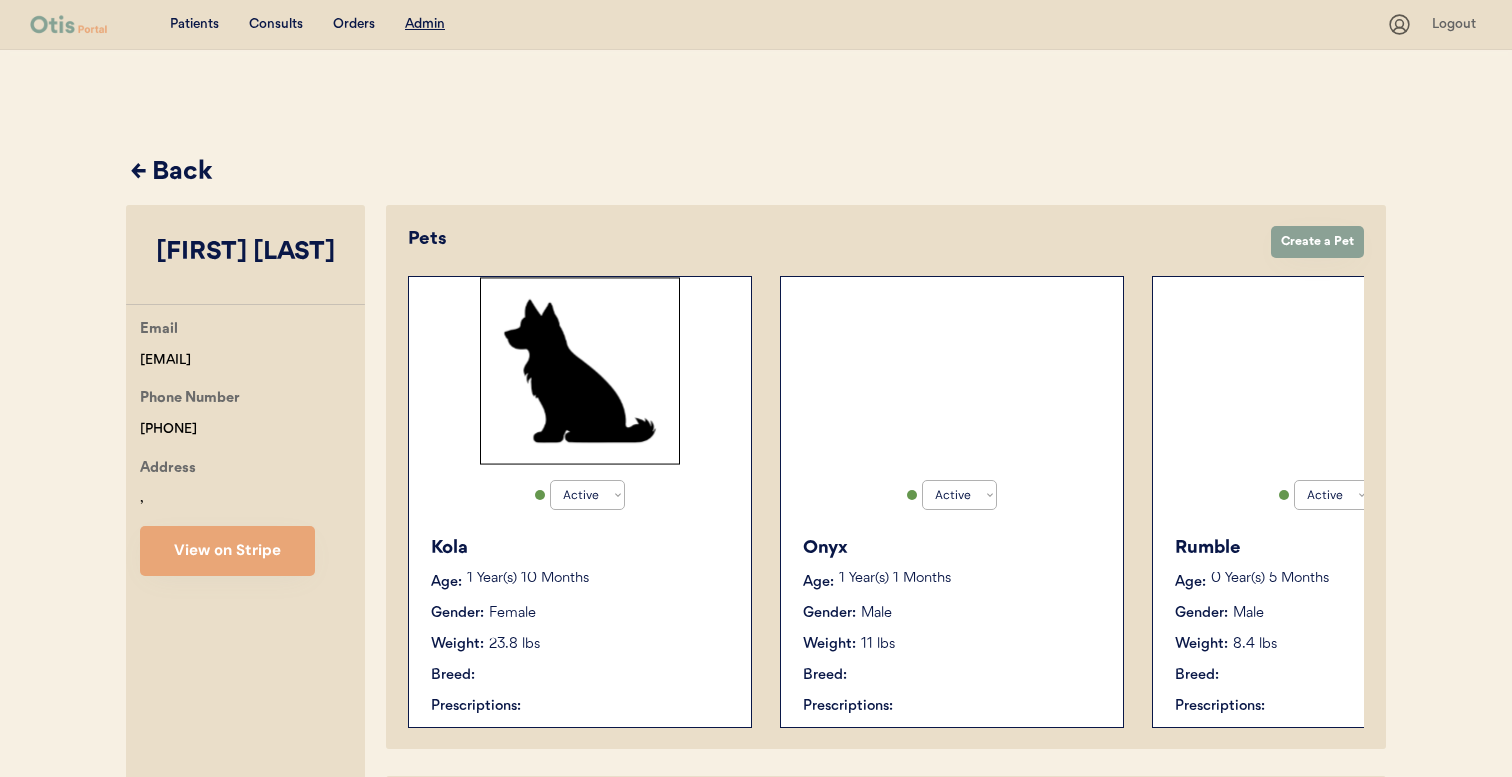 select on "true" 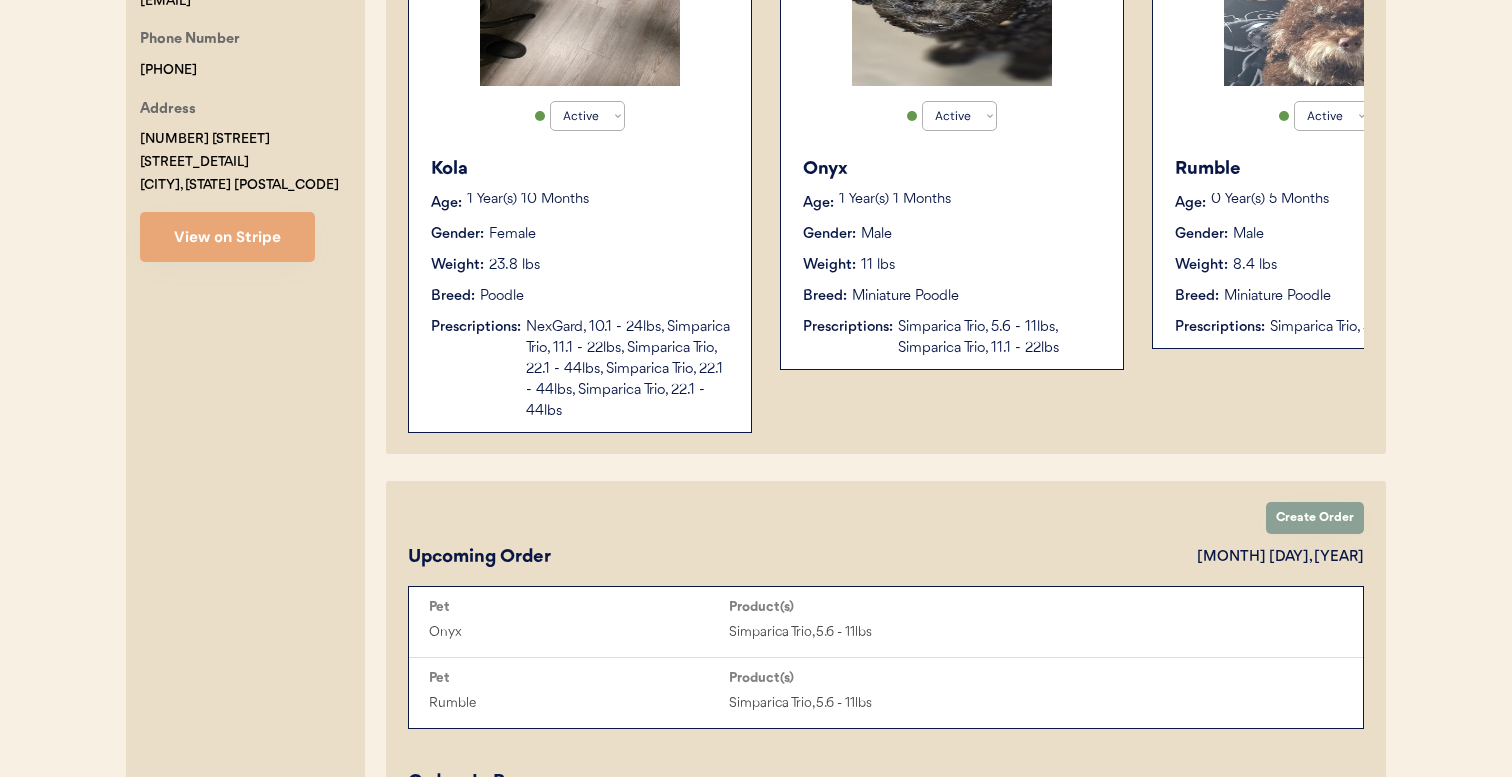 scroll, scrollTop: 359, scrollLeft: 0, axis: vertical 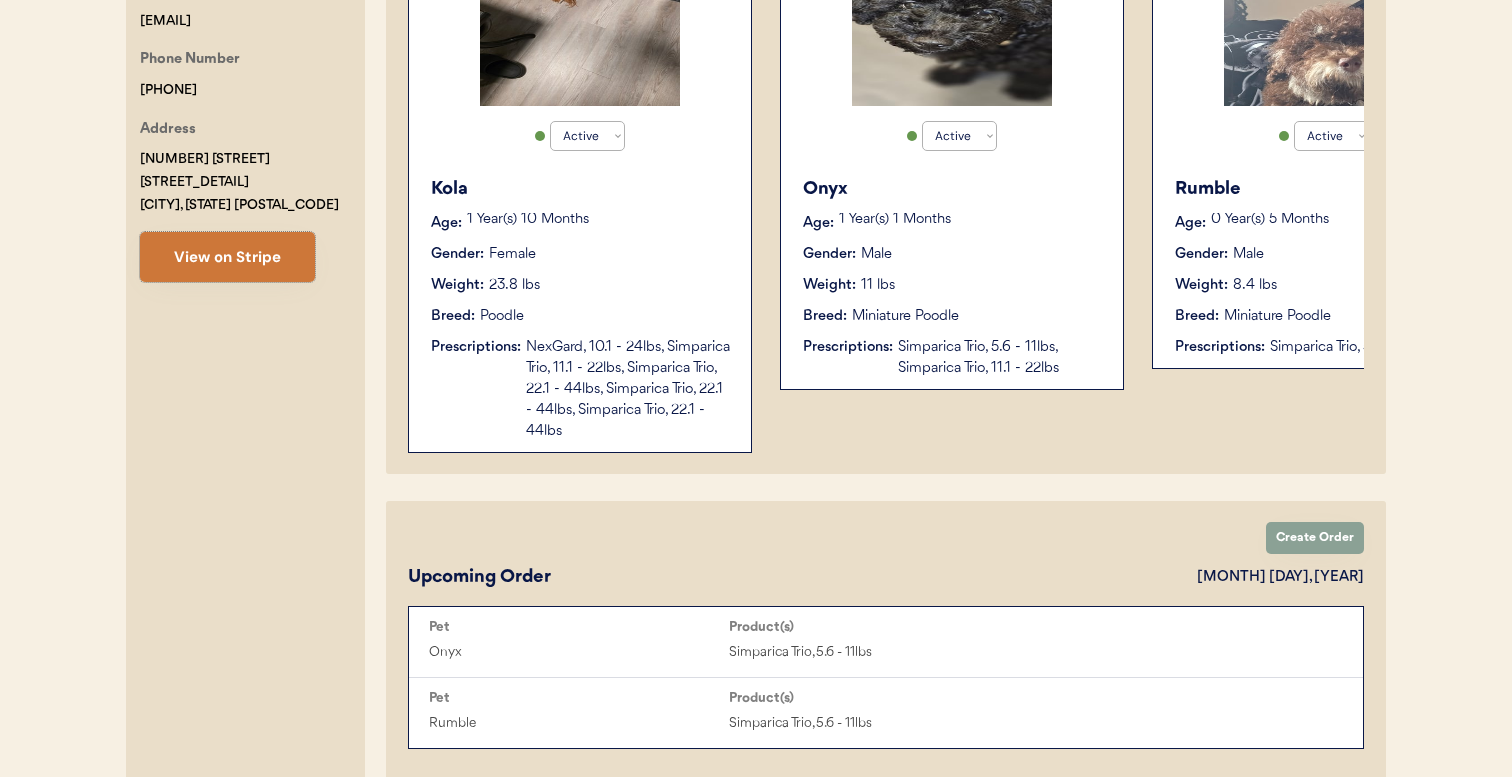 click on "View on Stripe" at bounding box center [227, 257] 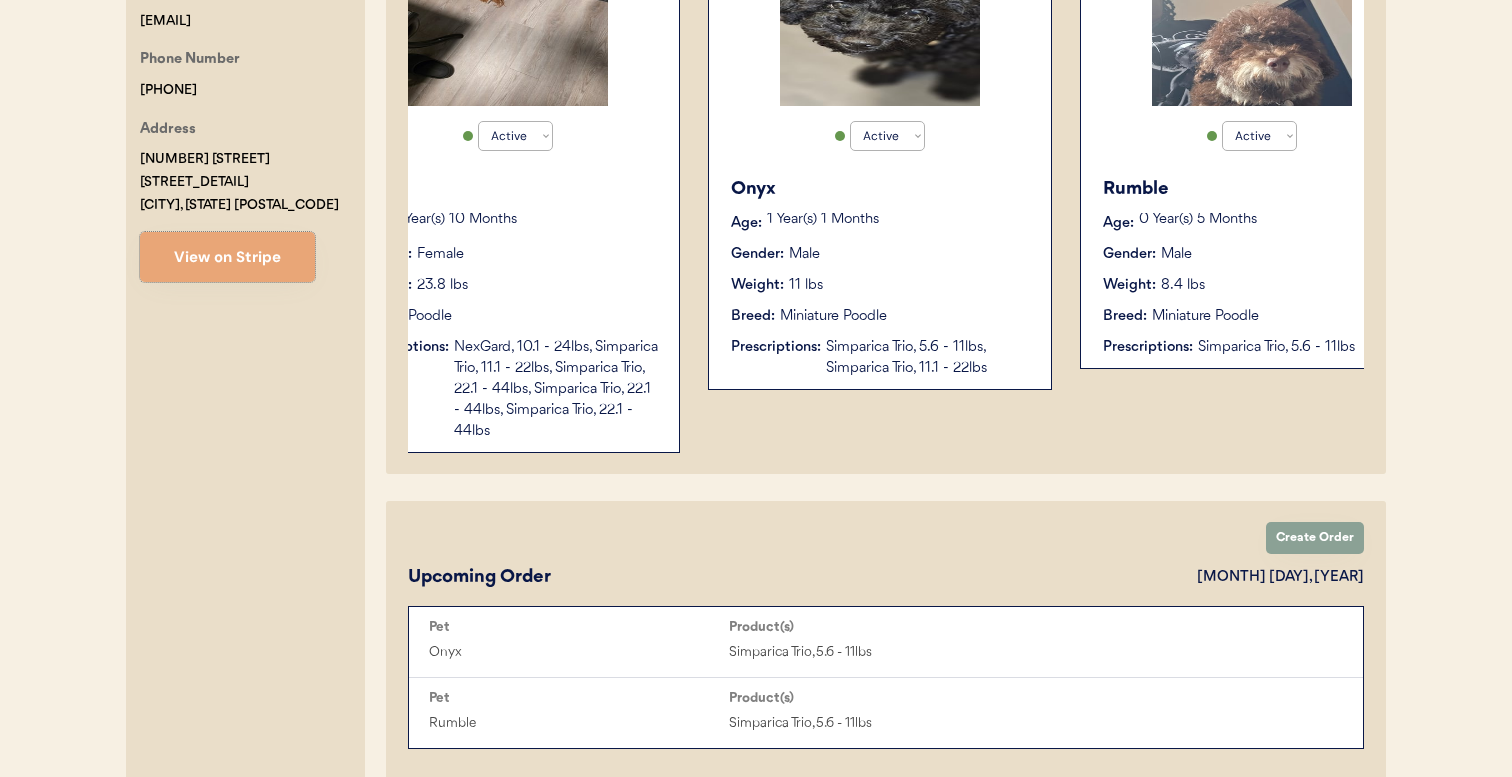 scroll, scrollTop: 0, scrollLeft: 0, axis: both 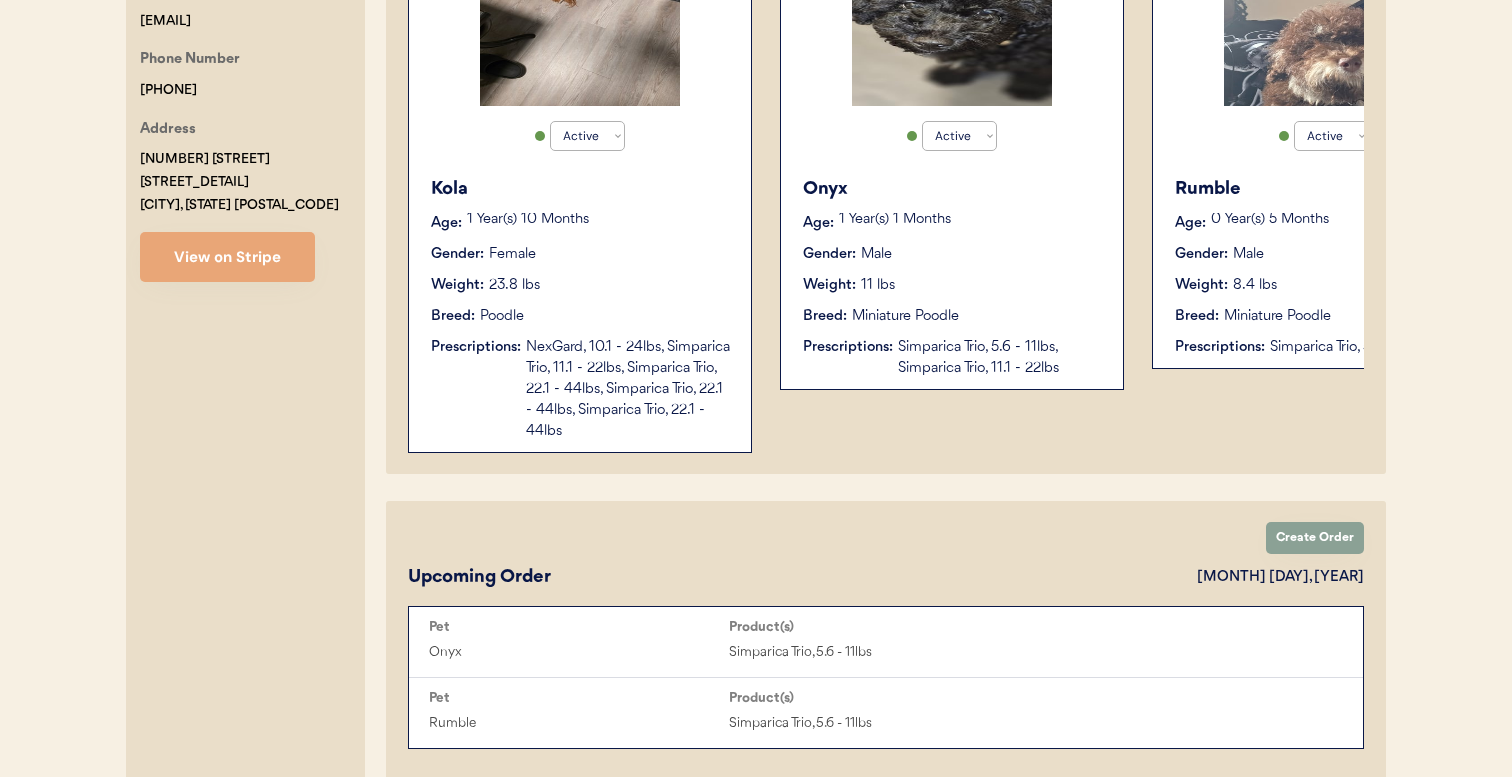 click on "NexGard, 10.1 - 24lbs, Simparica Trio, 11.1 - 22lbs, Simparica Trio, 22.1 - 44lbs, Simparica Trio, 22.1 - 44lbs, Simparica Trio, 22.1 - 44lbs" at bounding box center [628, 389] 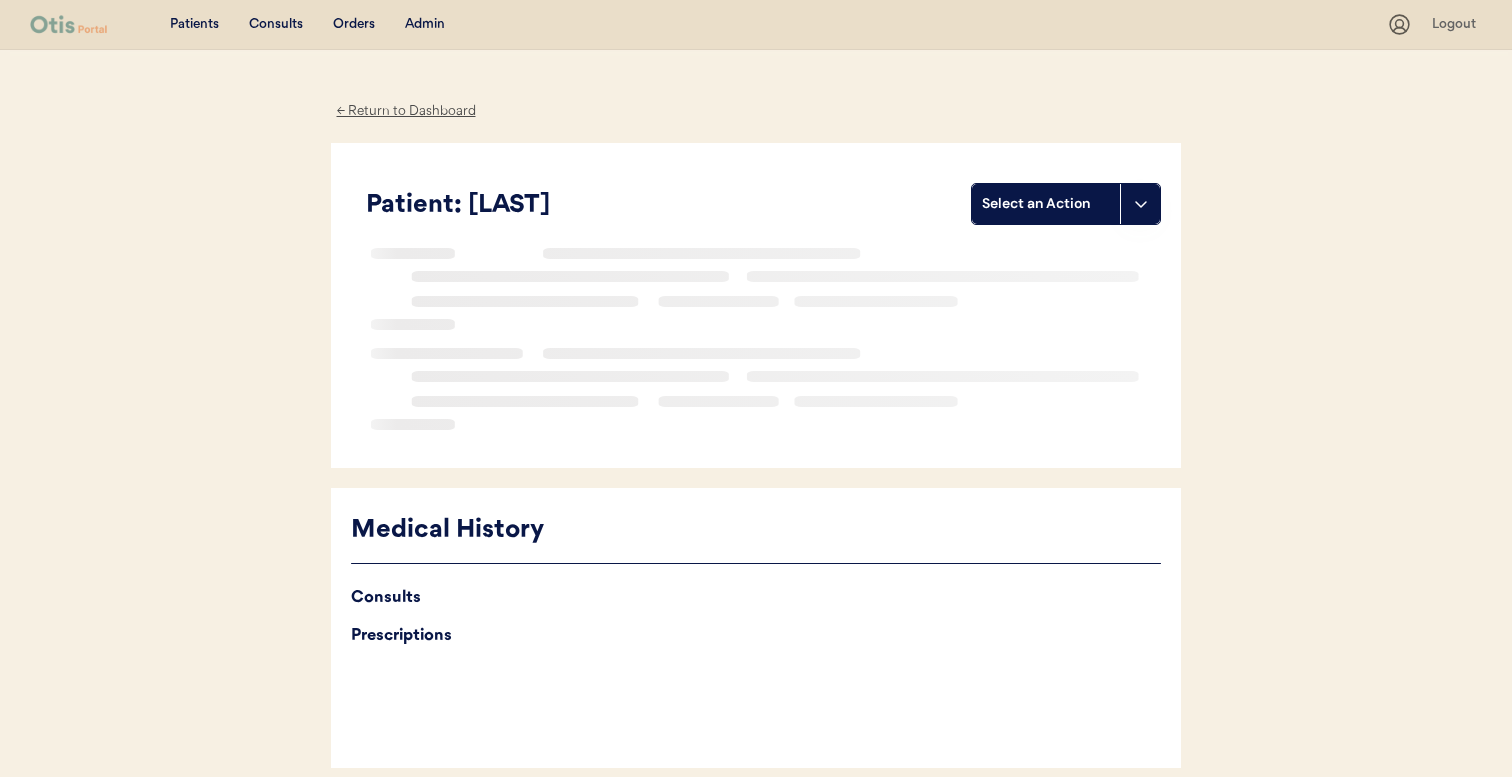 scroll, scrollTop: 0, scrollLeft: 0, axis: both 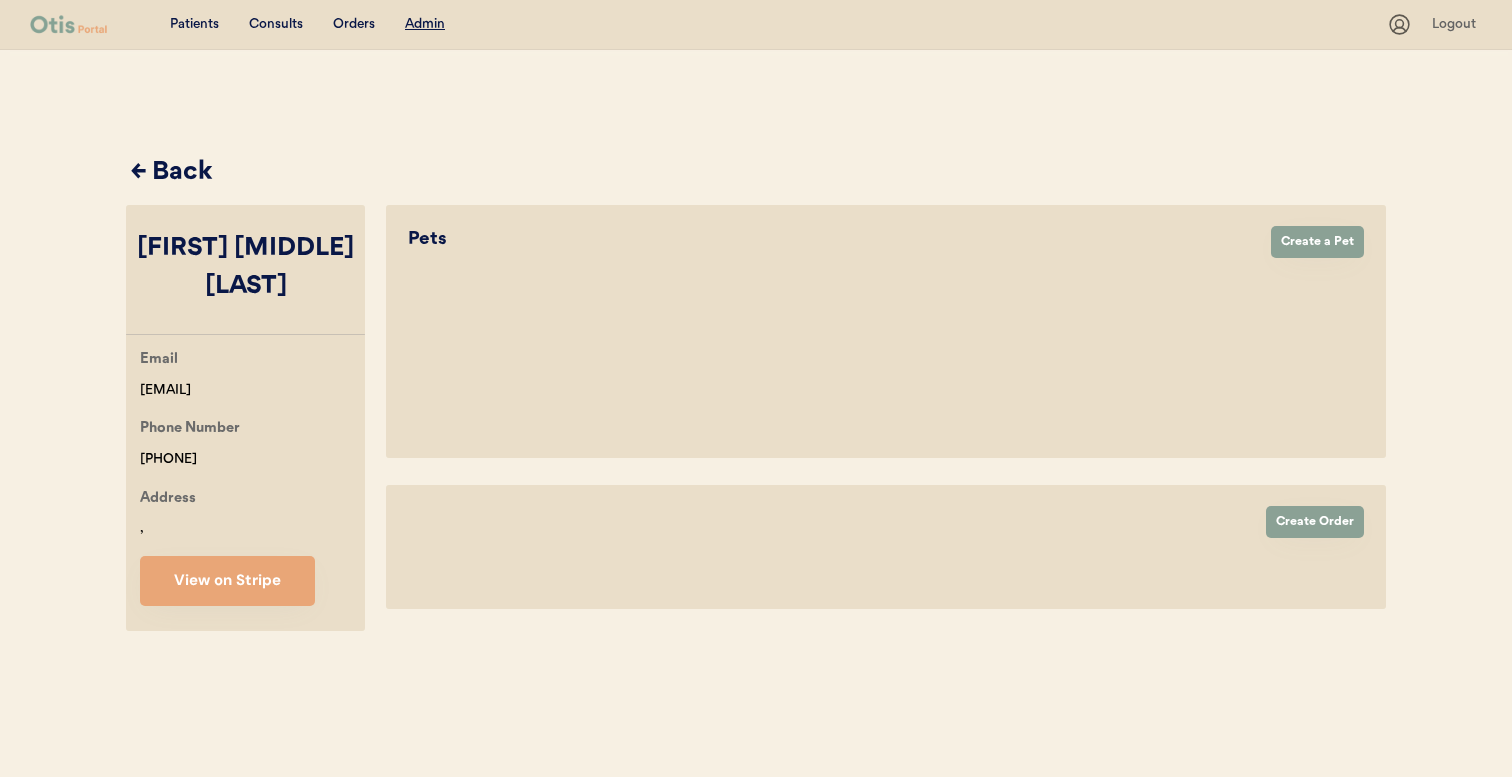 select on "true" 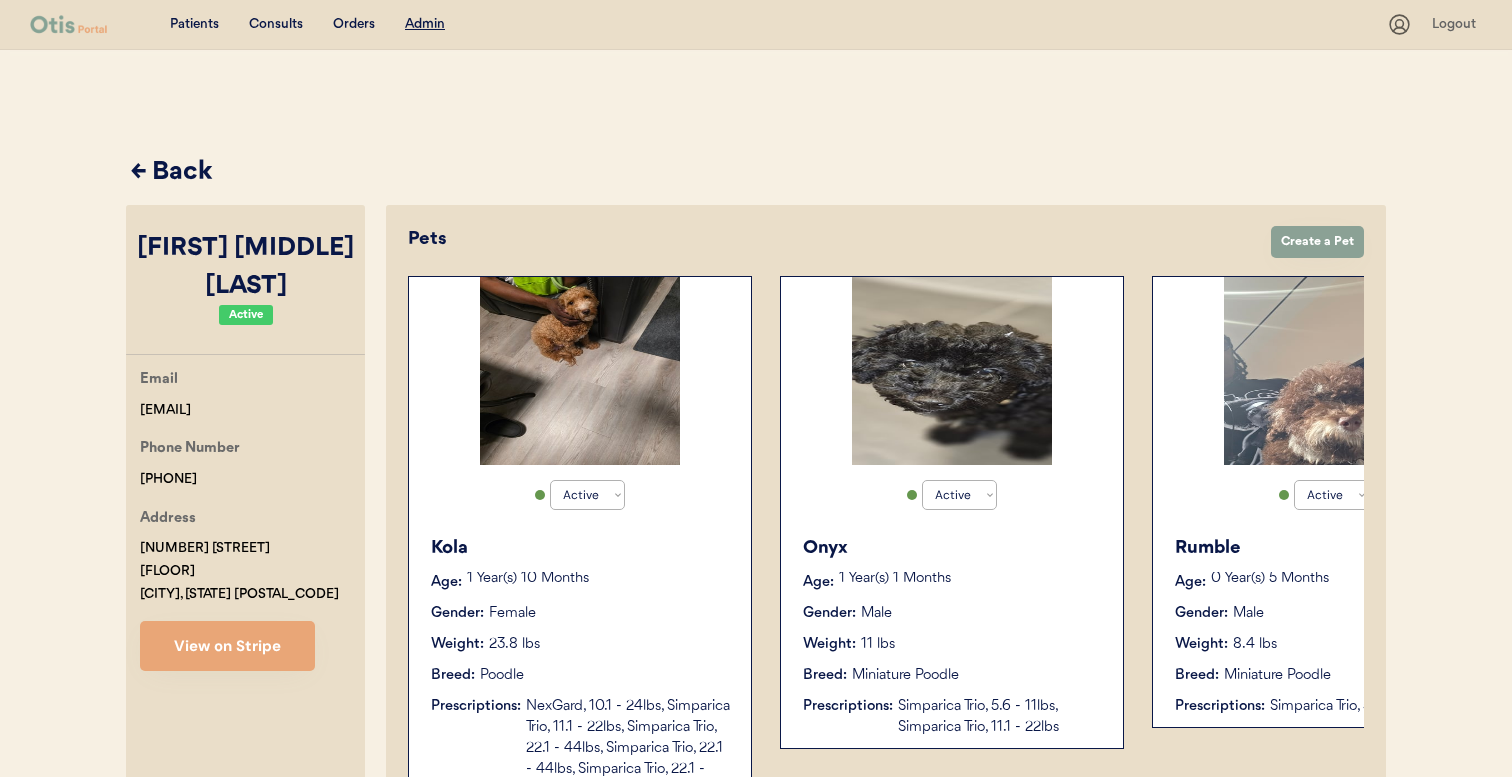 click at bounding box center [952, 371] 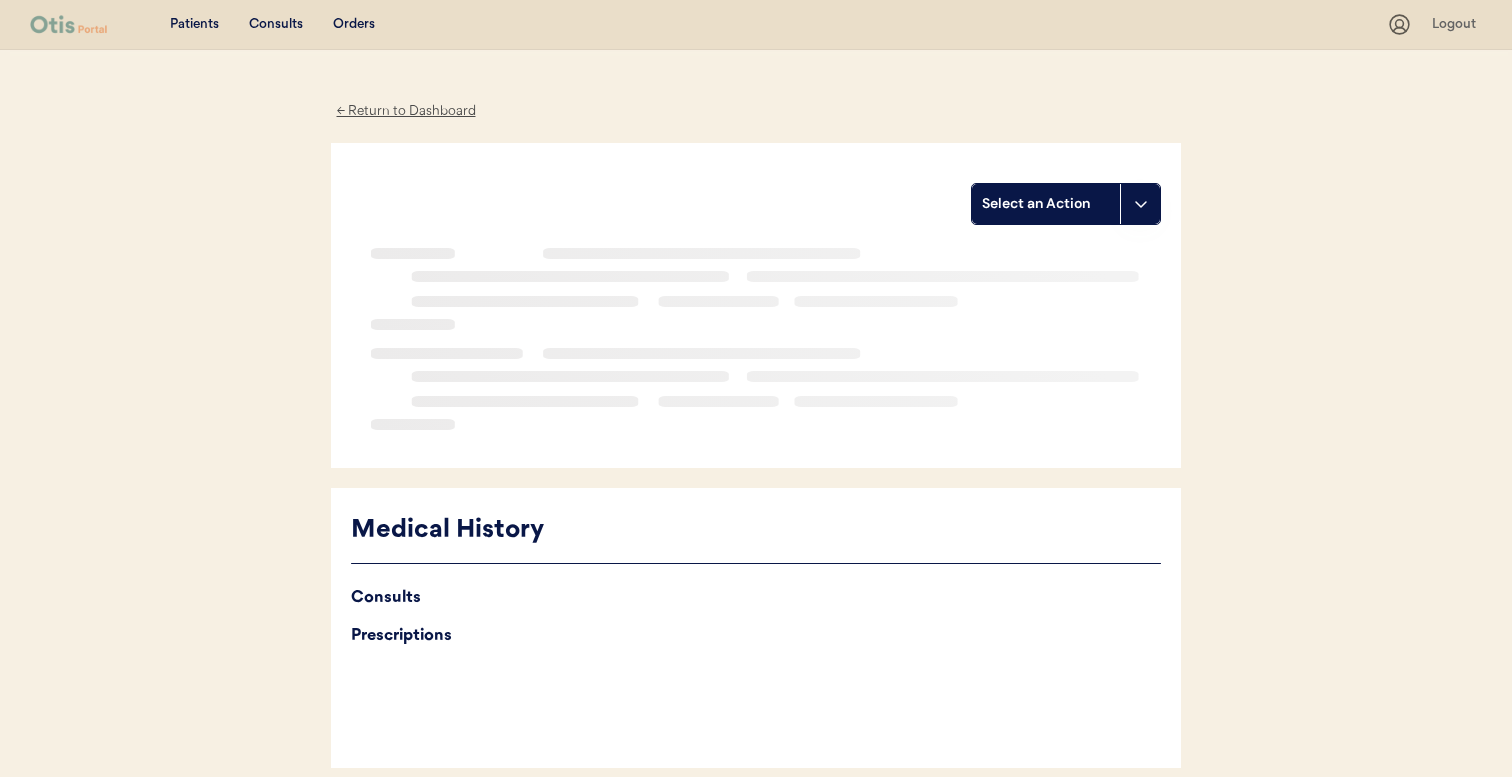 scroll, scrollTop: 0, scrollLeft: 0, axis: both 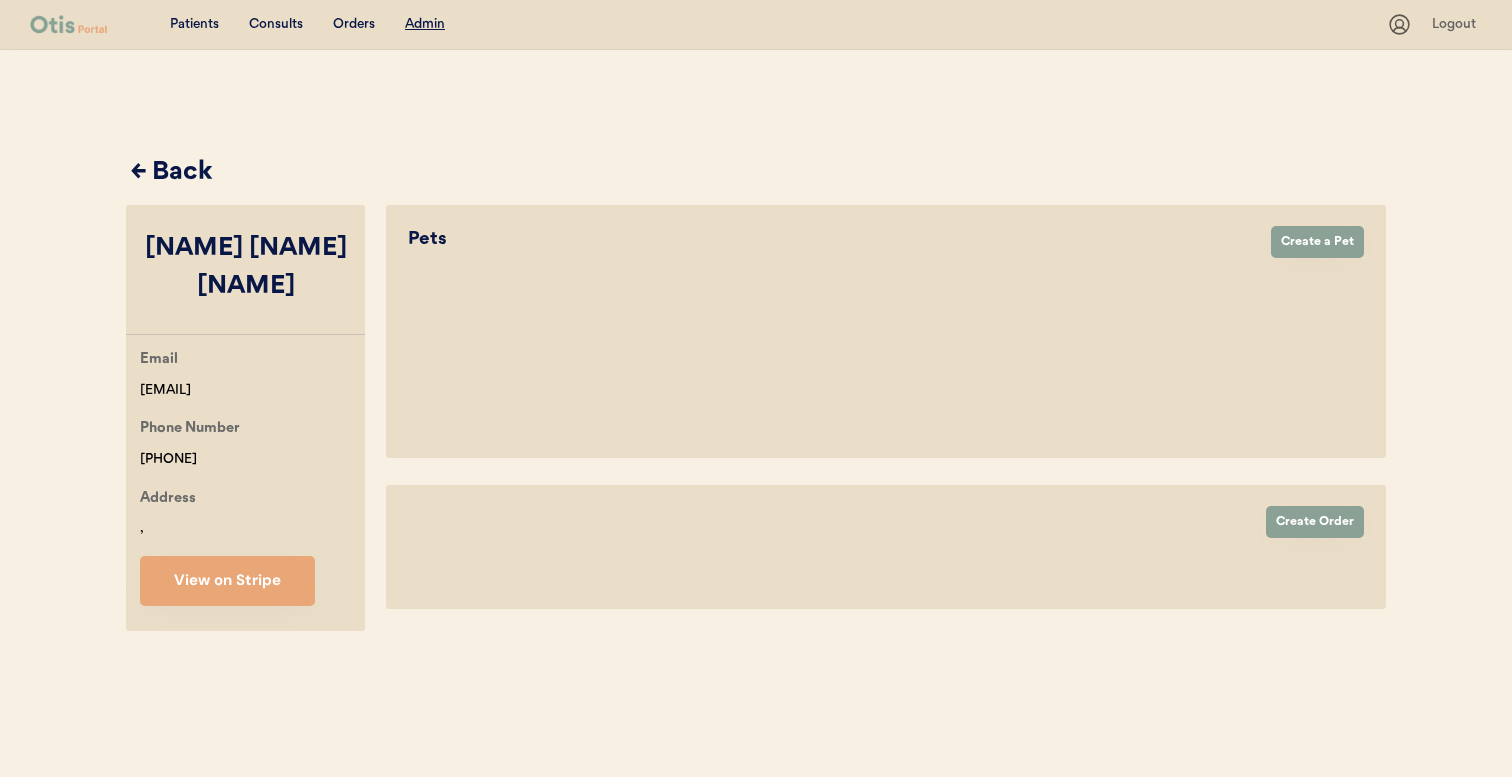 select on "true" 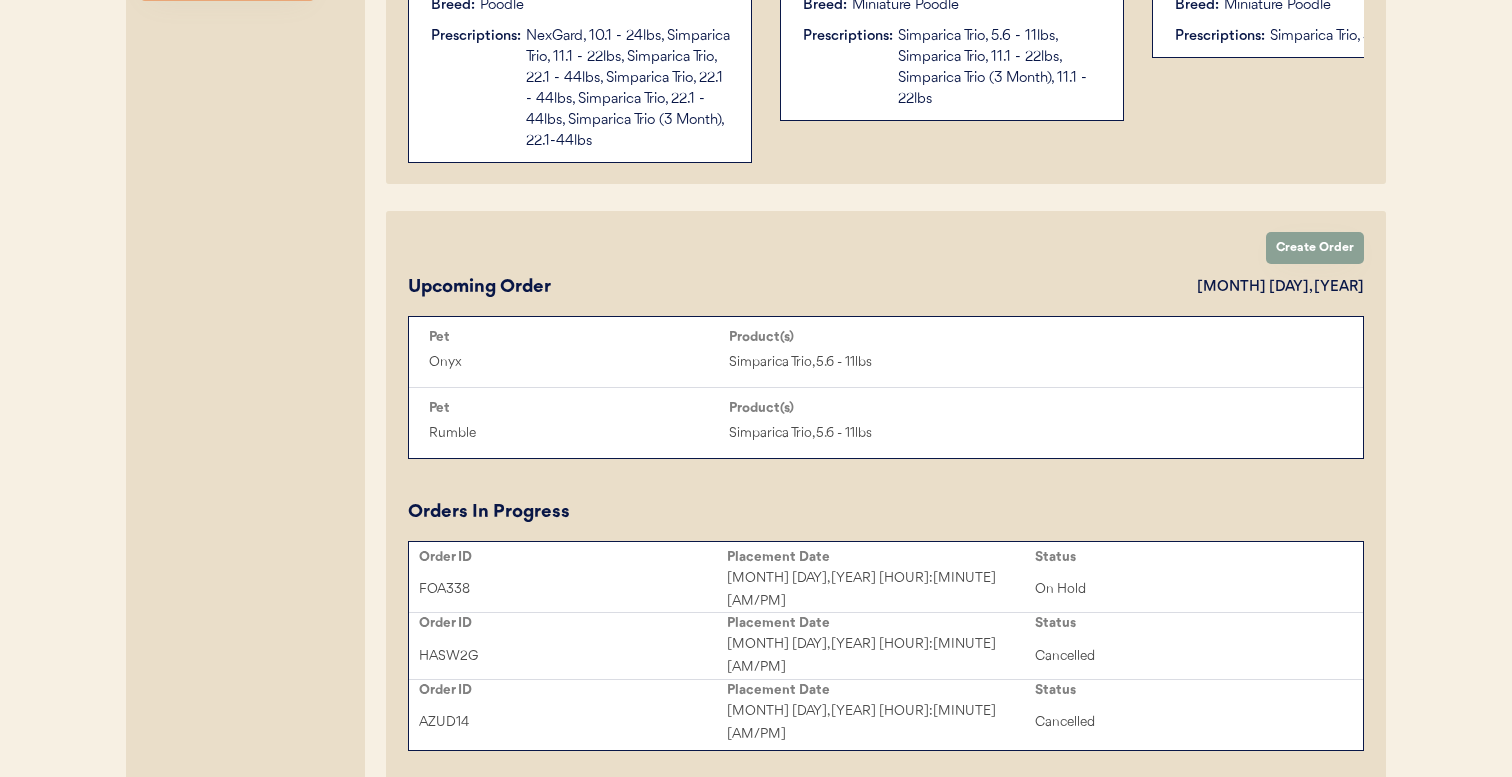 scroll, scrollTop: 685, scrollLeft: 0, axis: vertical 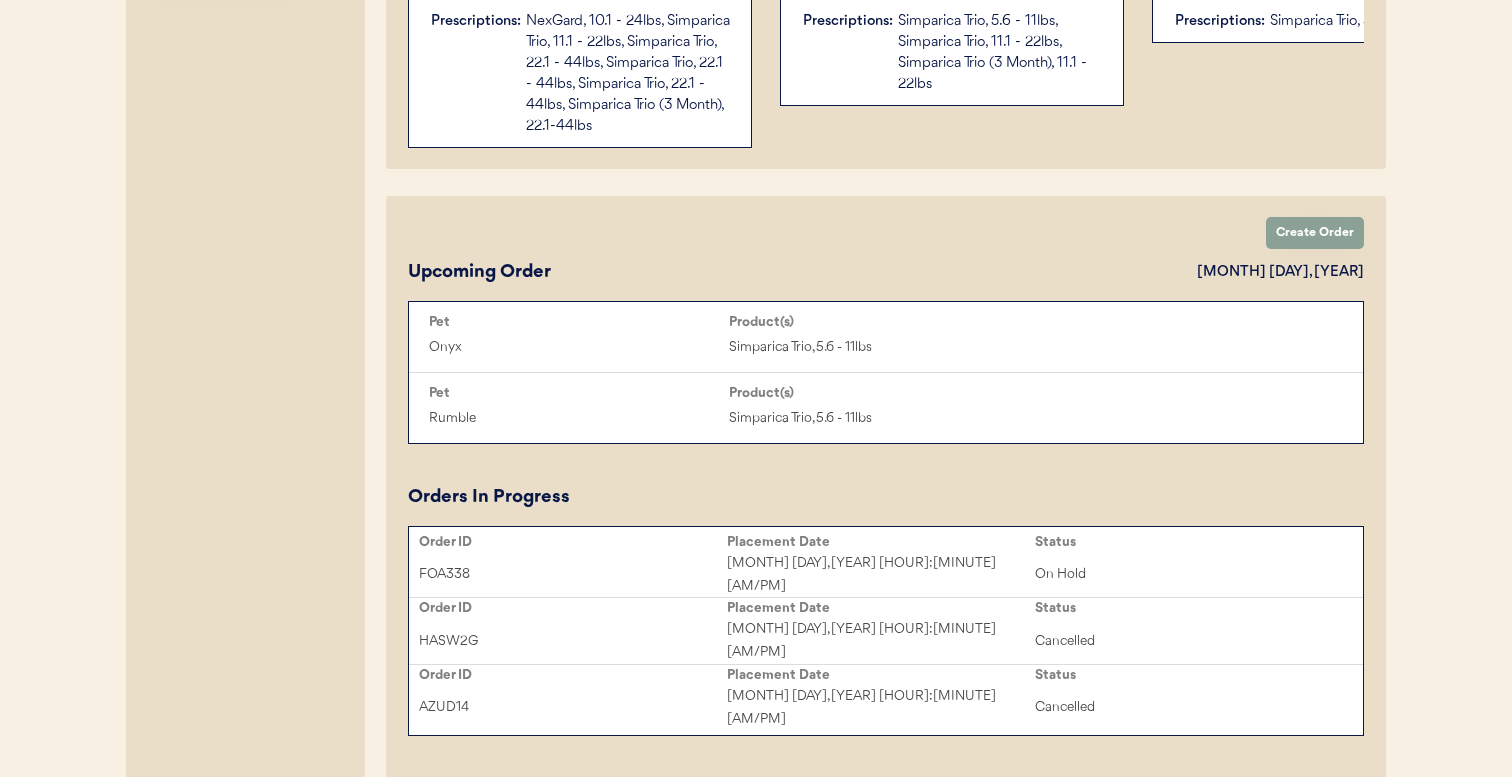 click on "NexGard, 10.1 - 24lbs, Simparica Trio, 11.1 - 22lbs, Simparica Trio, 22.1 - 44lbs, Simparica Trio, 22.1 - 44lbs, Simparica Trio, 22.1 - 44lbs, Simparica Trio (3 Month), 22.1-44lbs" at bounding box center (628, 74) 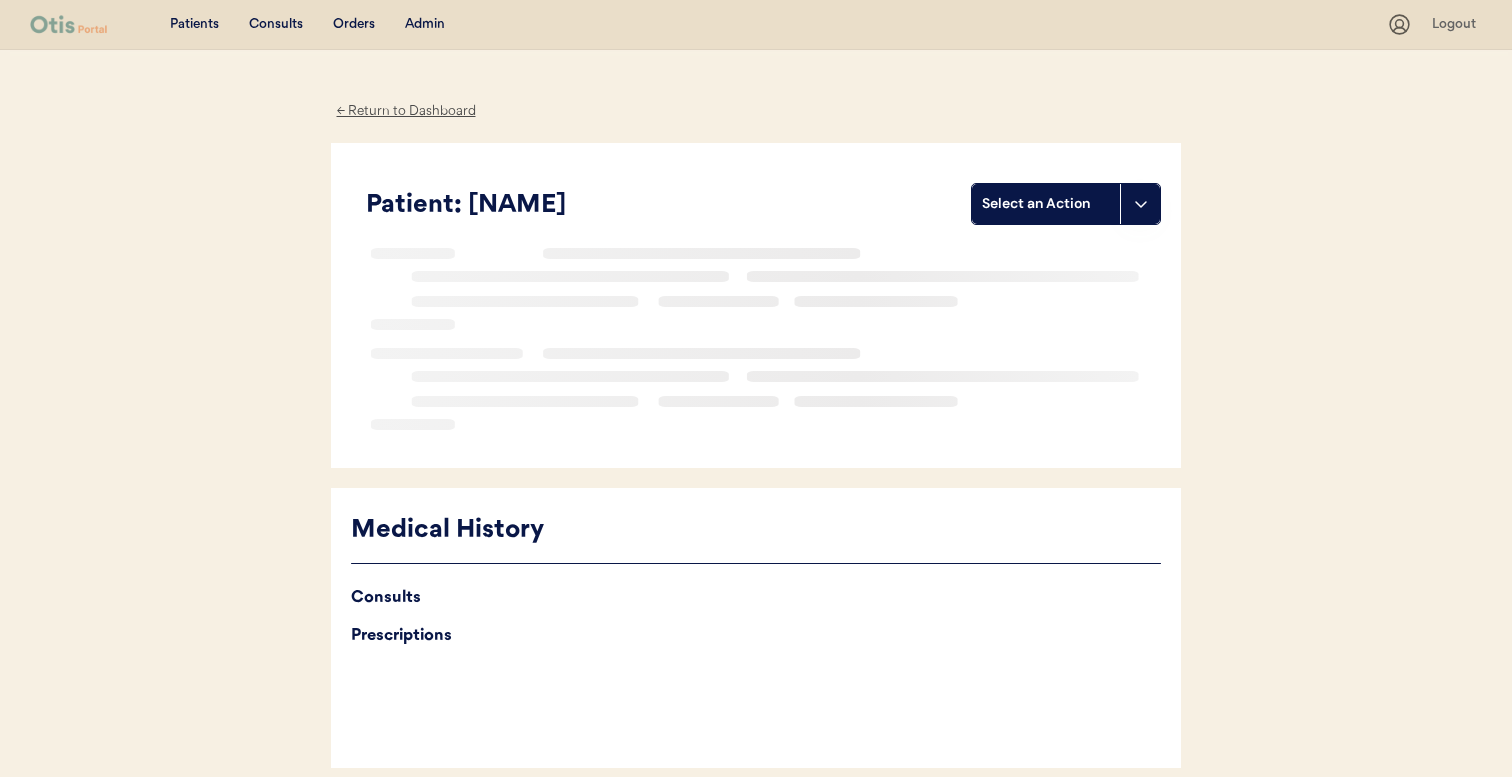scroll, scrollTop: 0, scrollLeft: 0, axis: both 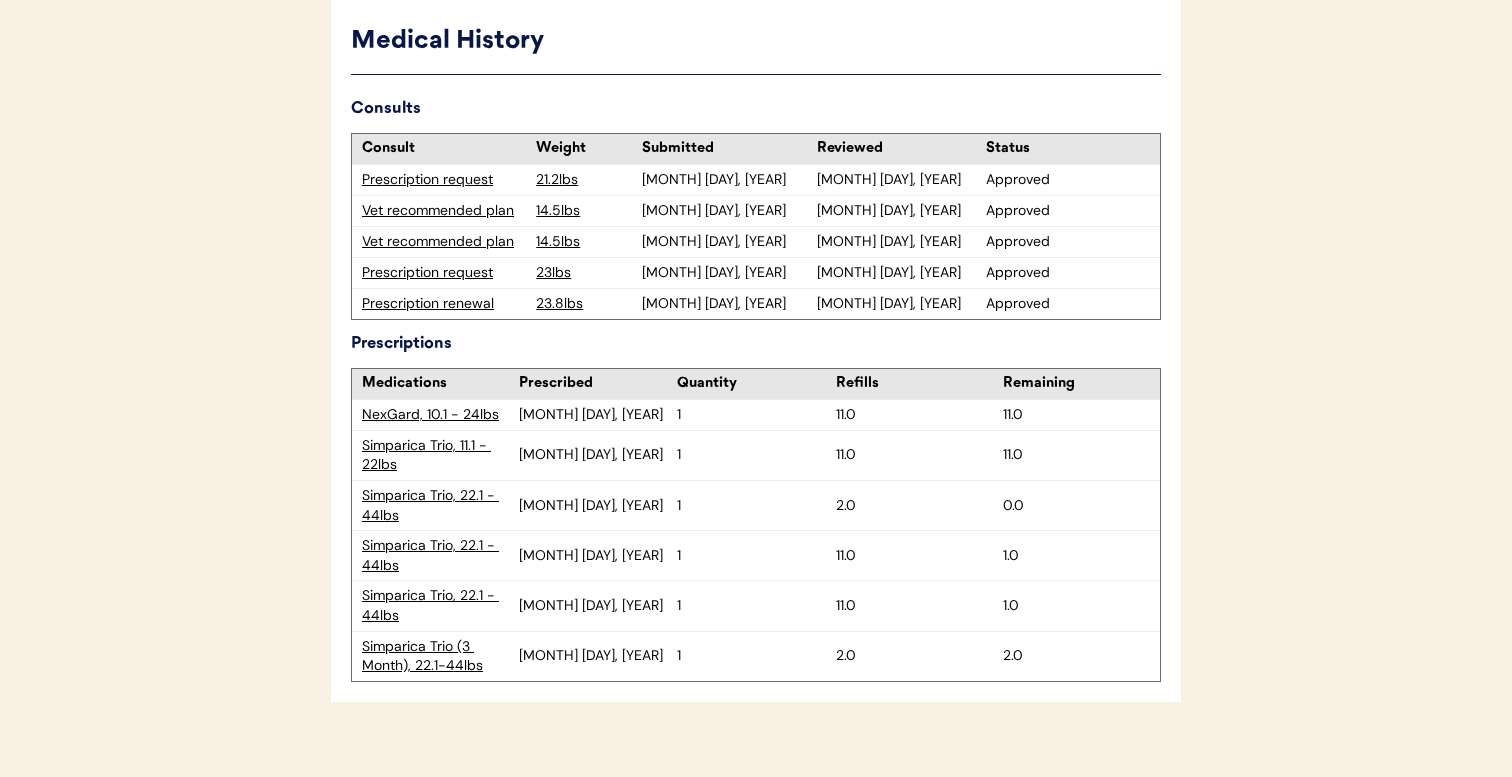 click on "Simparica Trio, 22.1 - 44lbs" at bounding box center [440, 605] 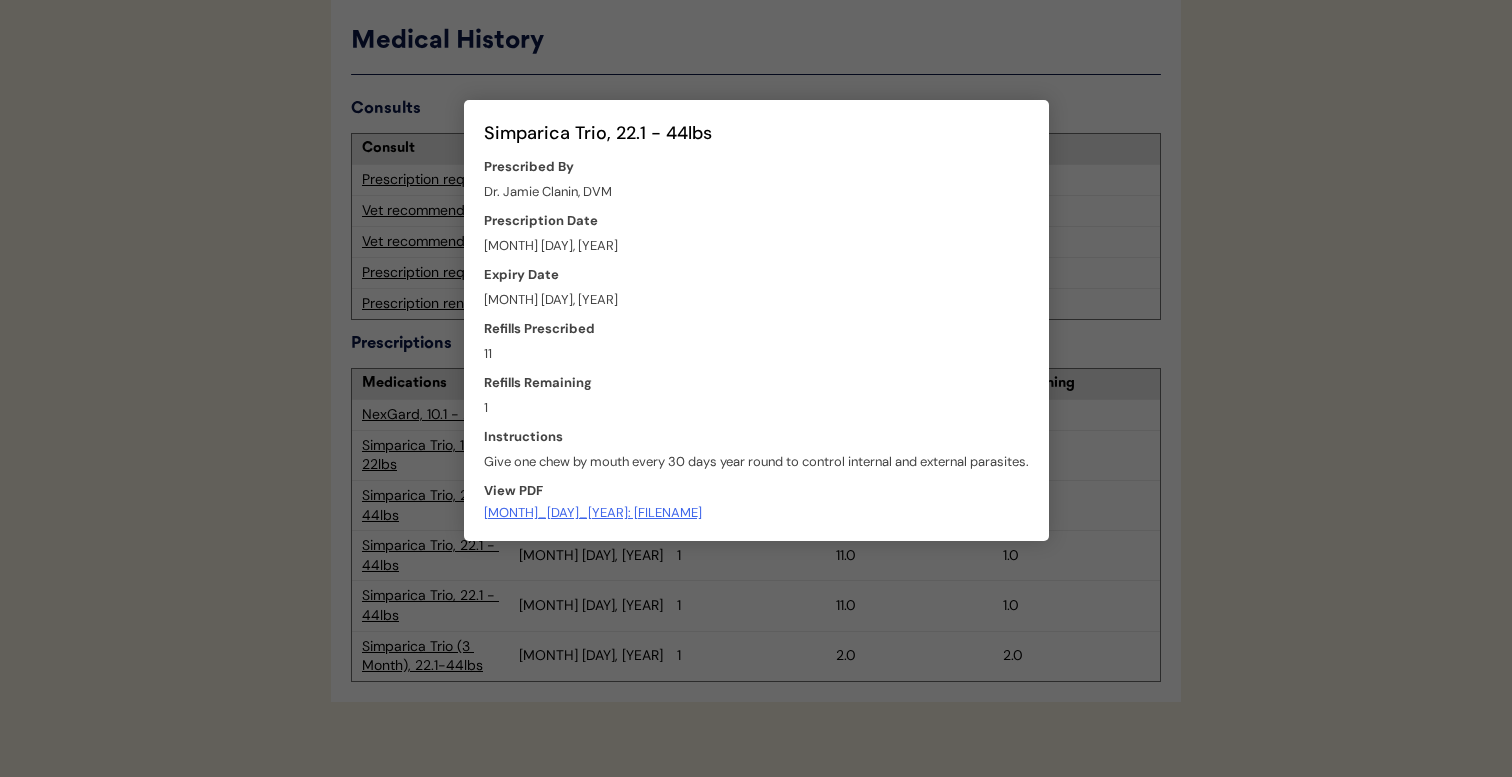 click at bounding box center [756, 388] 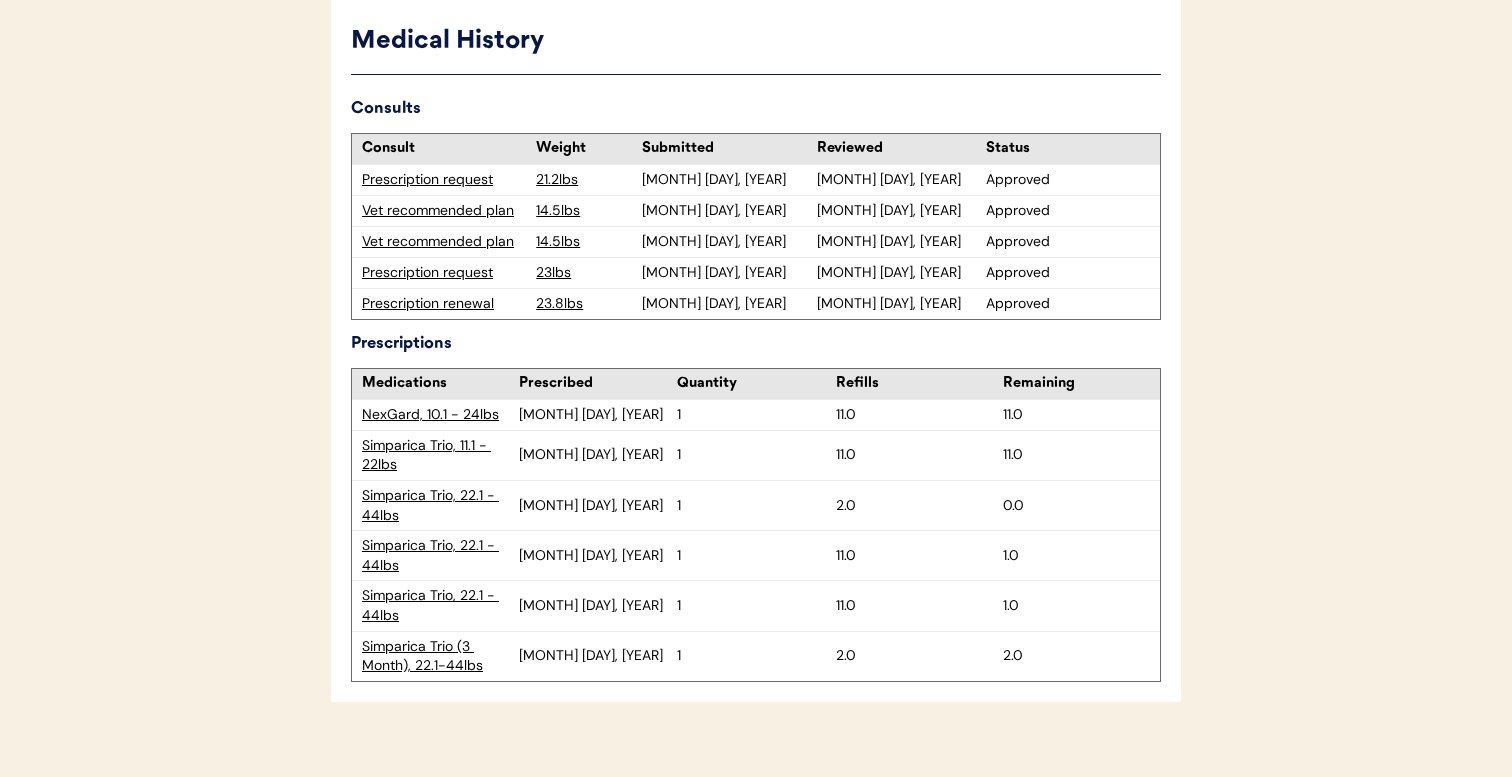 scroll, scrollTop: 0, scrollLeft: 0, axis: both 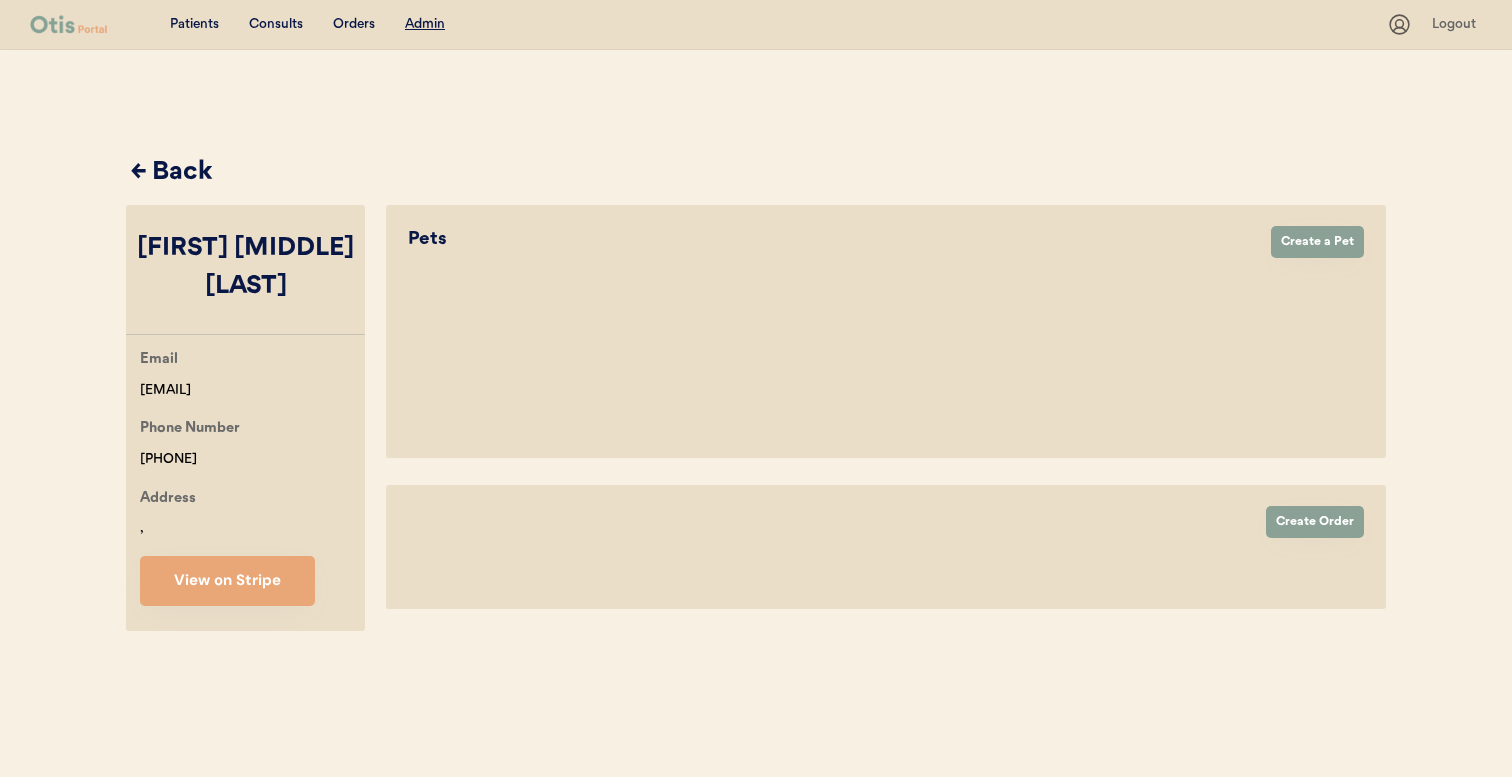 select on "true" 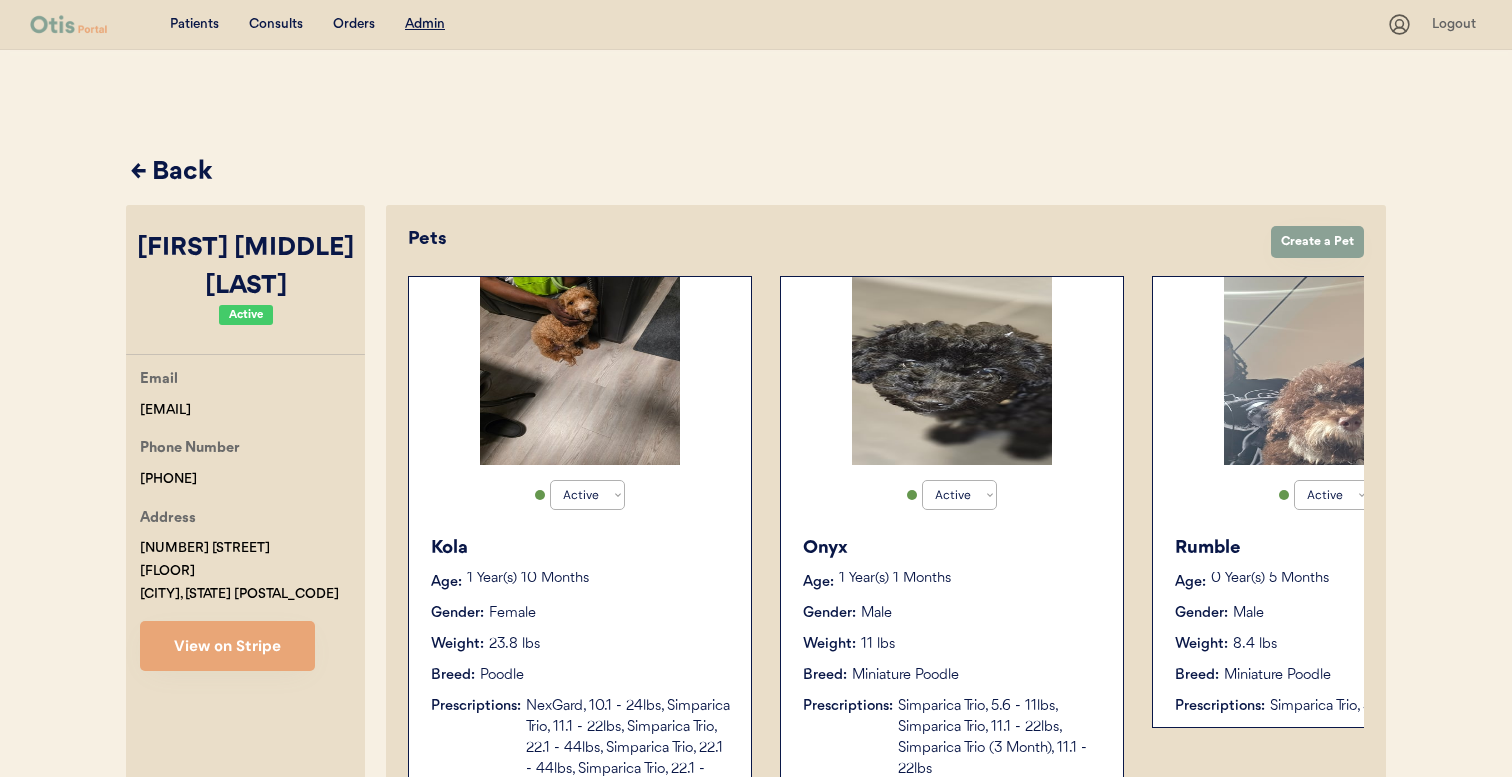 click on "Gender: Male" at bounding box center [953, 613] 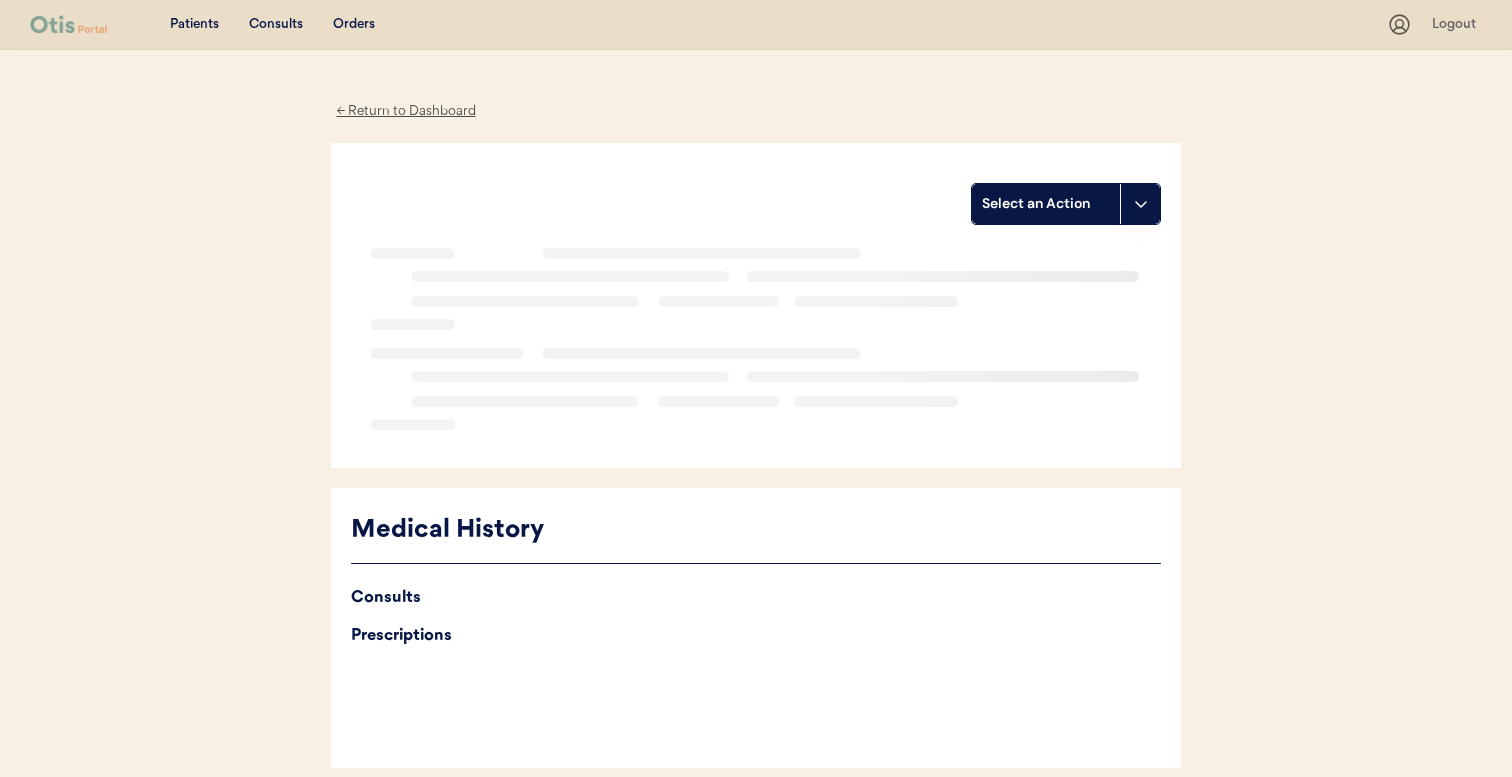 scroll, scrollTop: 0, scrollLeft: 0, axis: both 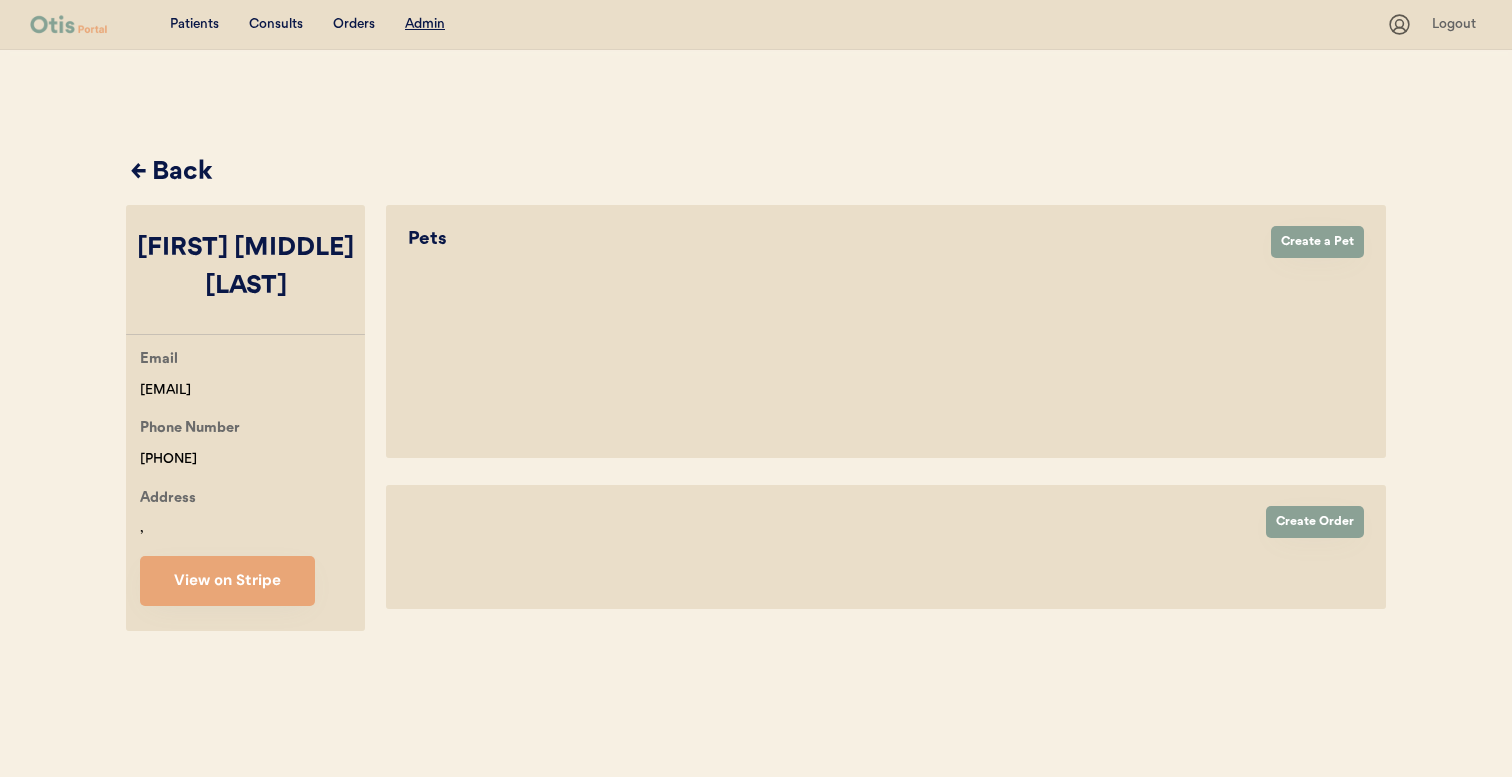select on "true" 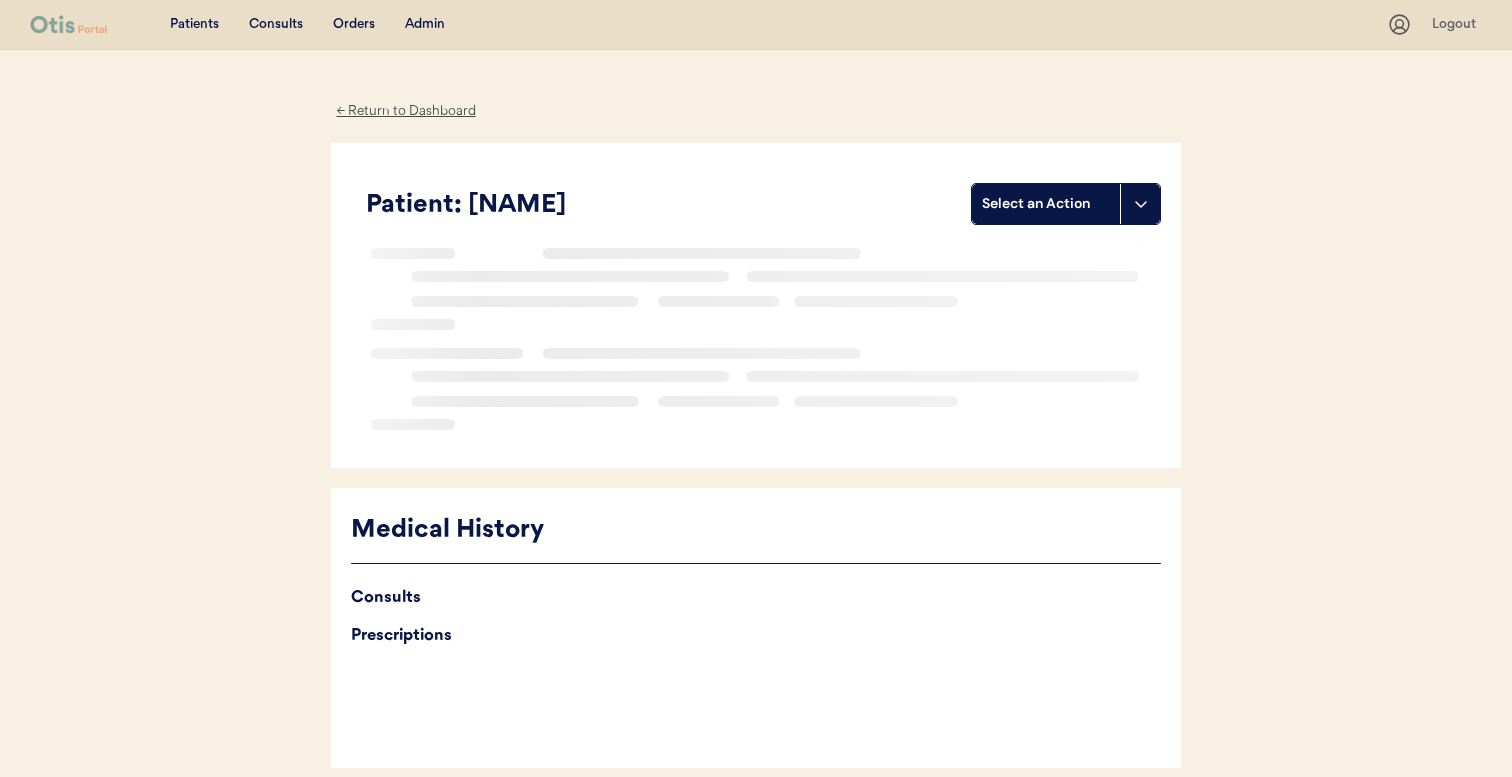scroll, scrollTop: 0, scrollLeft: 0, axis: both 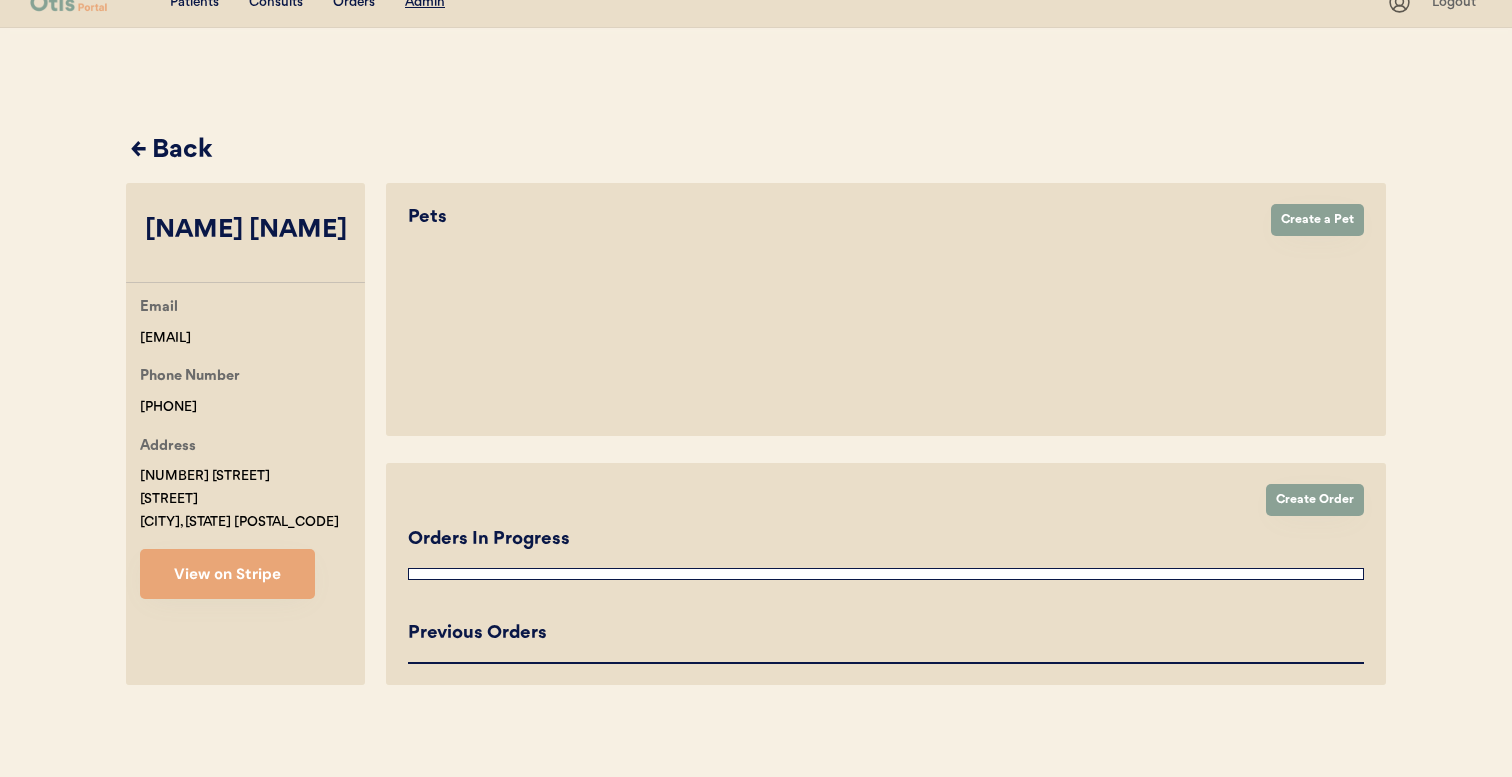 select on "true" 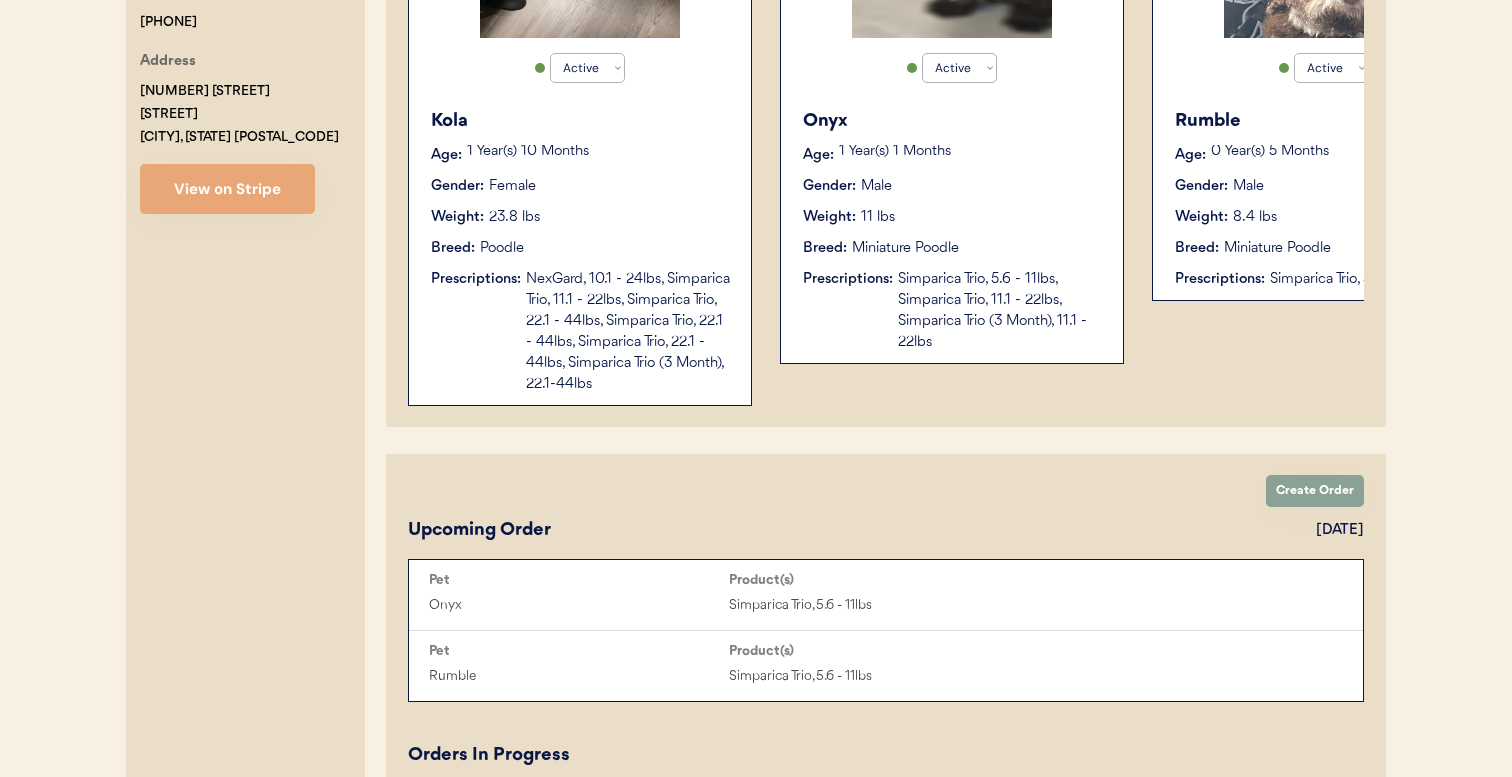 scroll, scrollTop: 797, scrollLeft: 0, axis: vertical 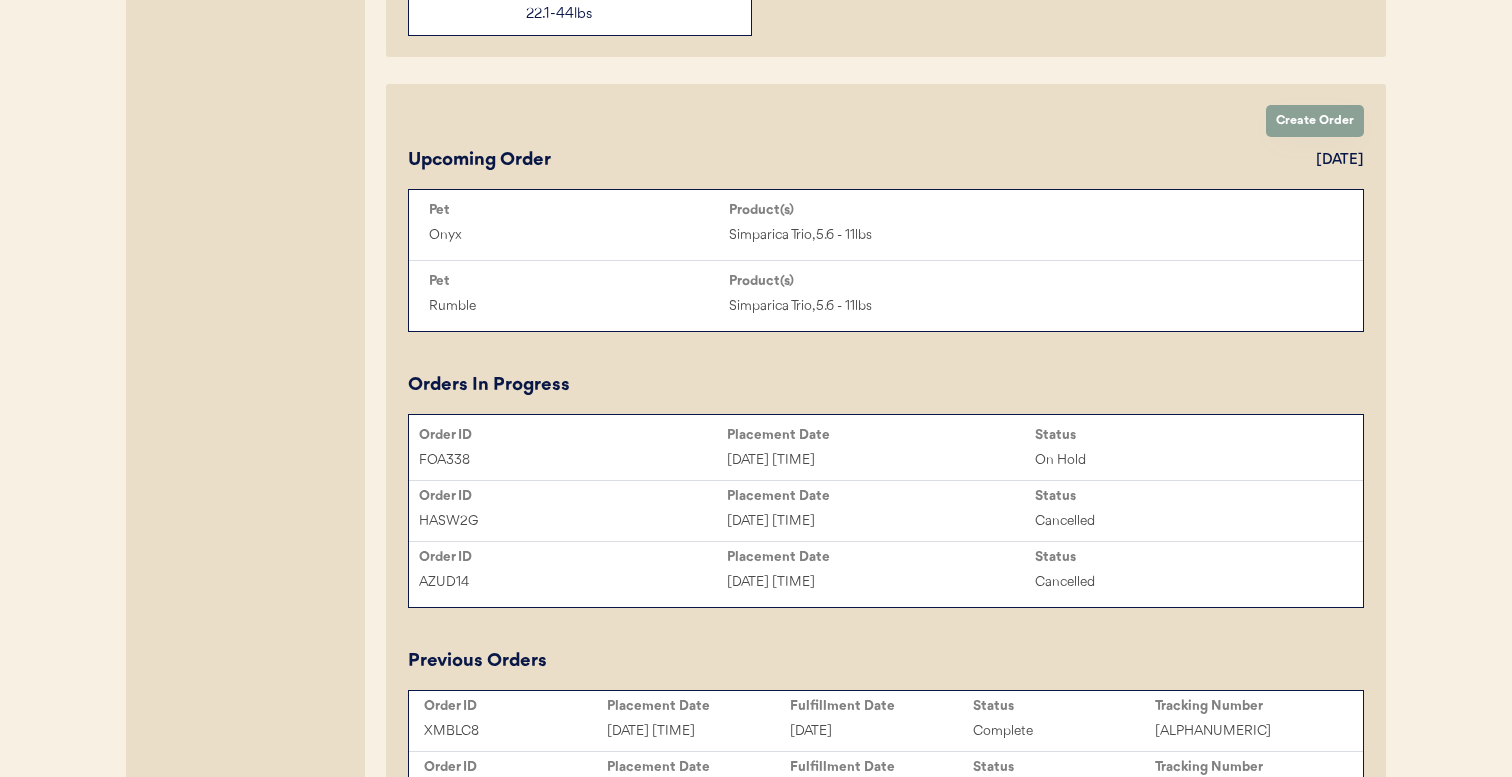 click on "Aug 1, 2025 1:05 am" at bounding box center [881, 460] 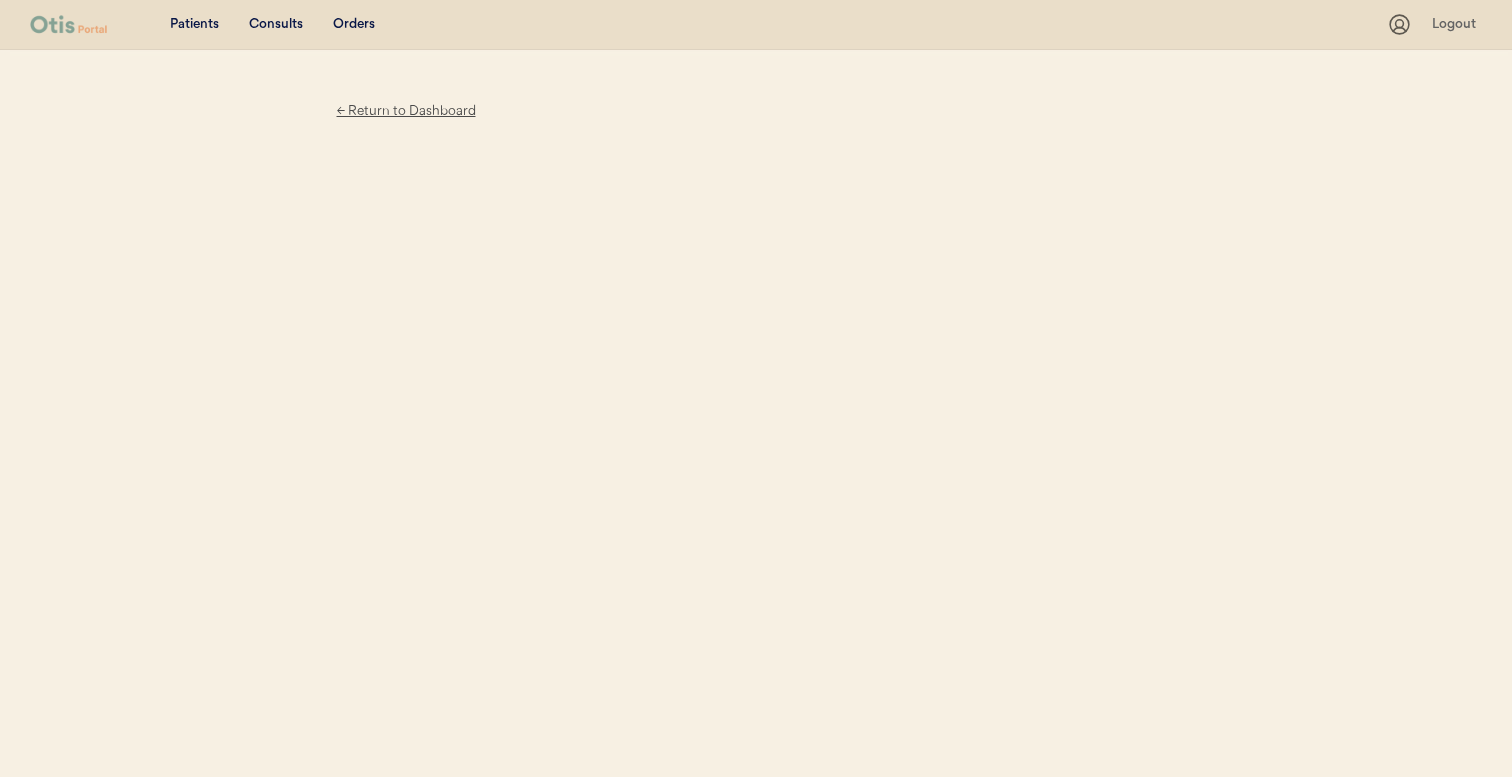 scroll, scrollTop: 0, scrollLeft: 0, axis: both 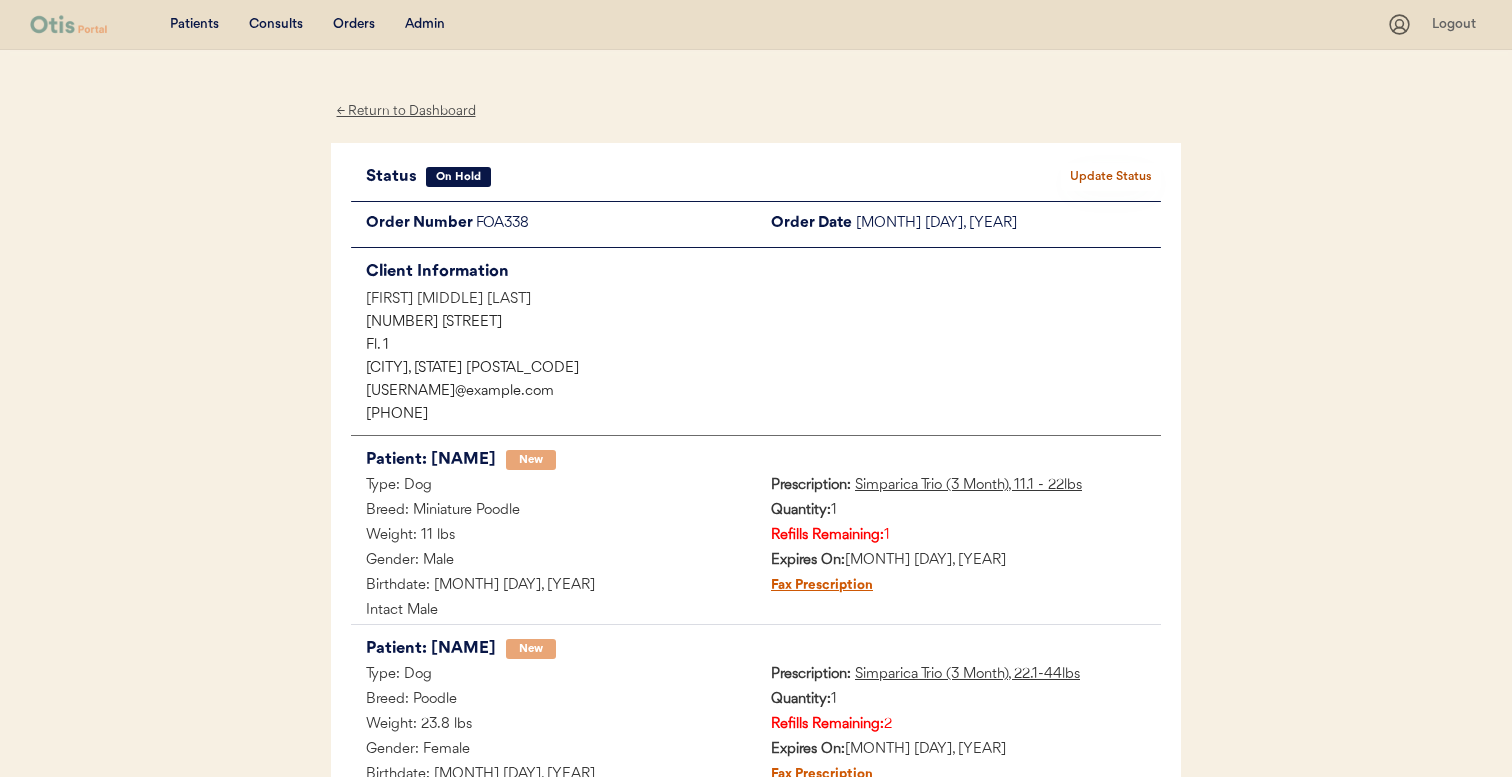 click on "Admin" at bounding box center (425, 25) 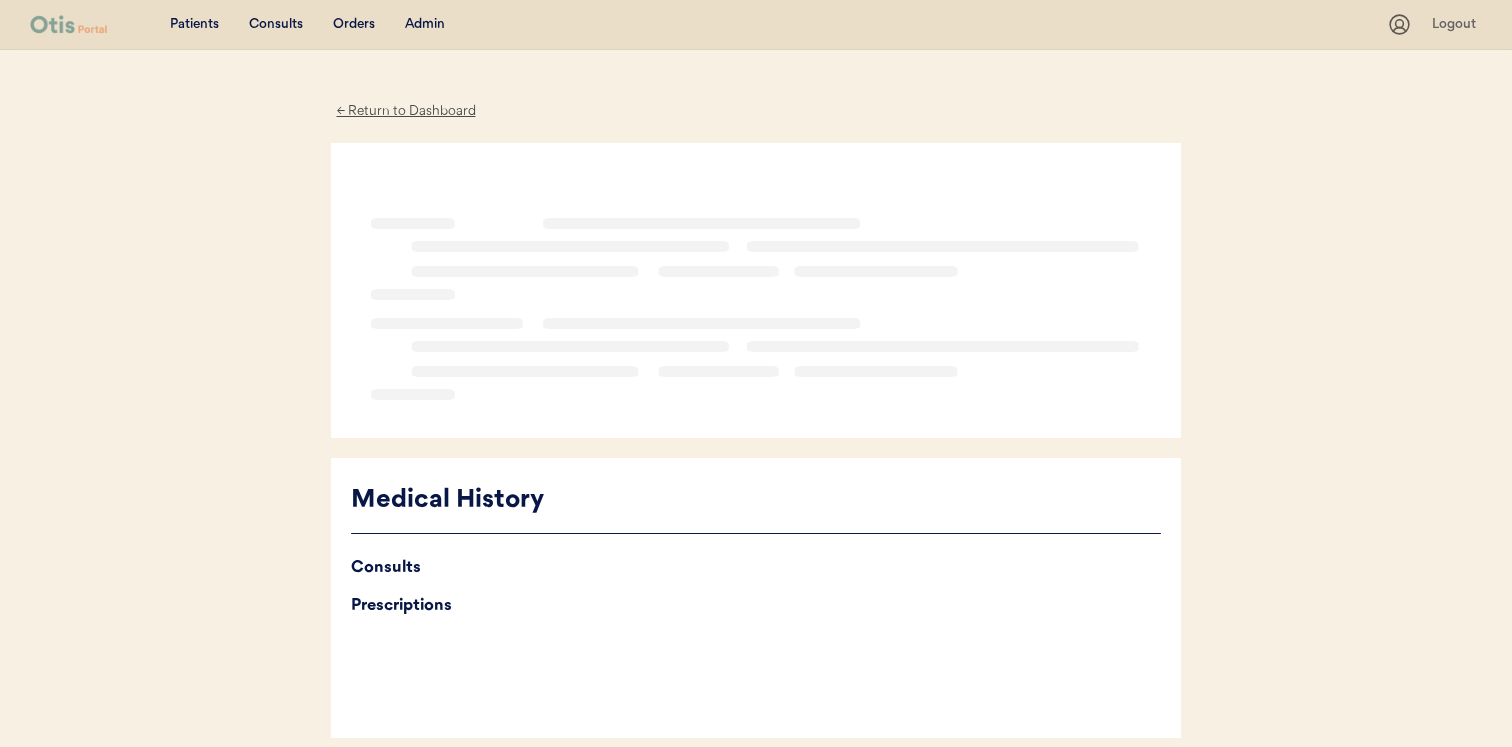 scroll, scrollTop: 0, scrollLeft: 0, axis: both 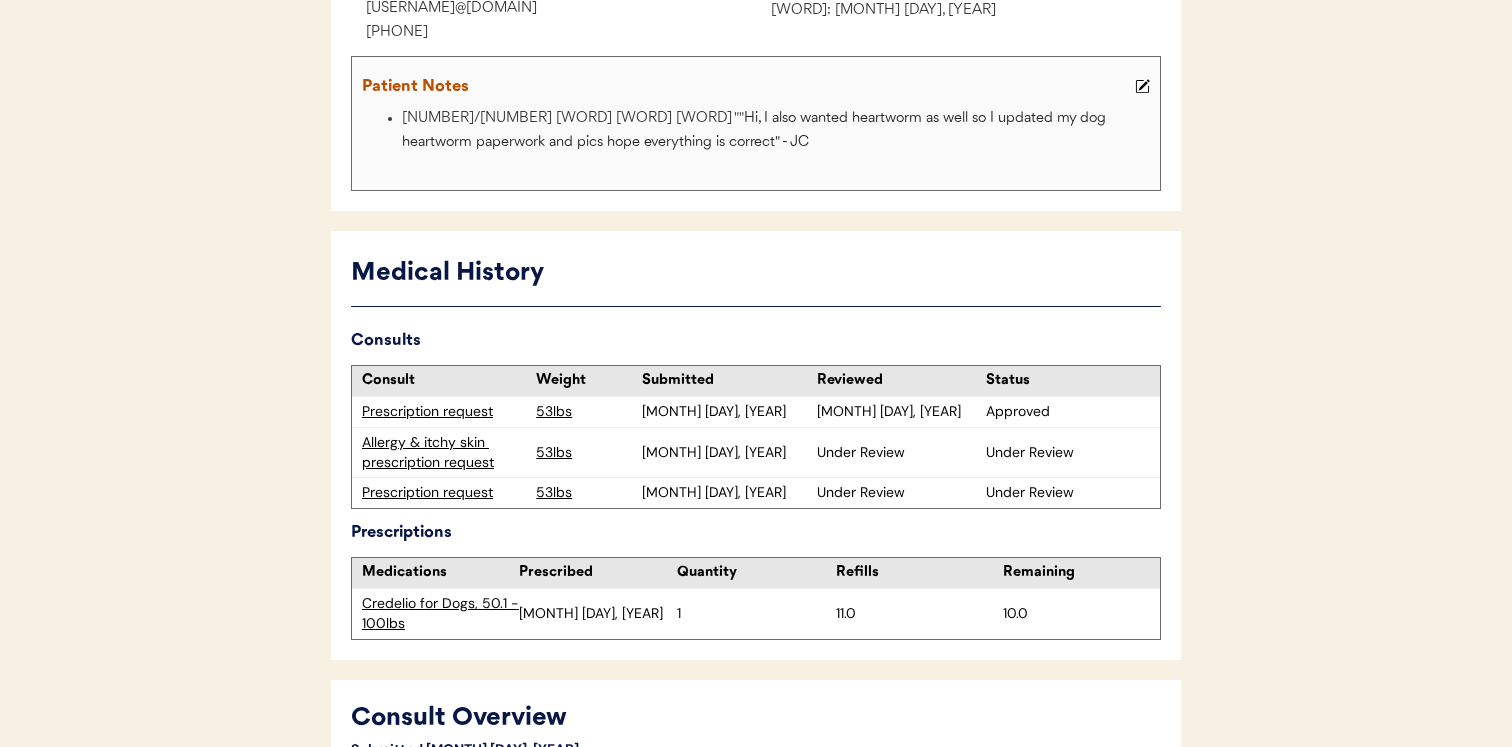 click on "Prescription request" at bounding box center (444, 493) 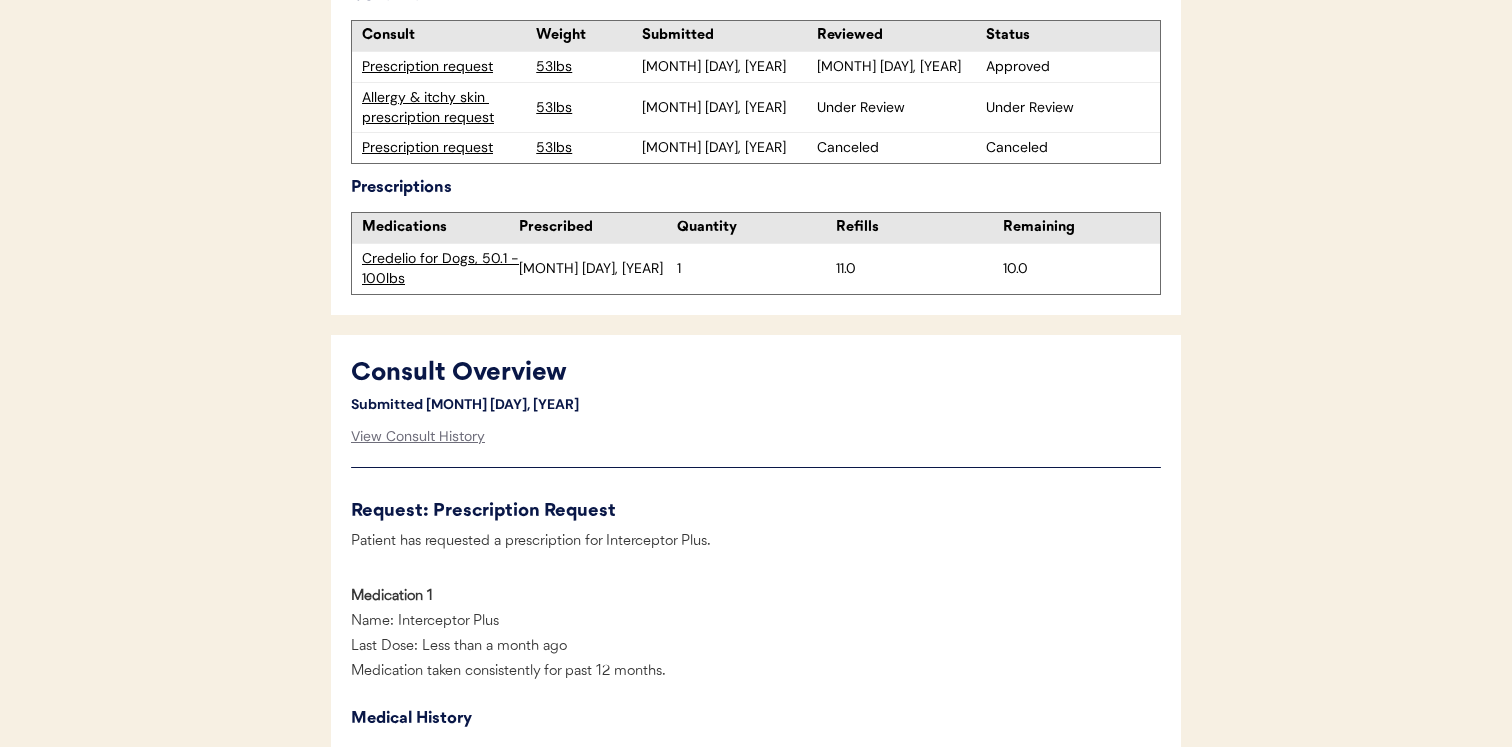 scroll, scrollTop: 741, scrollLeft: 0, axis: vertical 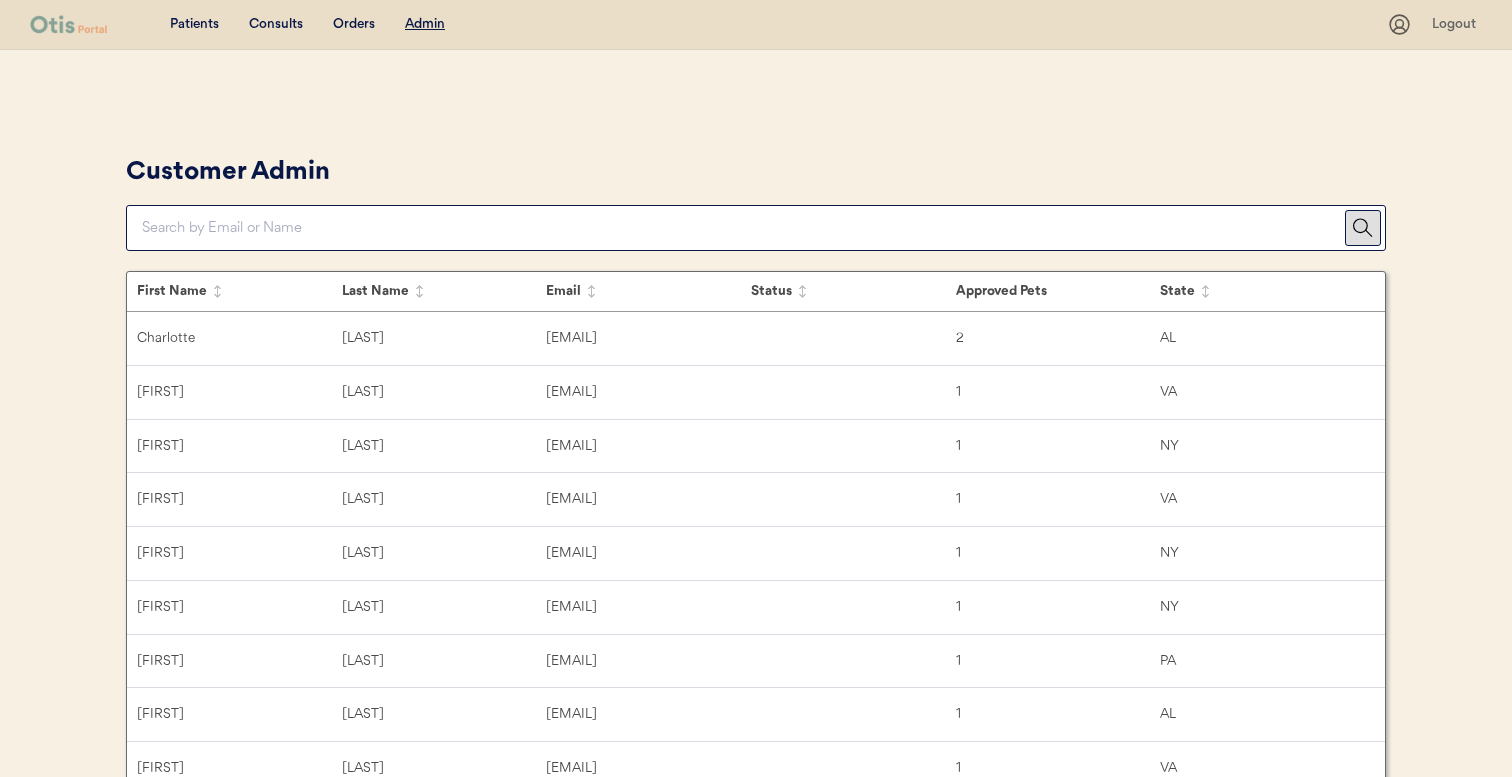 click at bounding box center (743, 228) 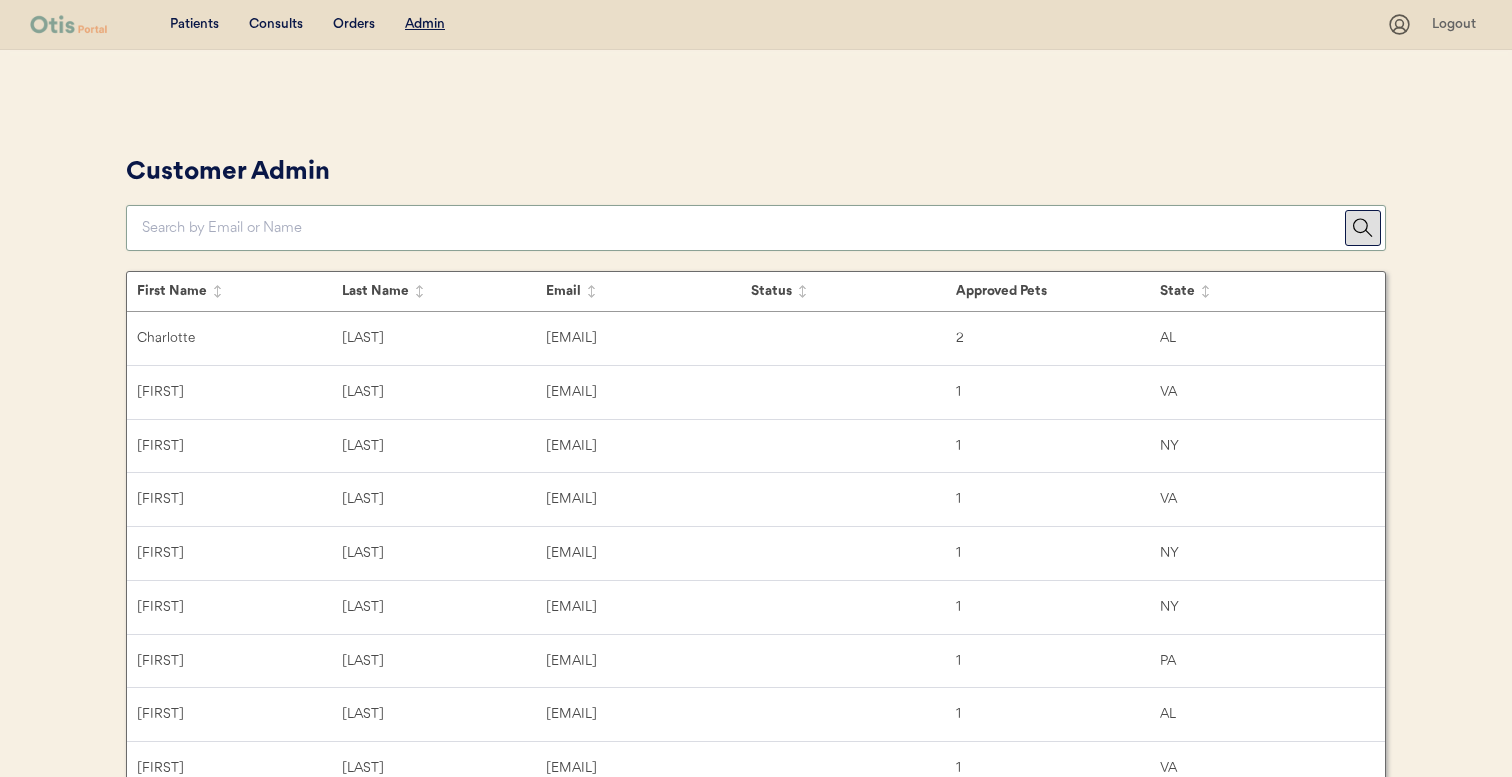 paste on "[EMAIL]" 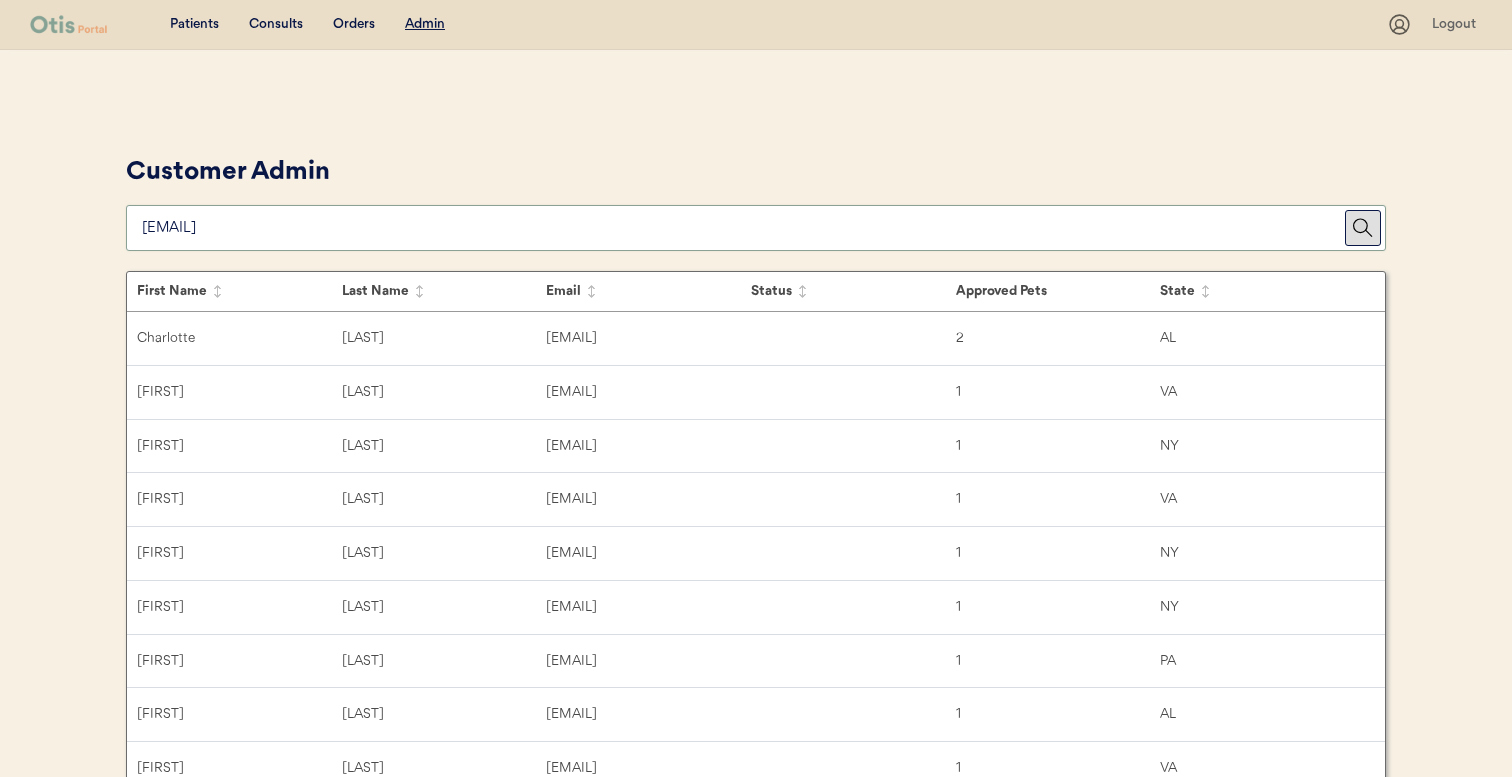 click on "Customer Admin" at bounding box center [756, 200] 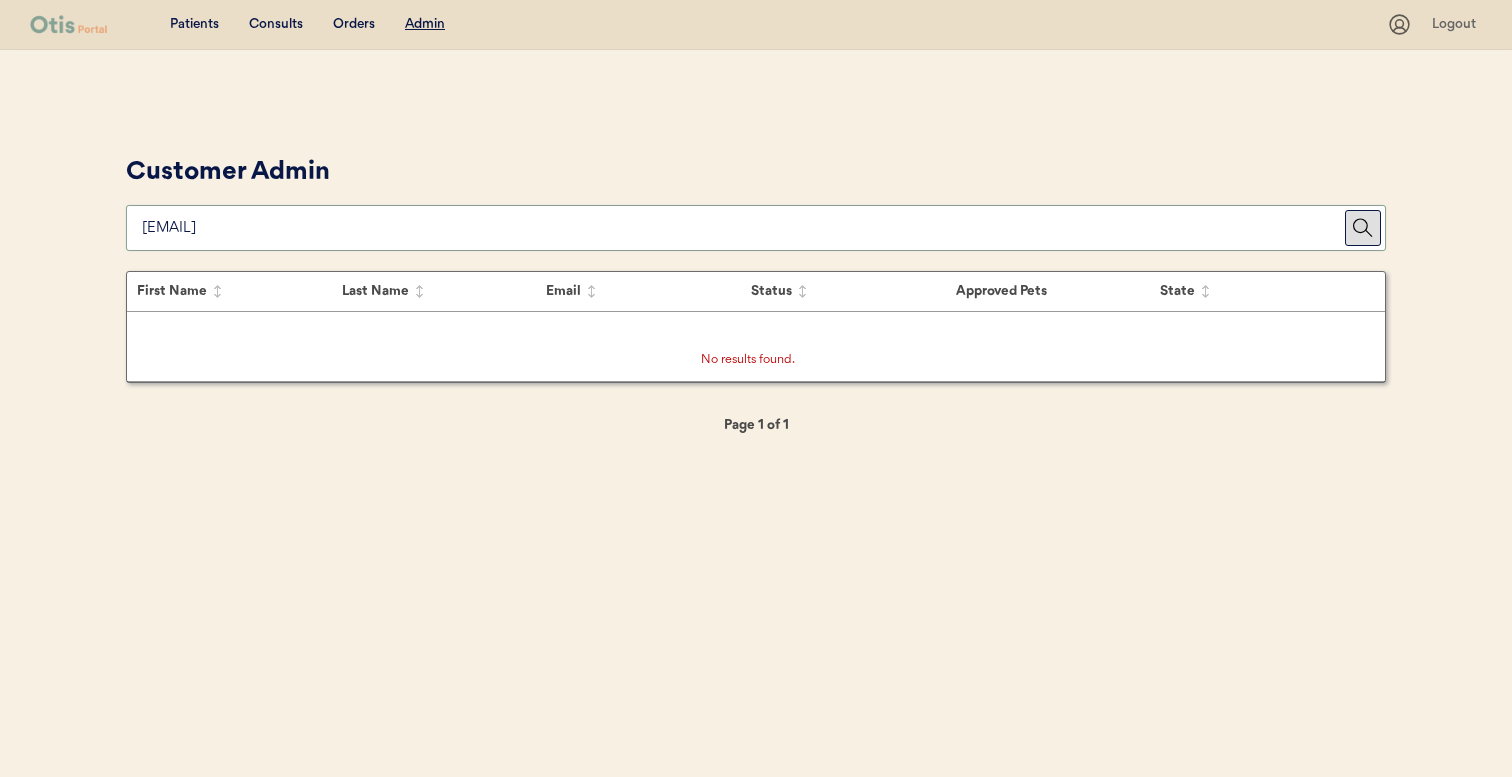 click at bounding box center (743, 228) 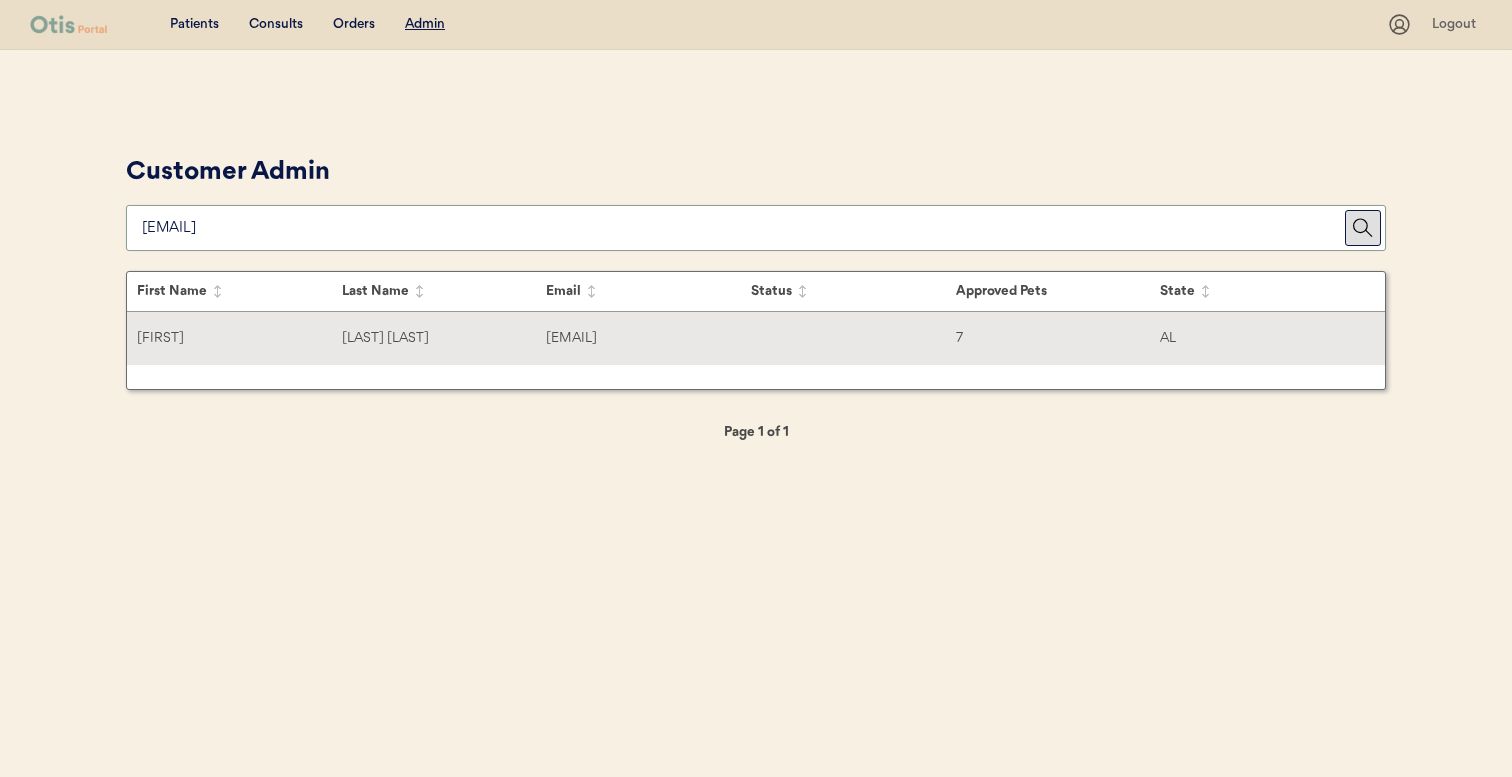 type on "taradmal" 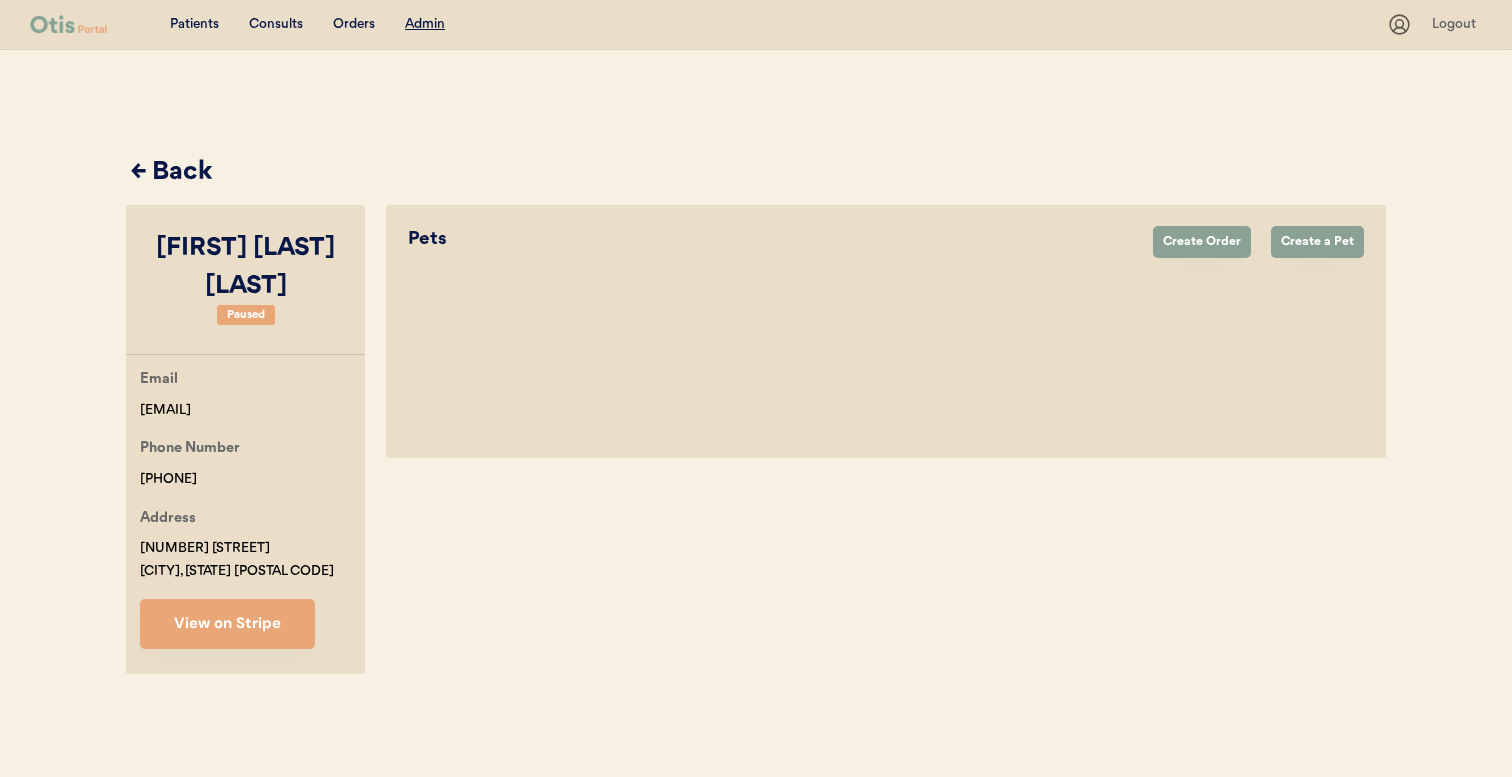 select on "true" 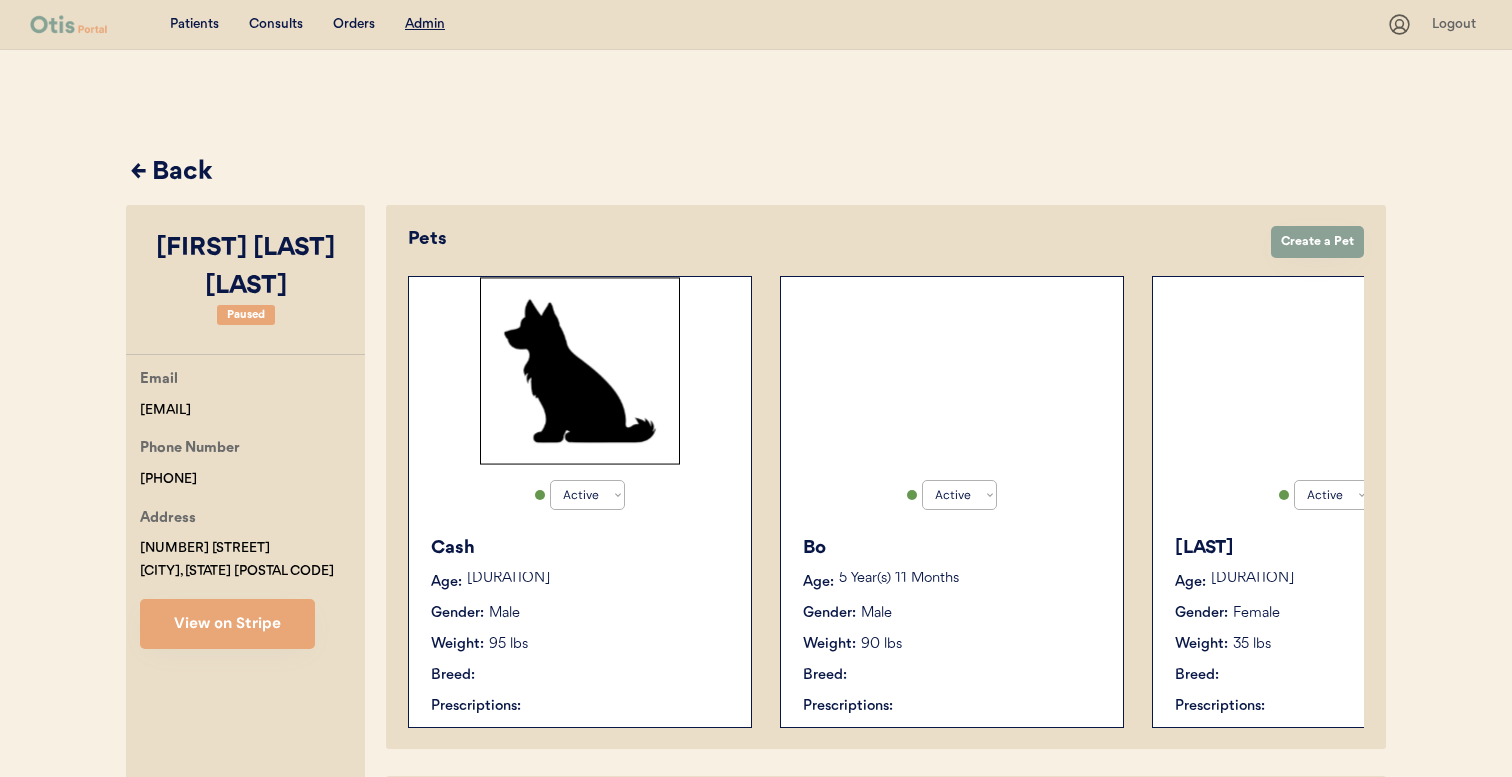 select on "true" 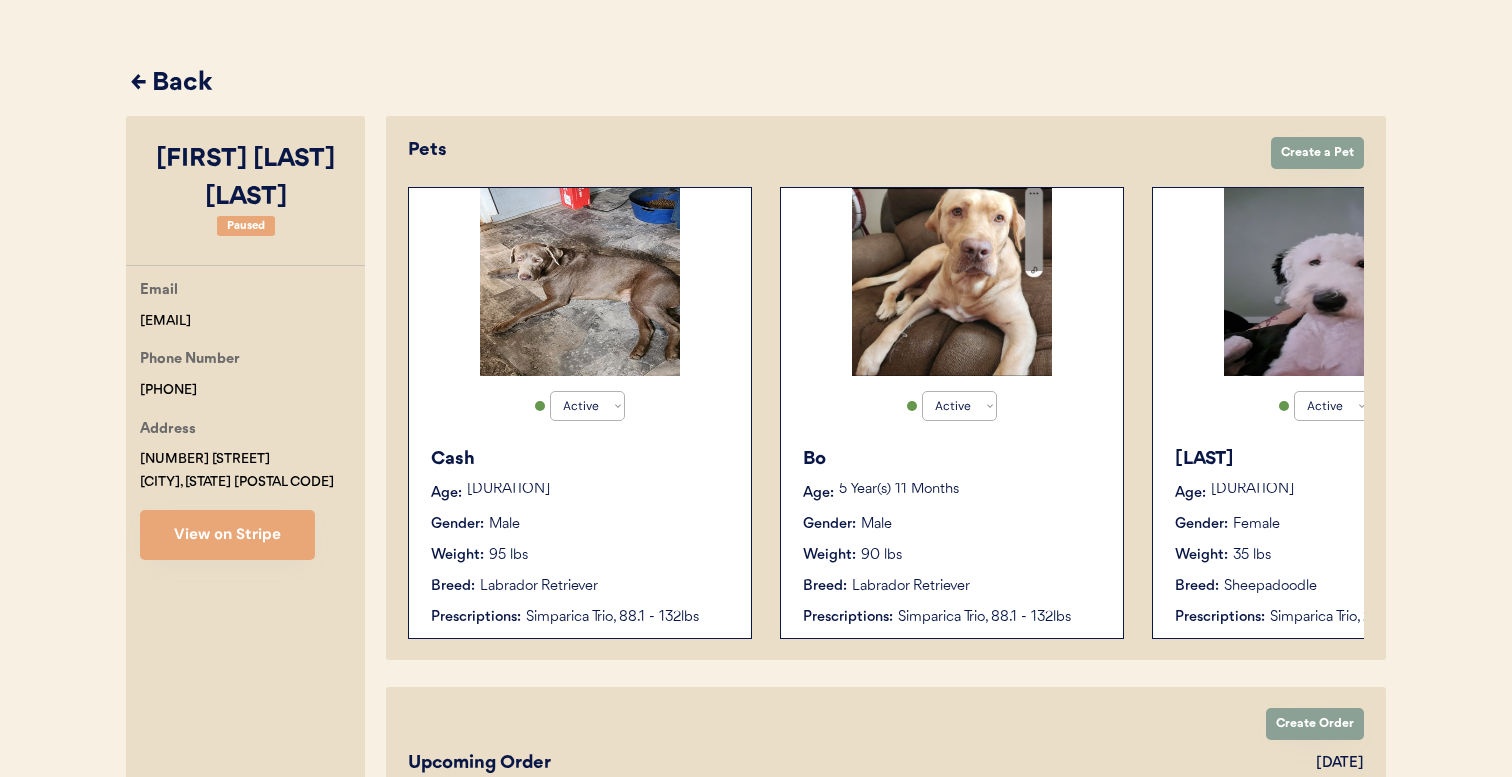 scroll, scrollTop: 101, scrollLeft: 0, axis: vertical 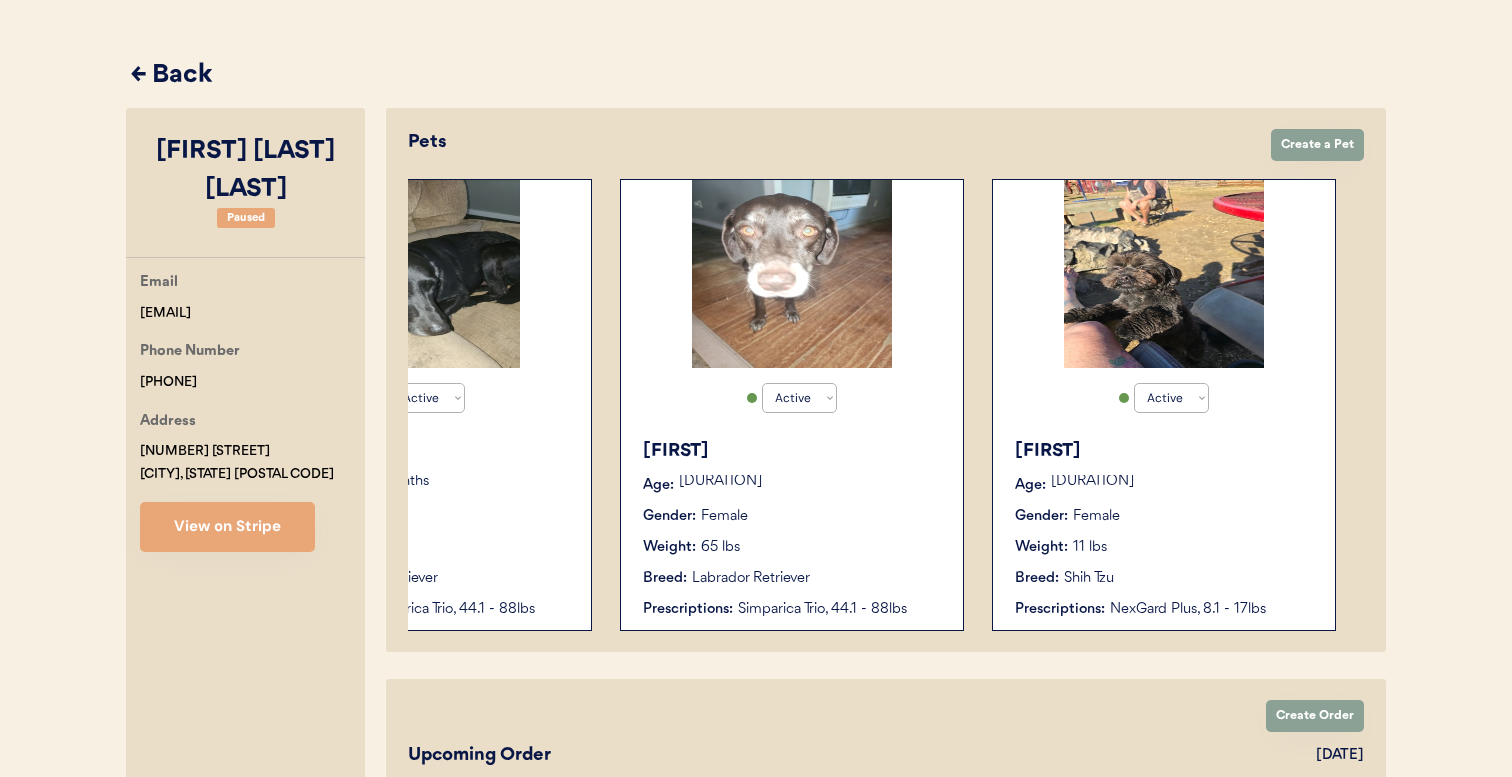 click on "Rosie Age:
1 Year(s) 2 Months
Gender: Female Weight: 11 lbs Breed: Shih Tzu Prescriptions: NexGard Plus, 8.1 - 17lbs" at bounding box center (1164, 529) 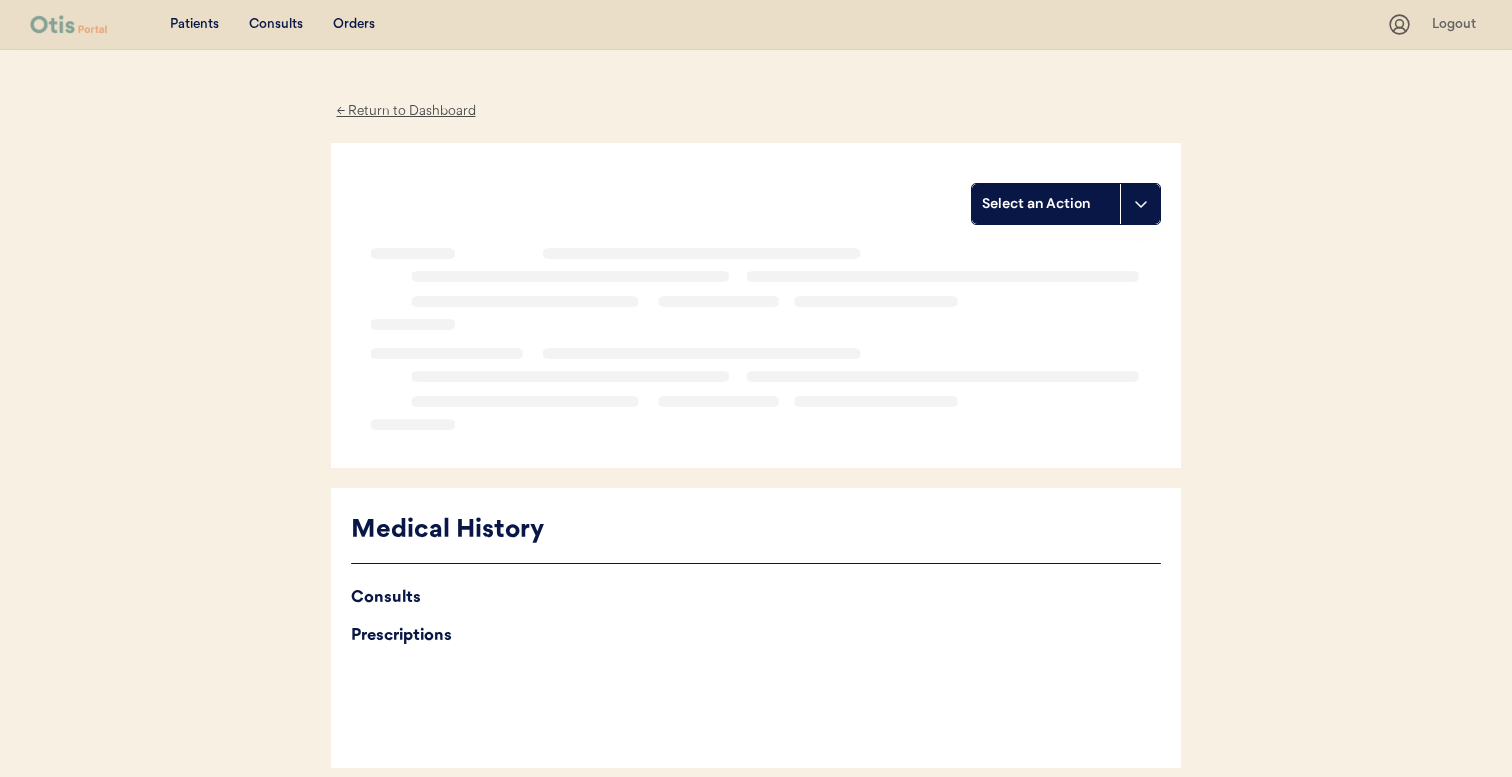 scroll, scrollTop: 0, scrollLeft: 0, axis: both 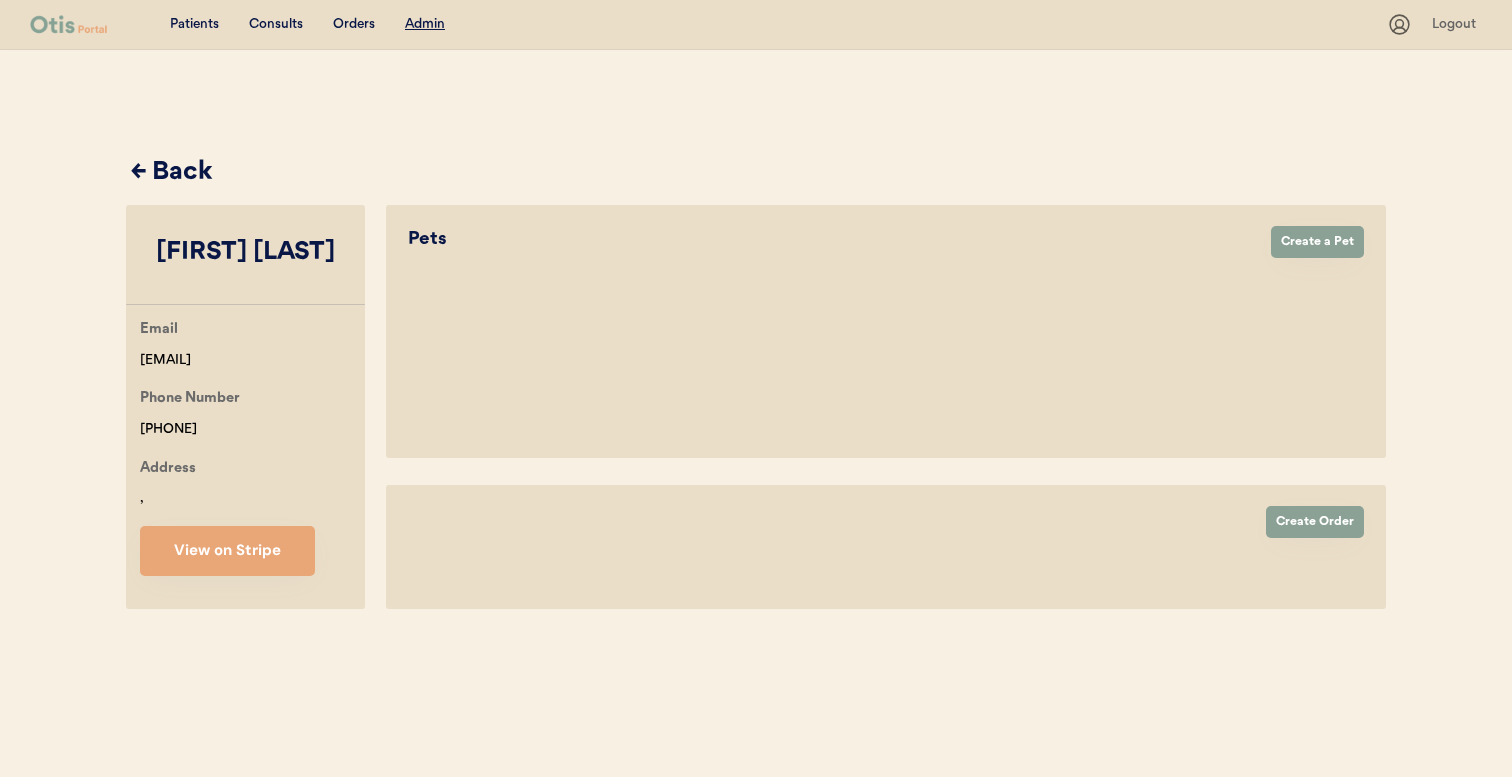 select on "true" 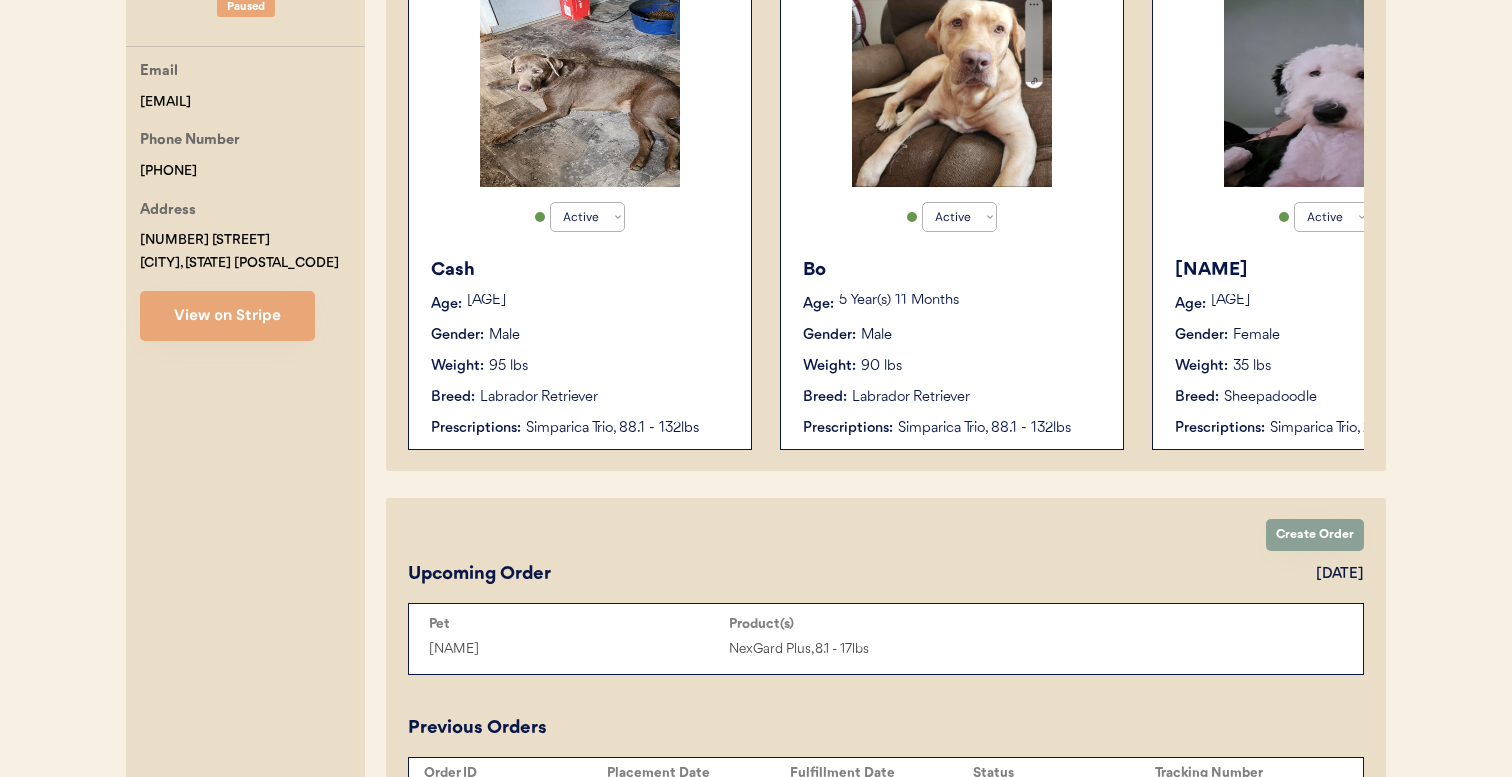 scroll, scrollTop: 280, scrollLeft: 0, axis: vertical 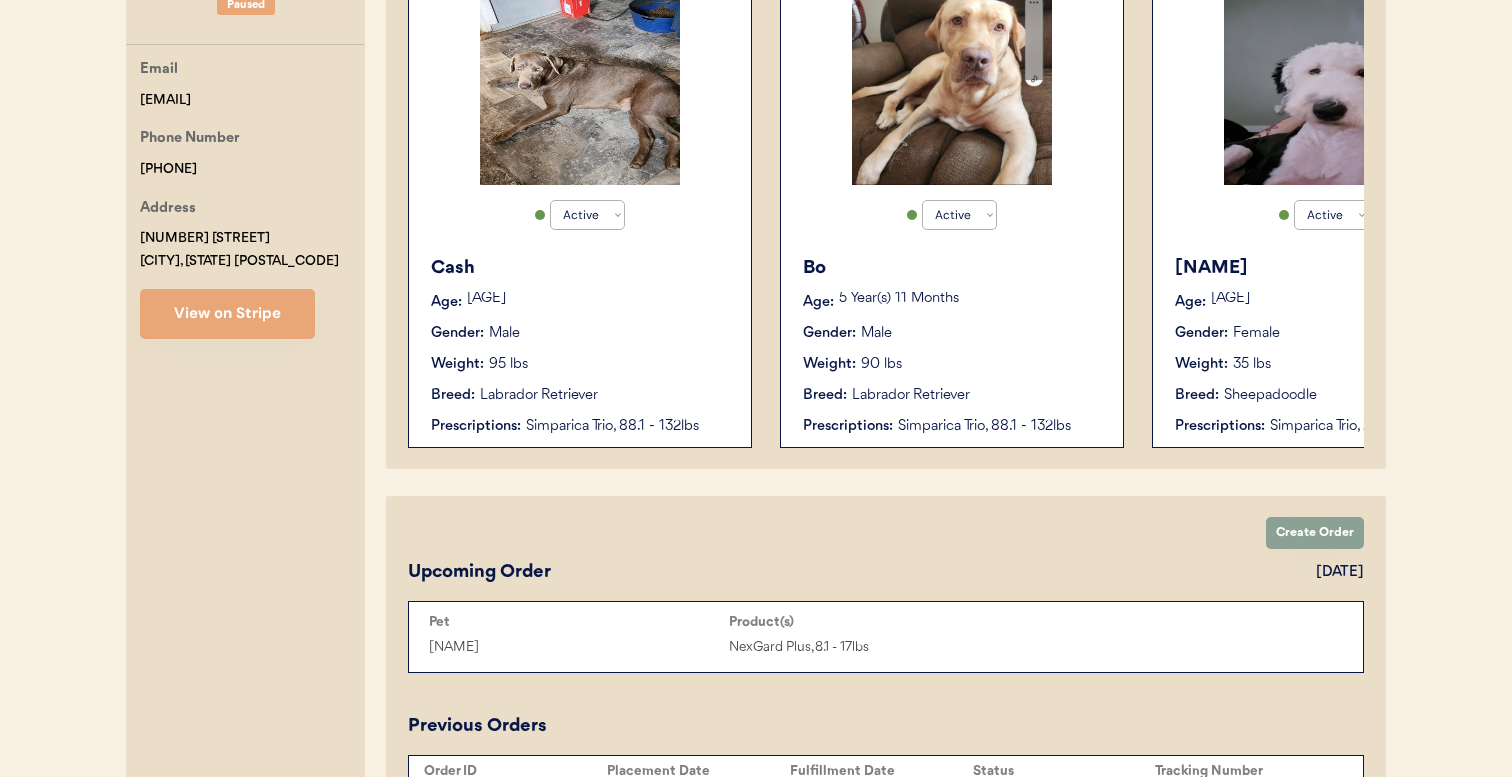 click on "Active Active Inactive Cash Age:
3 Year(s) 4 Months
Gender: Male Weight: 95 lbs Breed: Labrador Retriever Prescriptions: Simparica Trio, 88.1 - 132lbs" at bounding box center (580, 222) 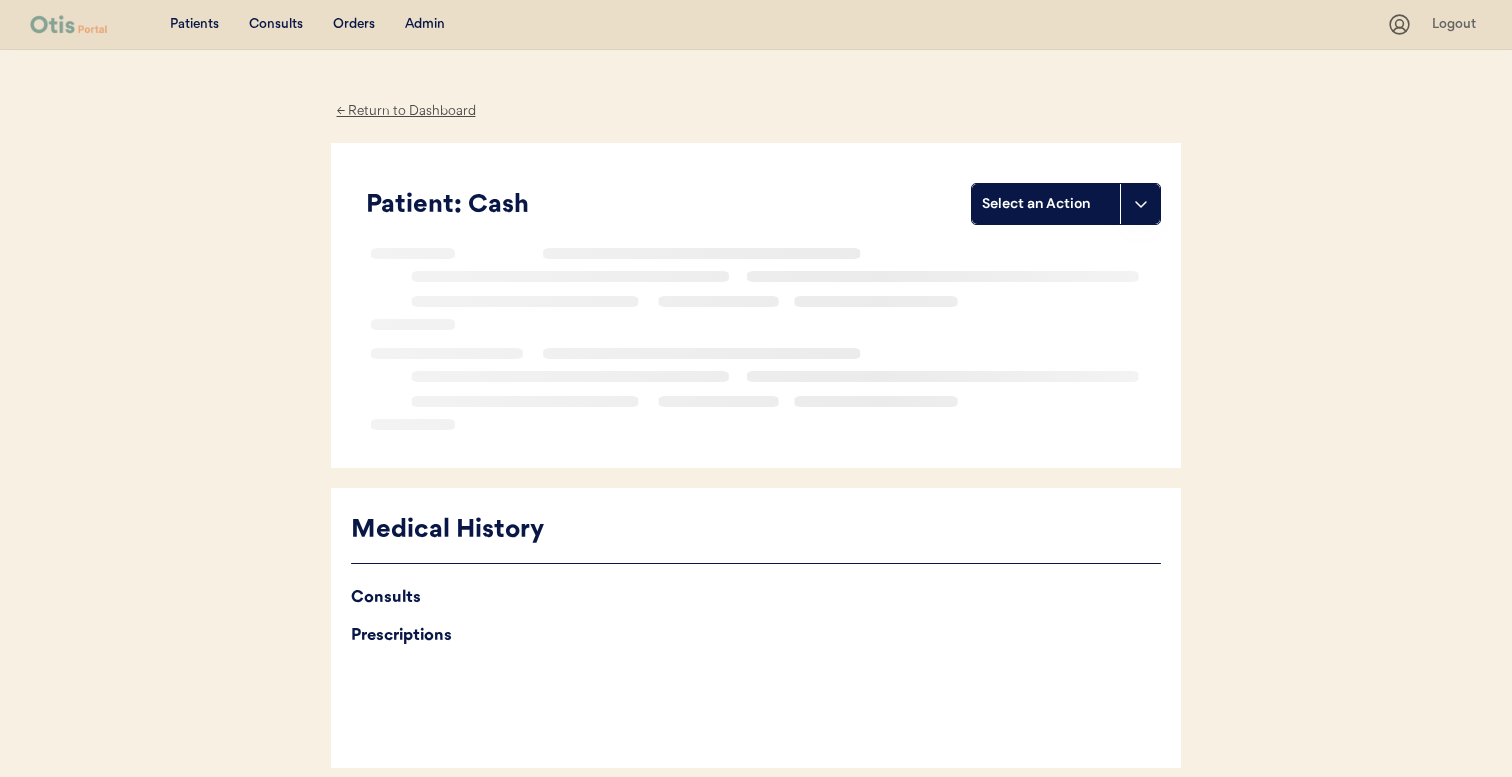 scroll, scrollTop: 0, scrollLeft: 0, axis: both 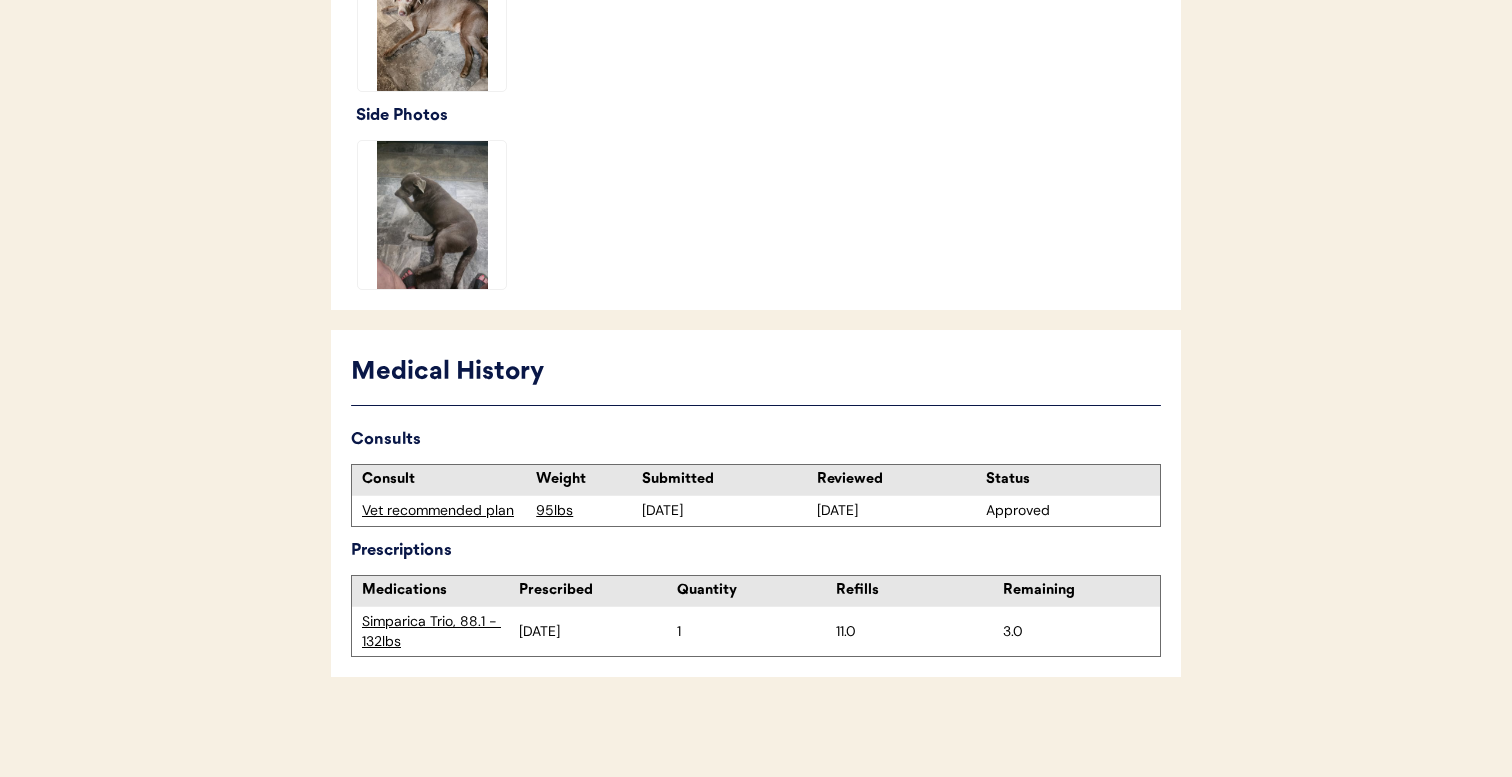 click on "Simparica Trio, 88.1 - 132lbs" at bounding box center [440, 631] 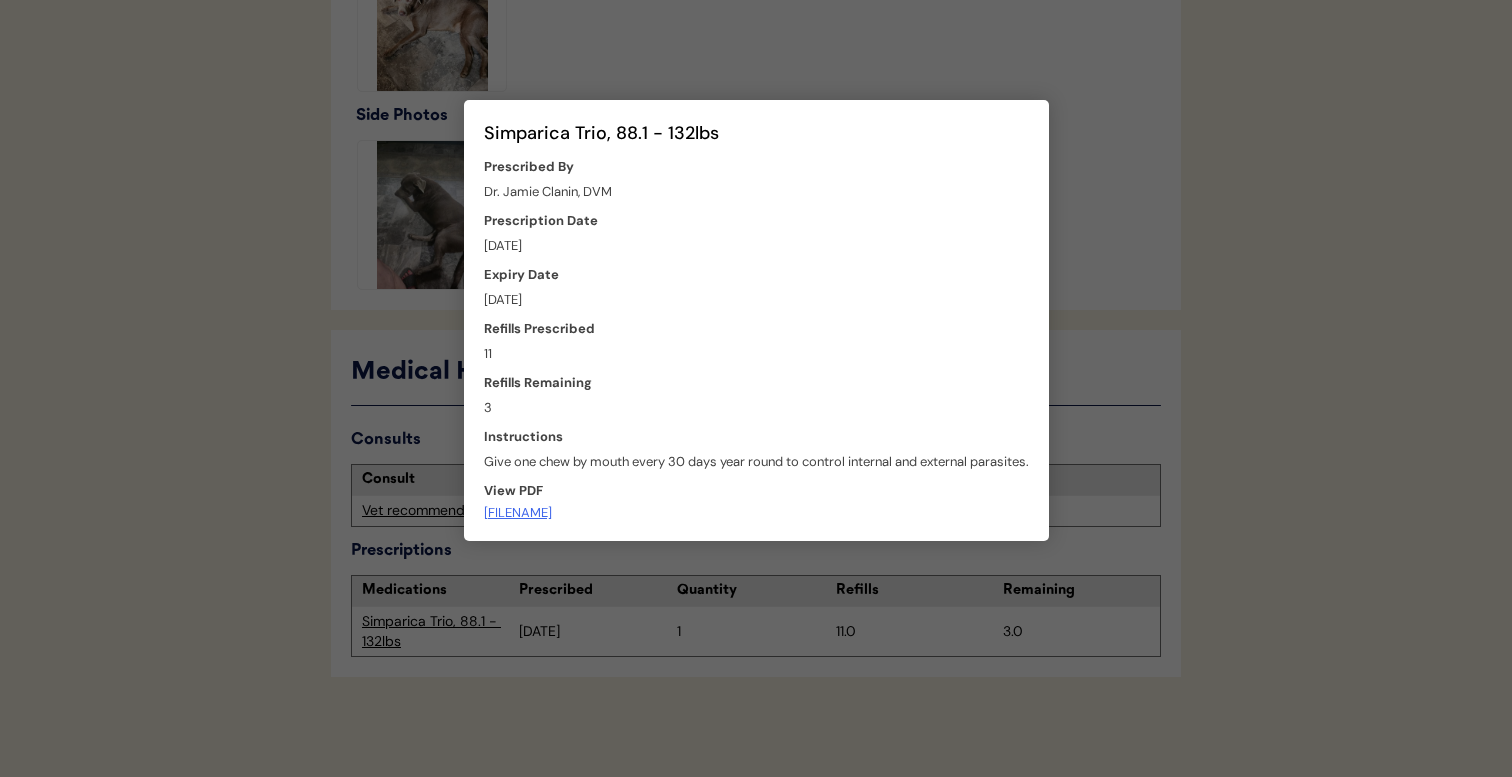 click at bounding box center (756, 388) 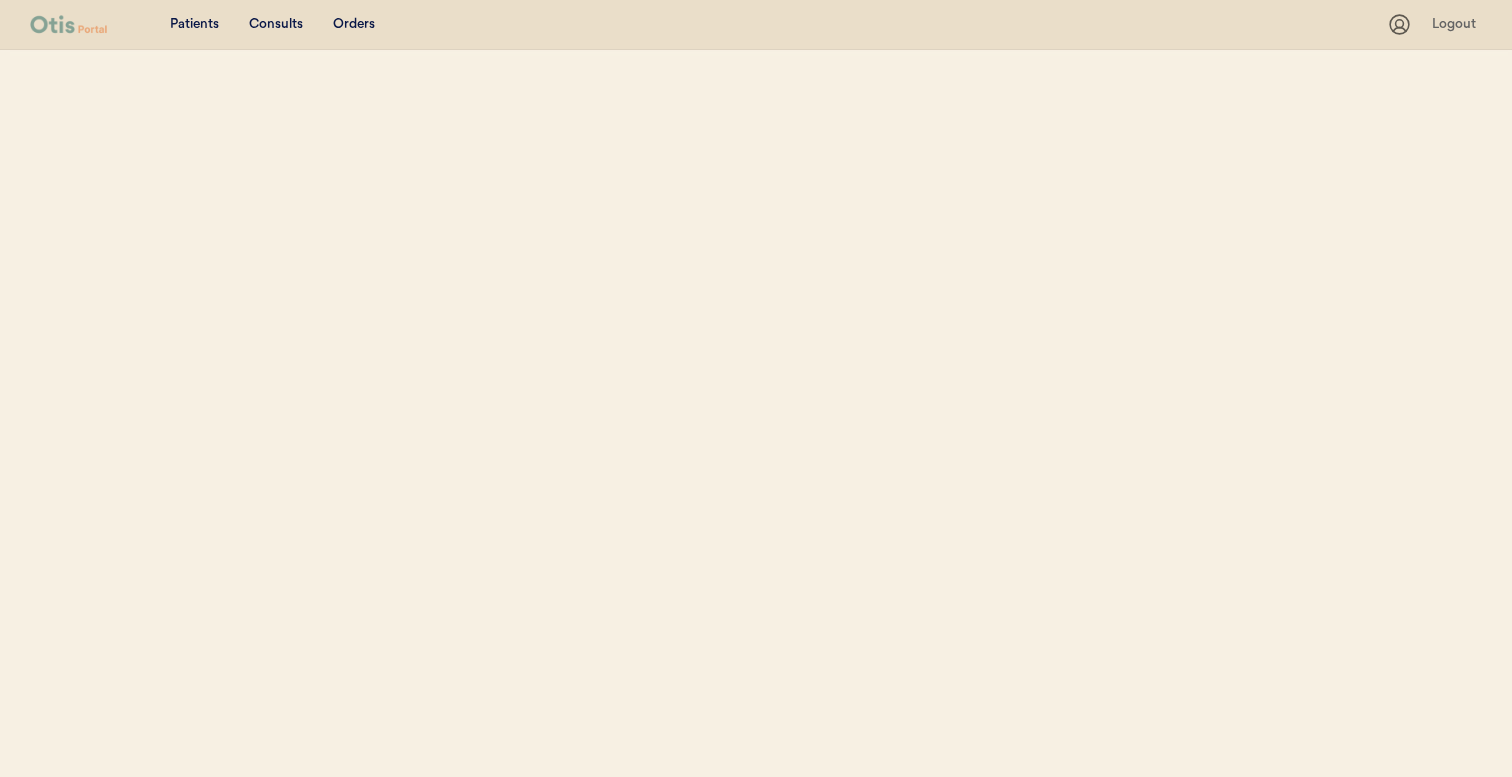 scroll, scrollTop: 0, scrollLeft: 0, axis: both 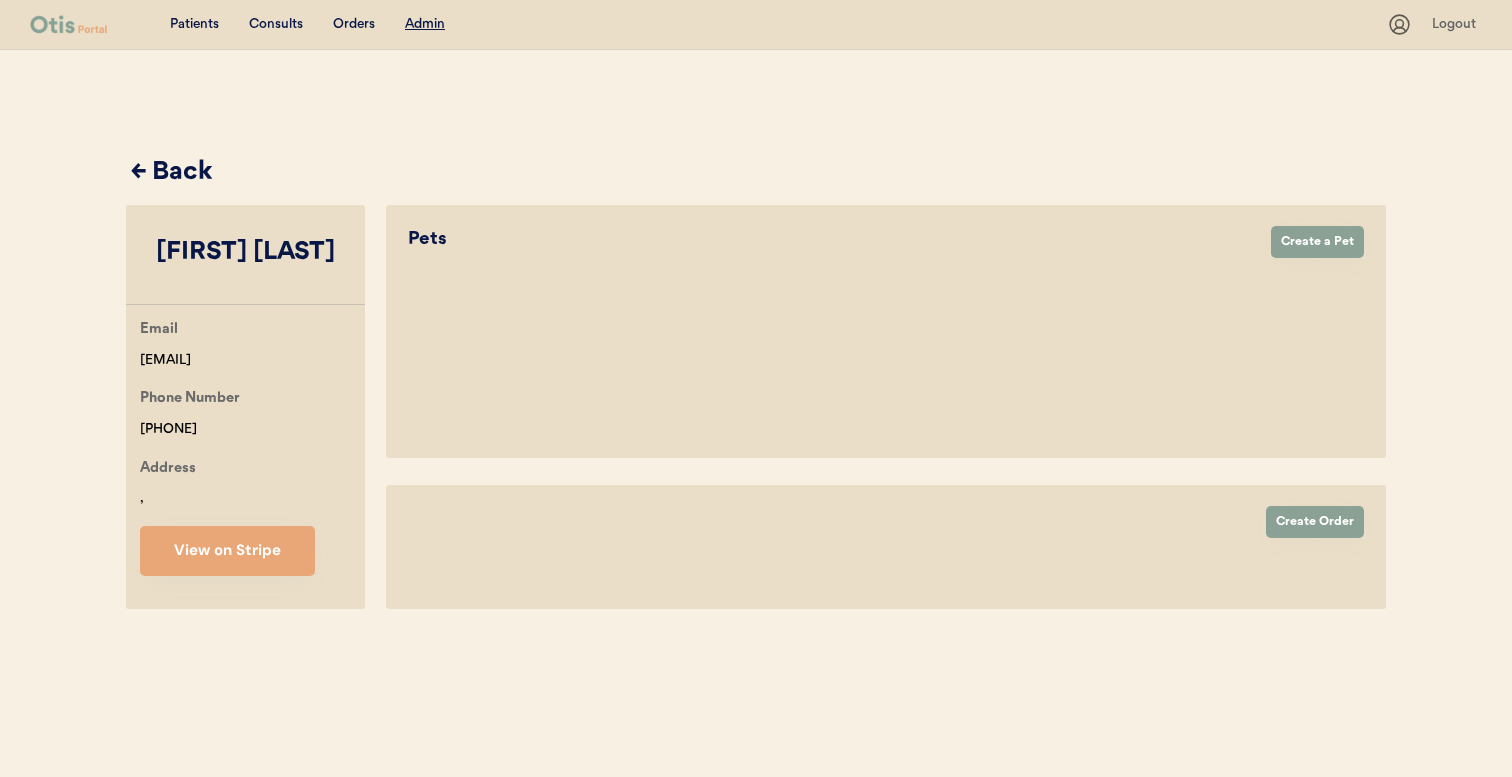 select on "true" 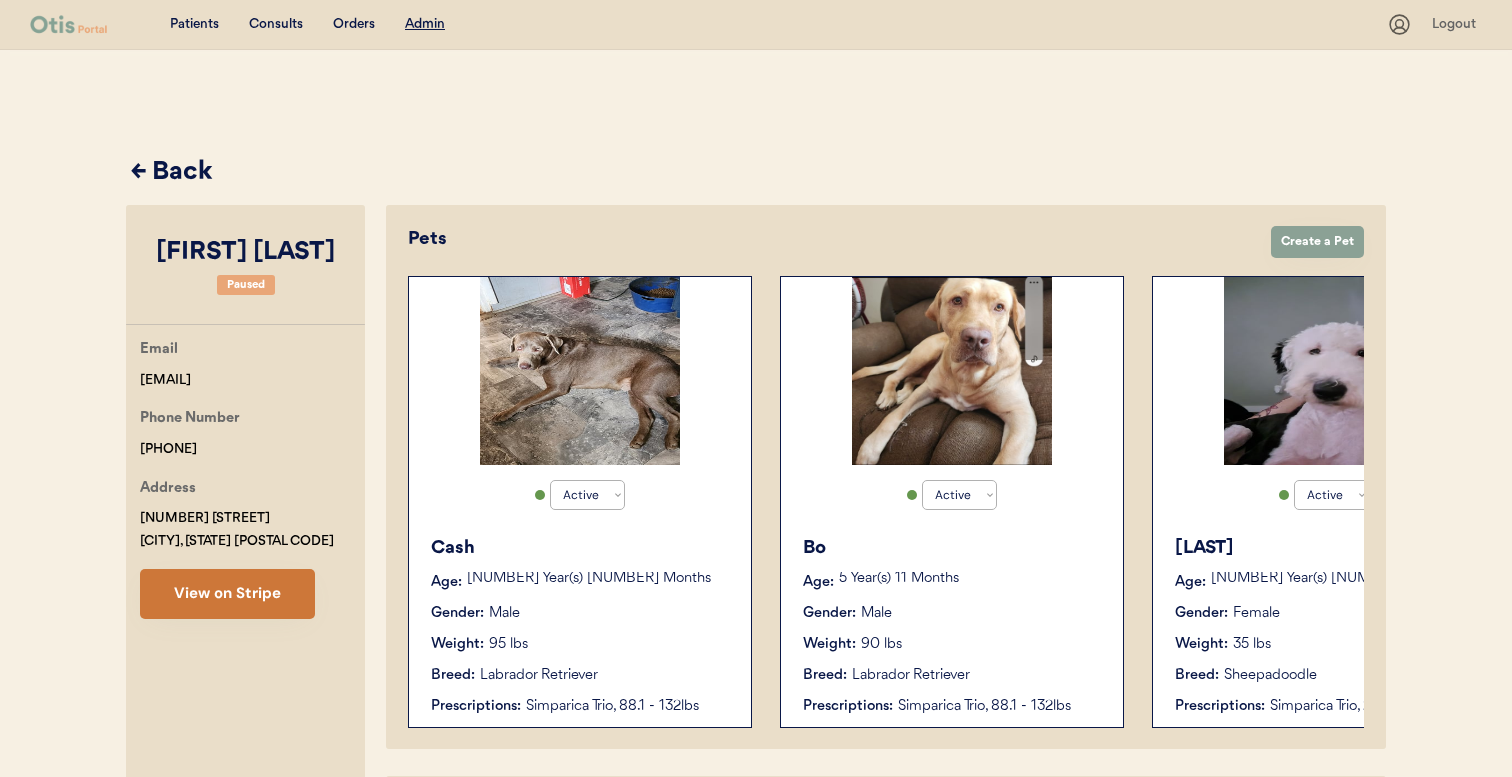 click on "View on Stripe" at bounding box center (227, 594) 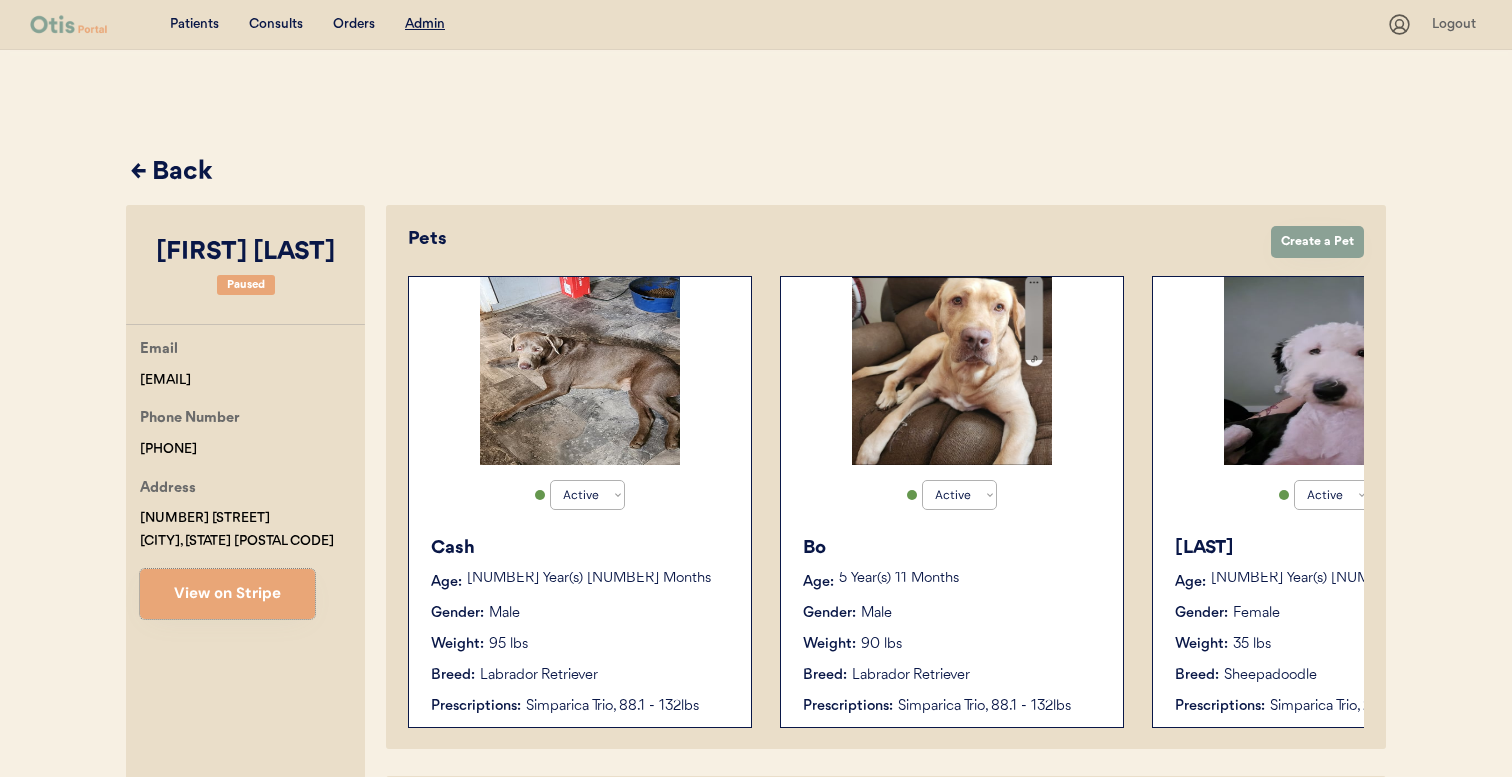 type 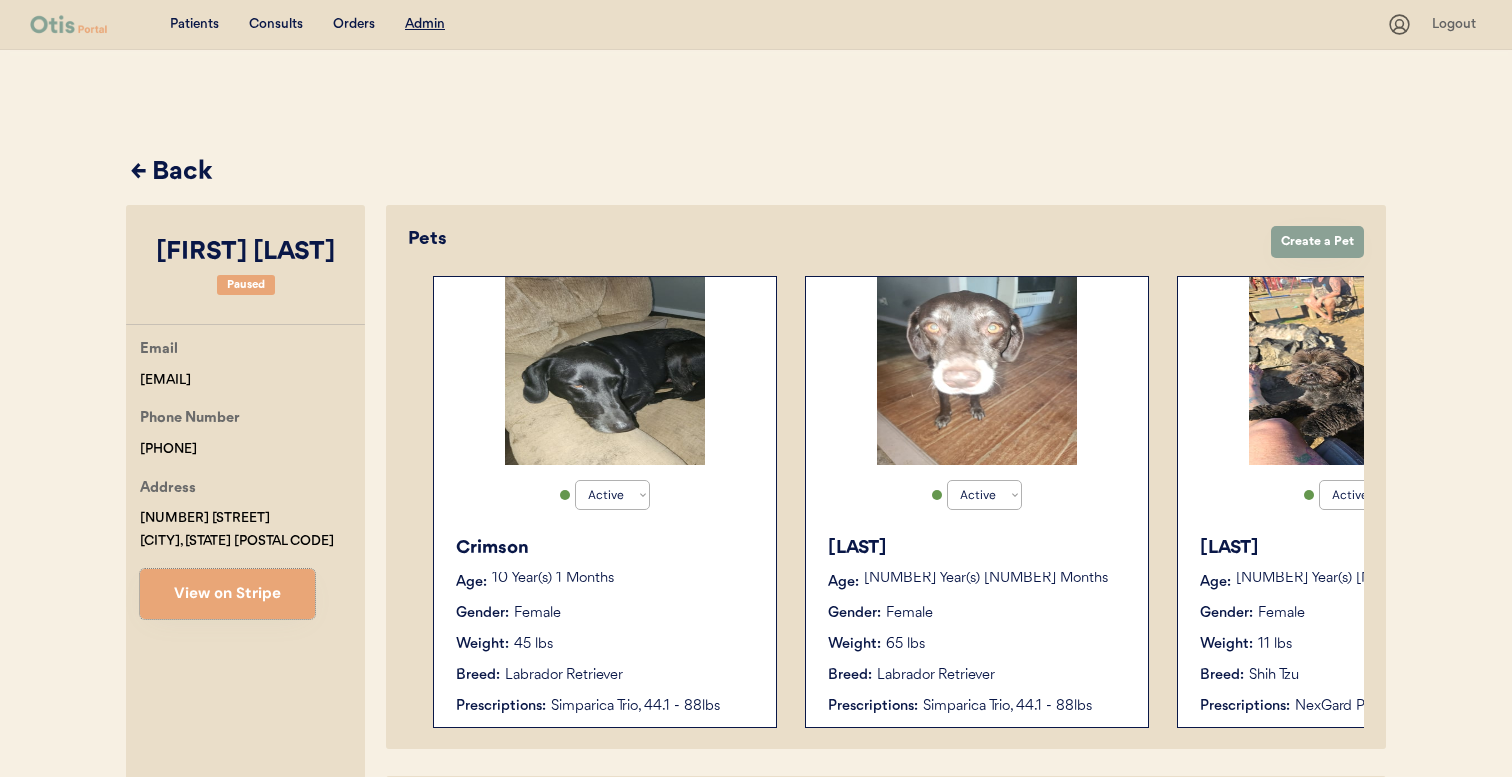 scroll, scrollTop: 0, scrollLeft: 1648, axis: horizontal 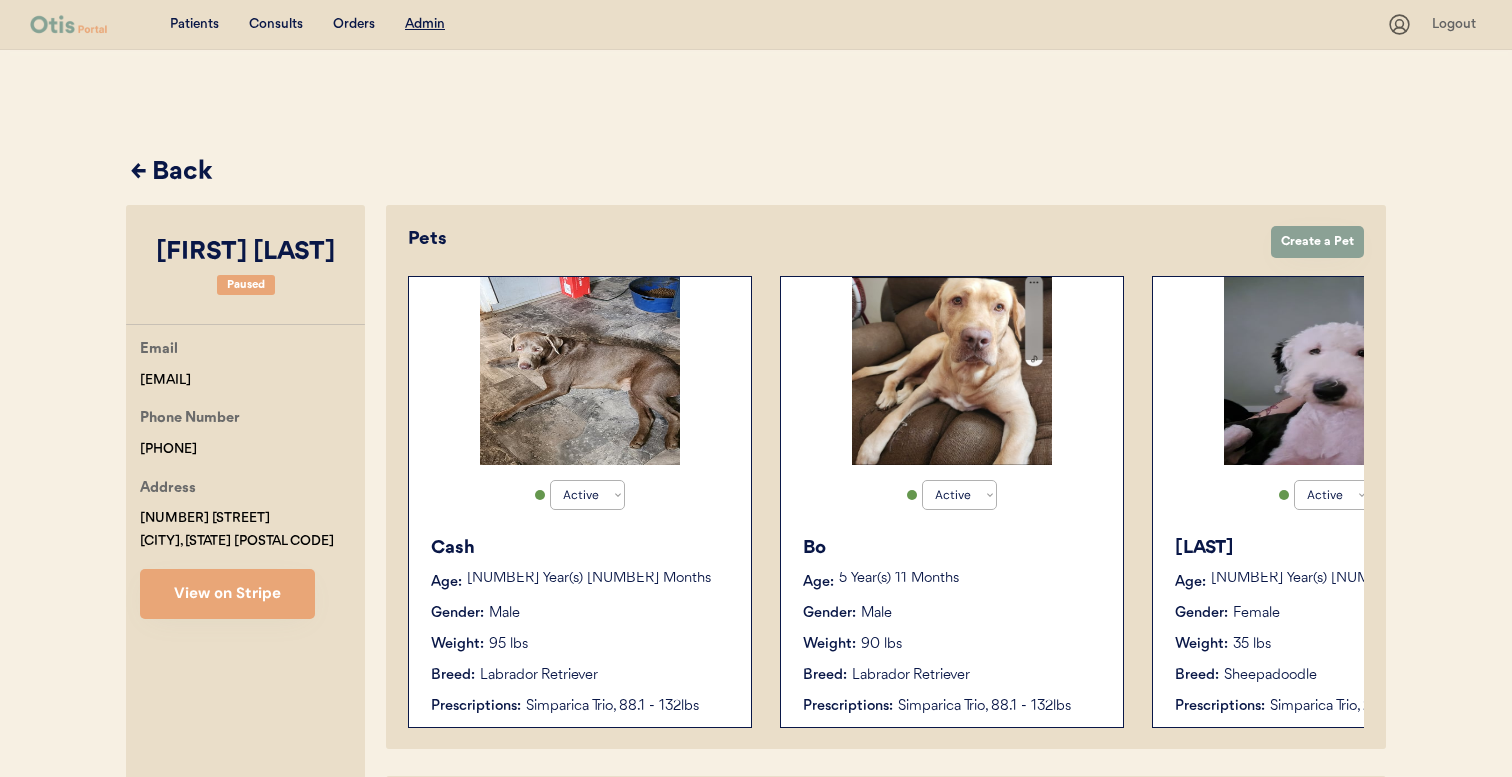 click on "3 Year(s) 4 Months" at bounding box center (599, 582) 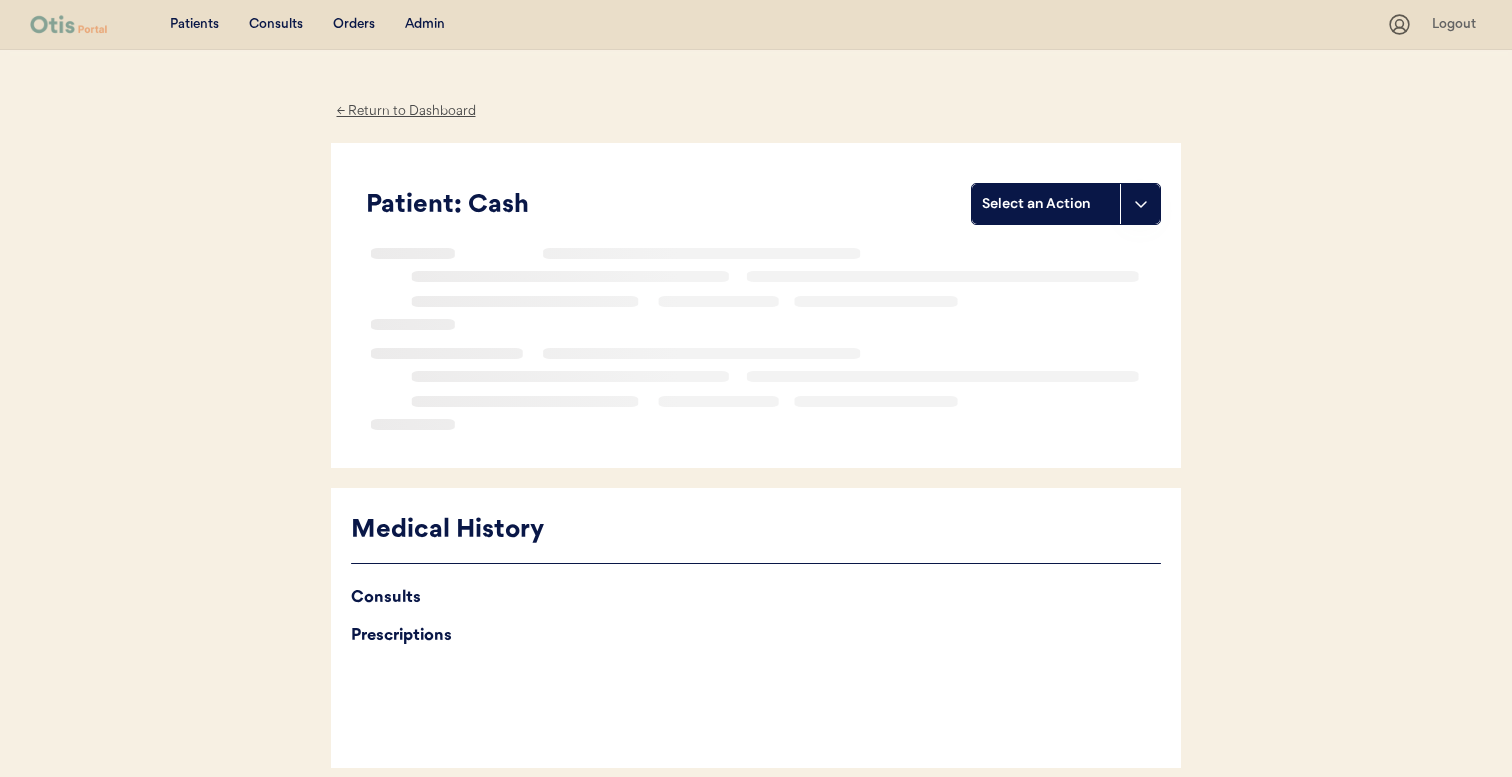 scroll, scrollTop: 0, scrollLeft: 0, axis: both 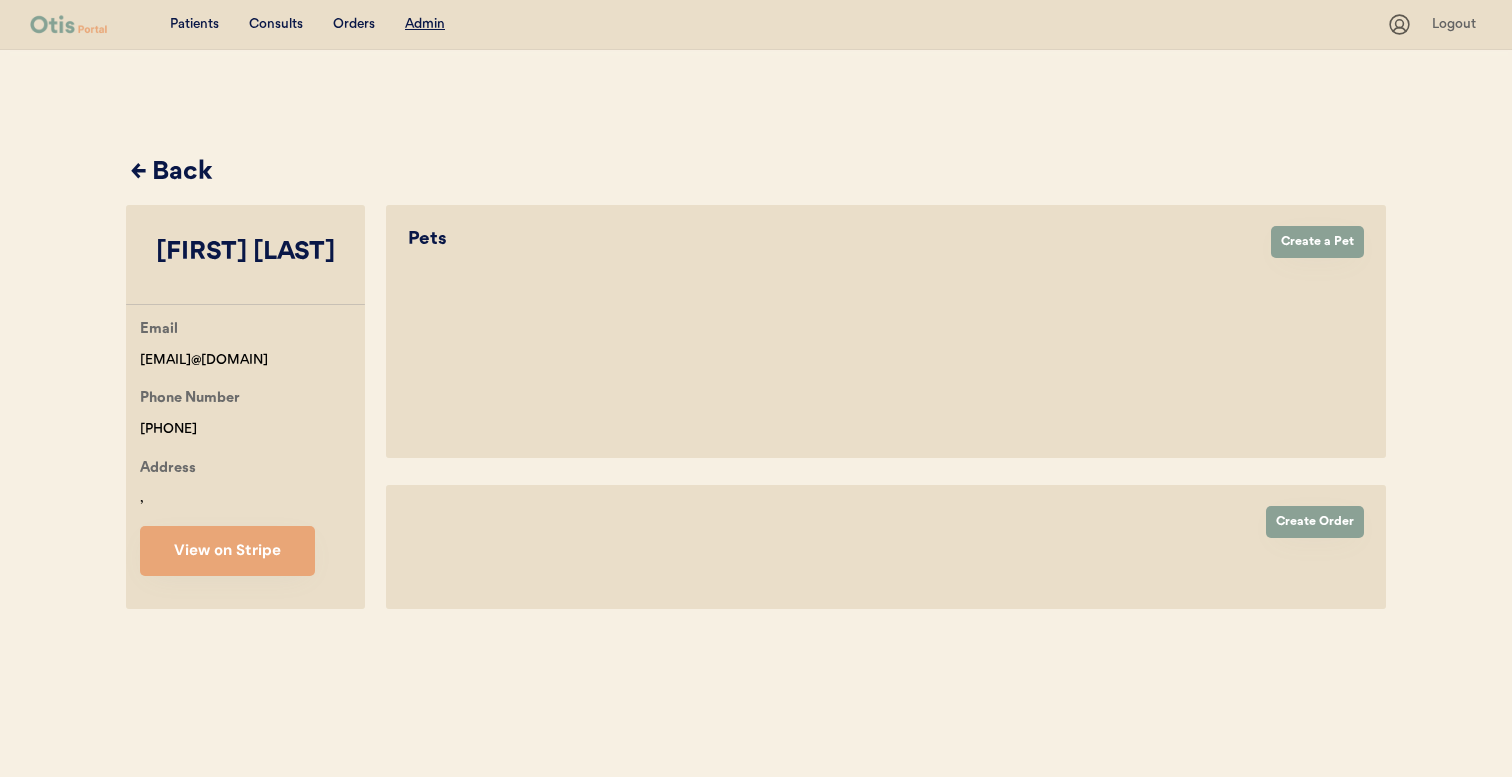 select on "true" 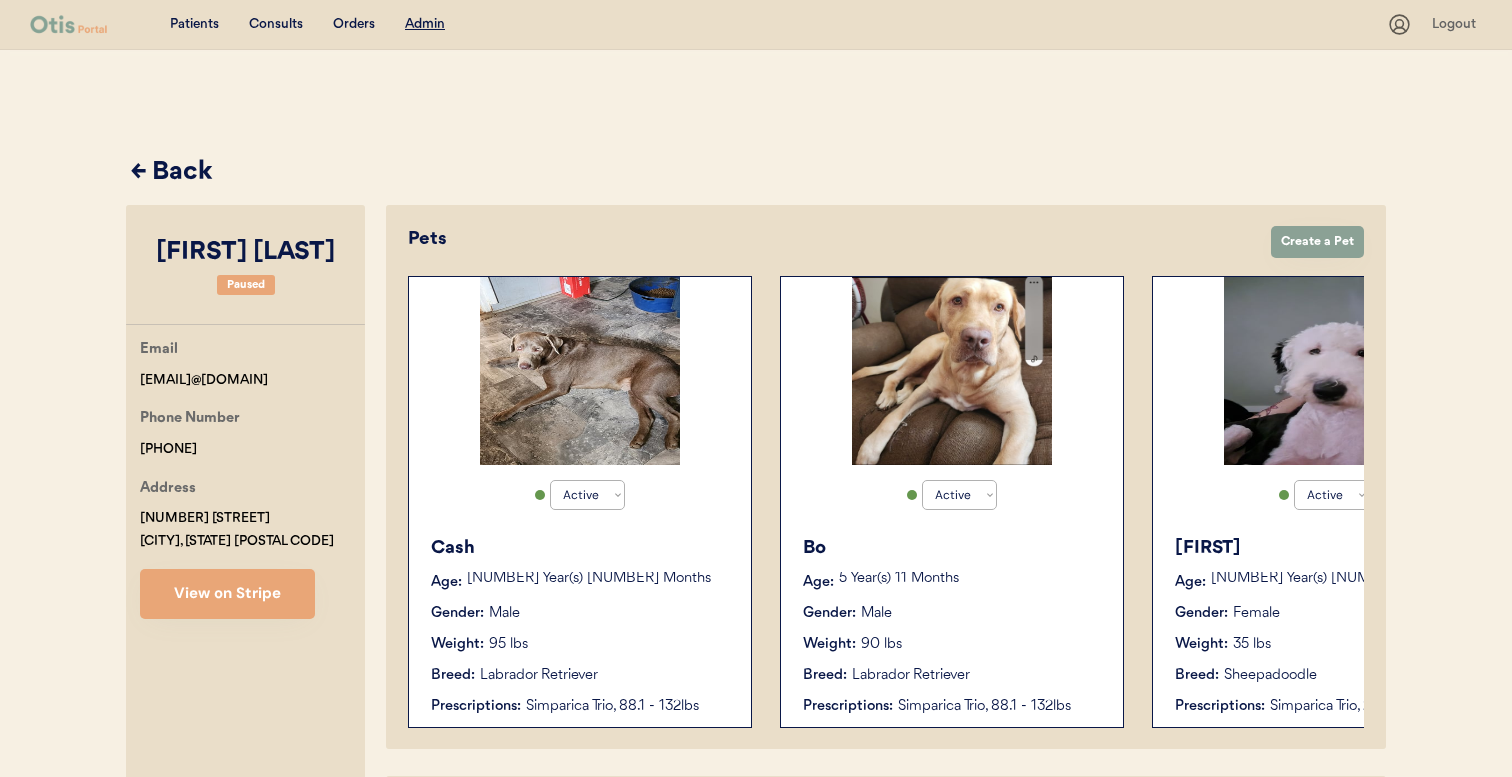 click on "← Back" at bounding box center (758, 173) 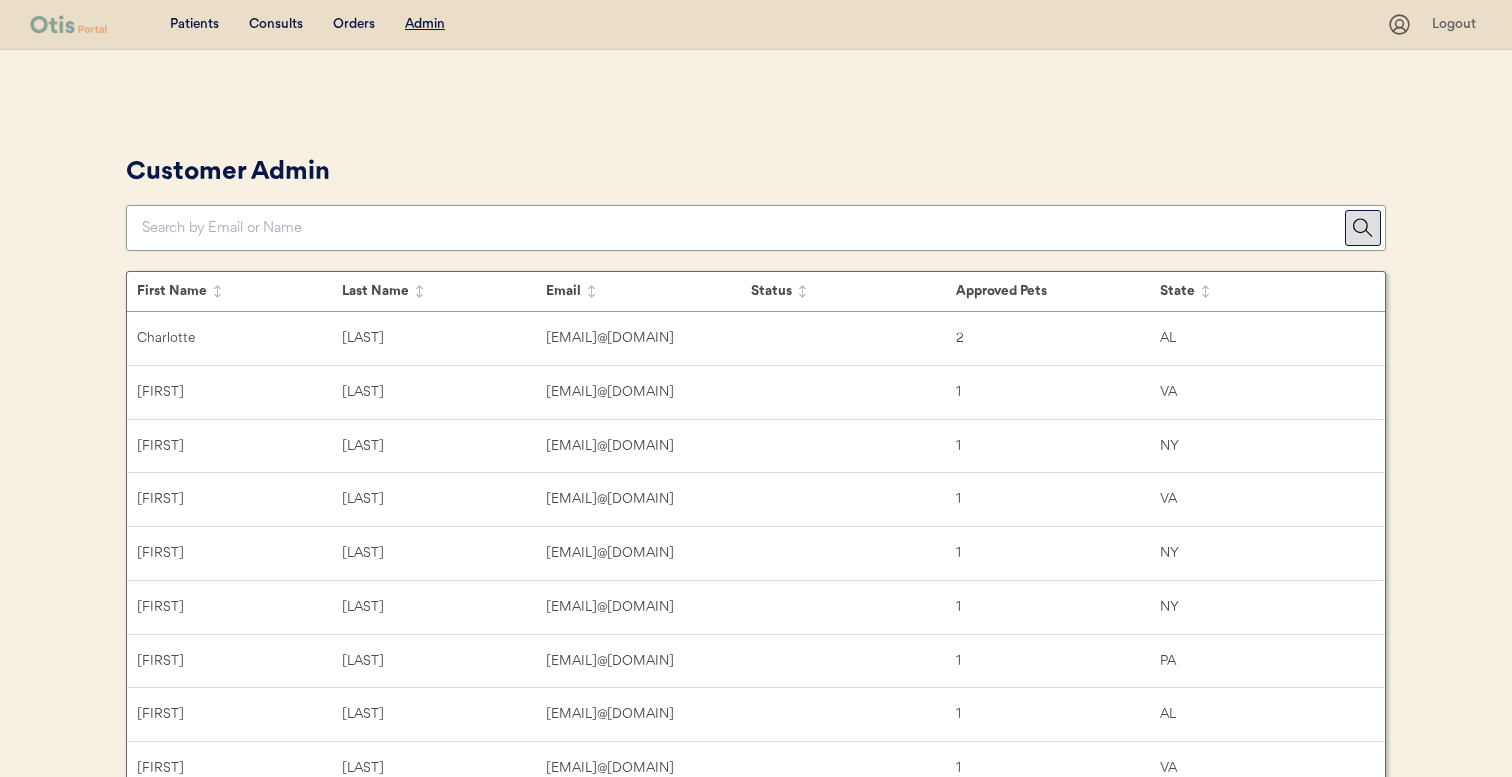 click at bounding box center [743, 228] 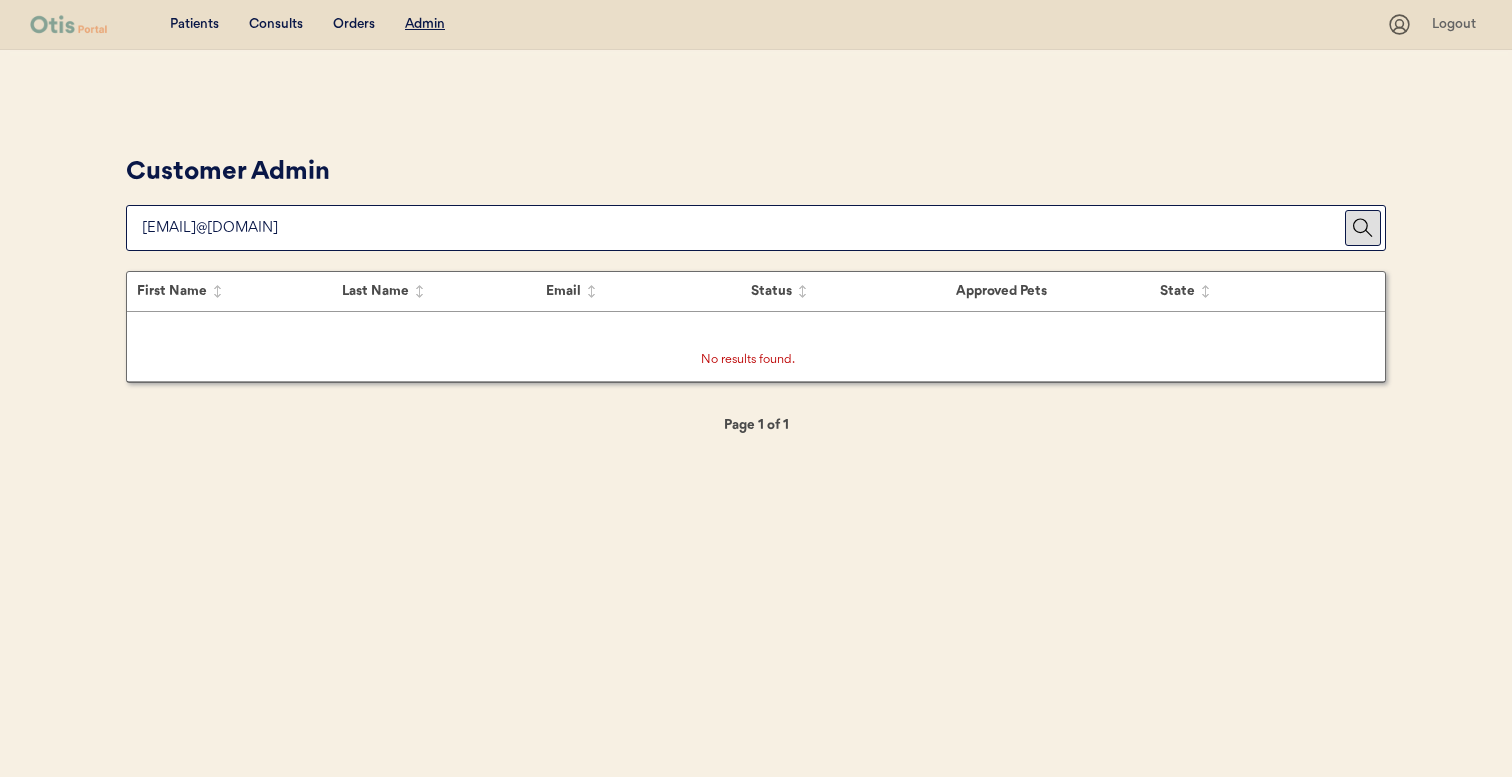 click on "Customer Admin" at bounding box center (756, 200) 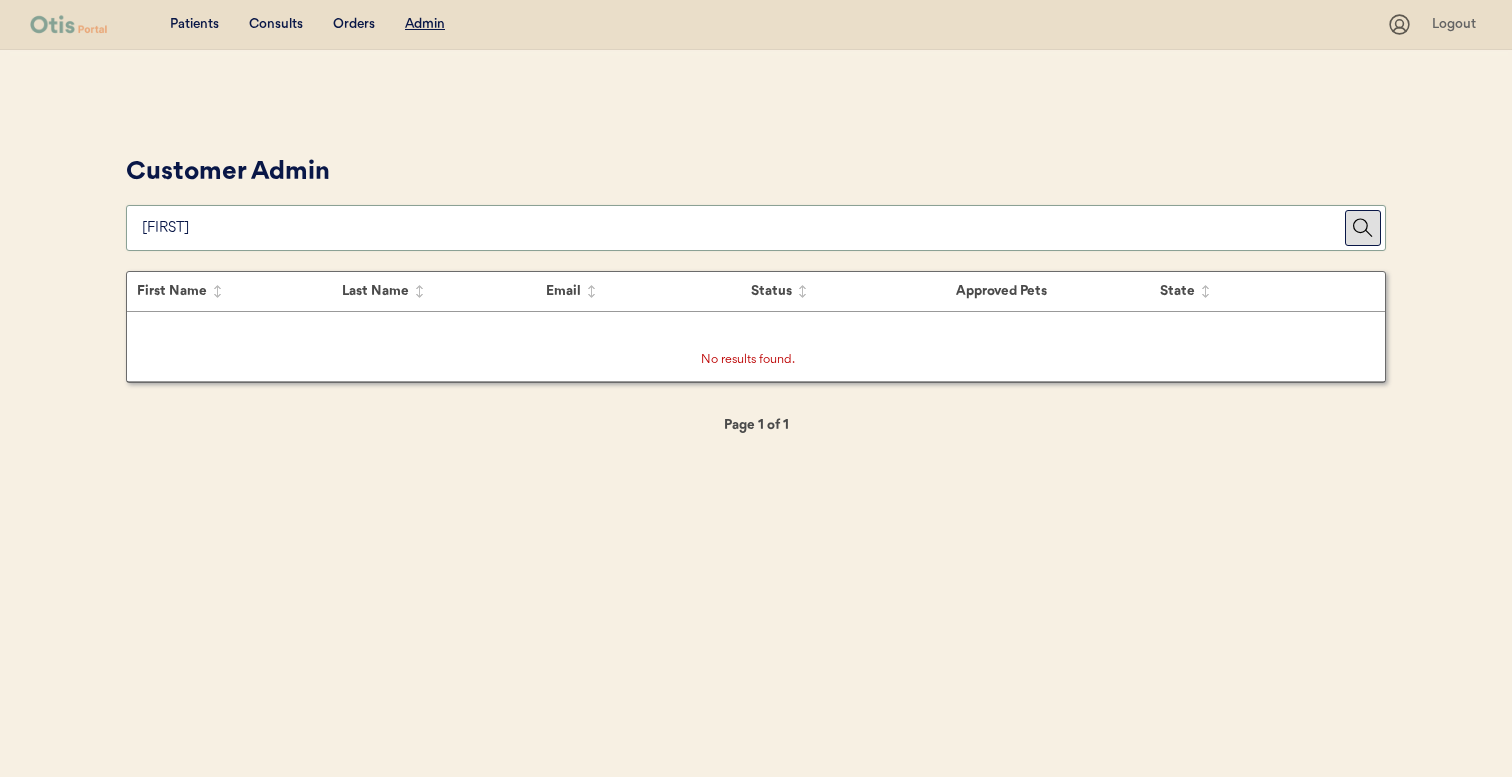 type on "me" 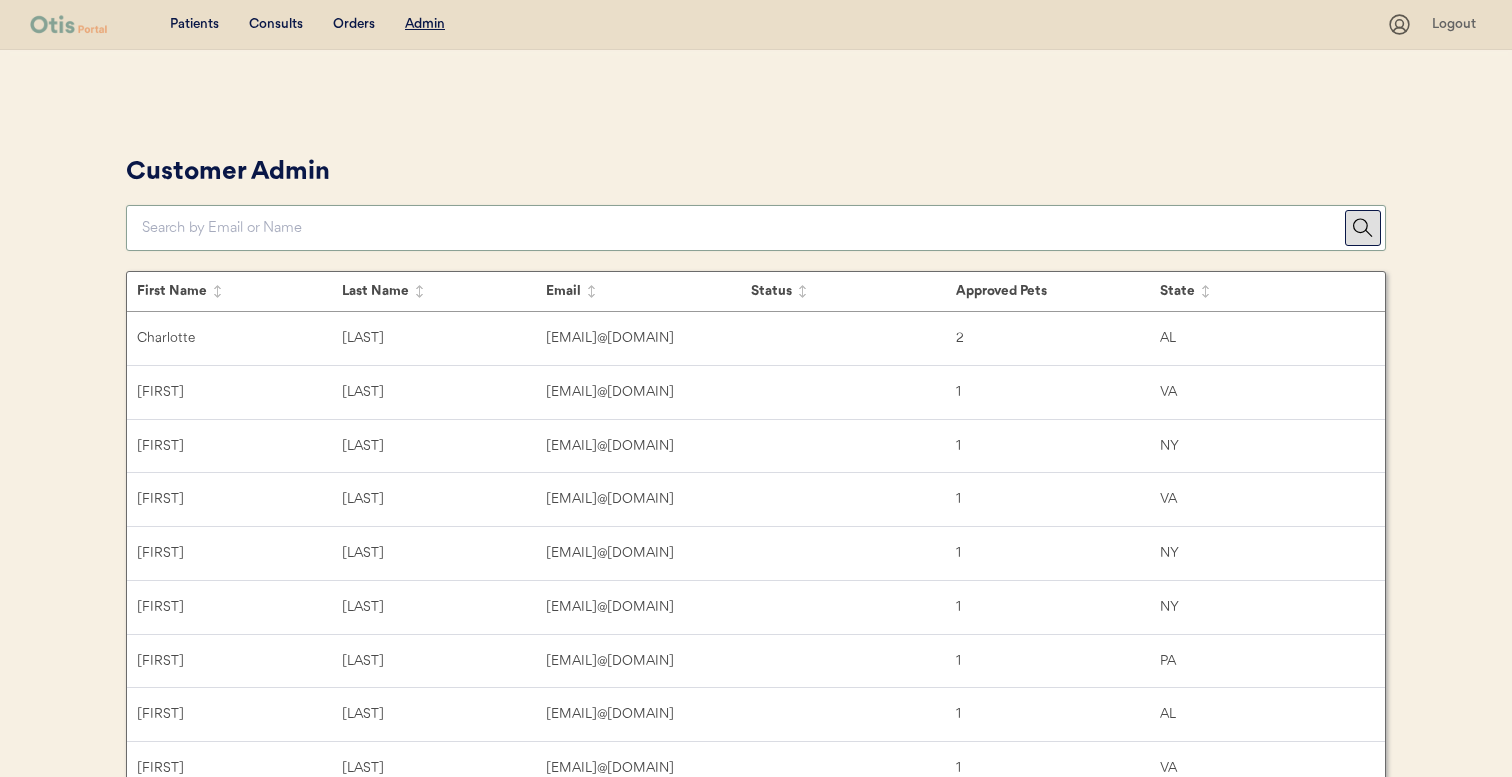 paste on "[USER]@[DOMAIN].com" 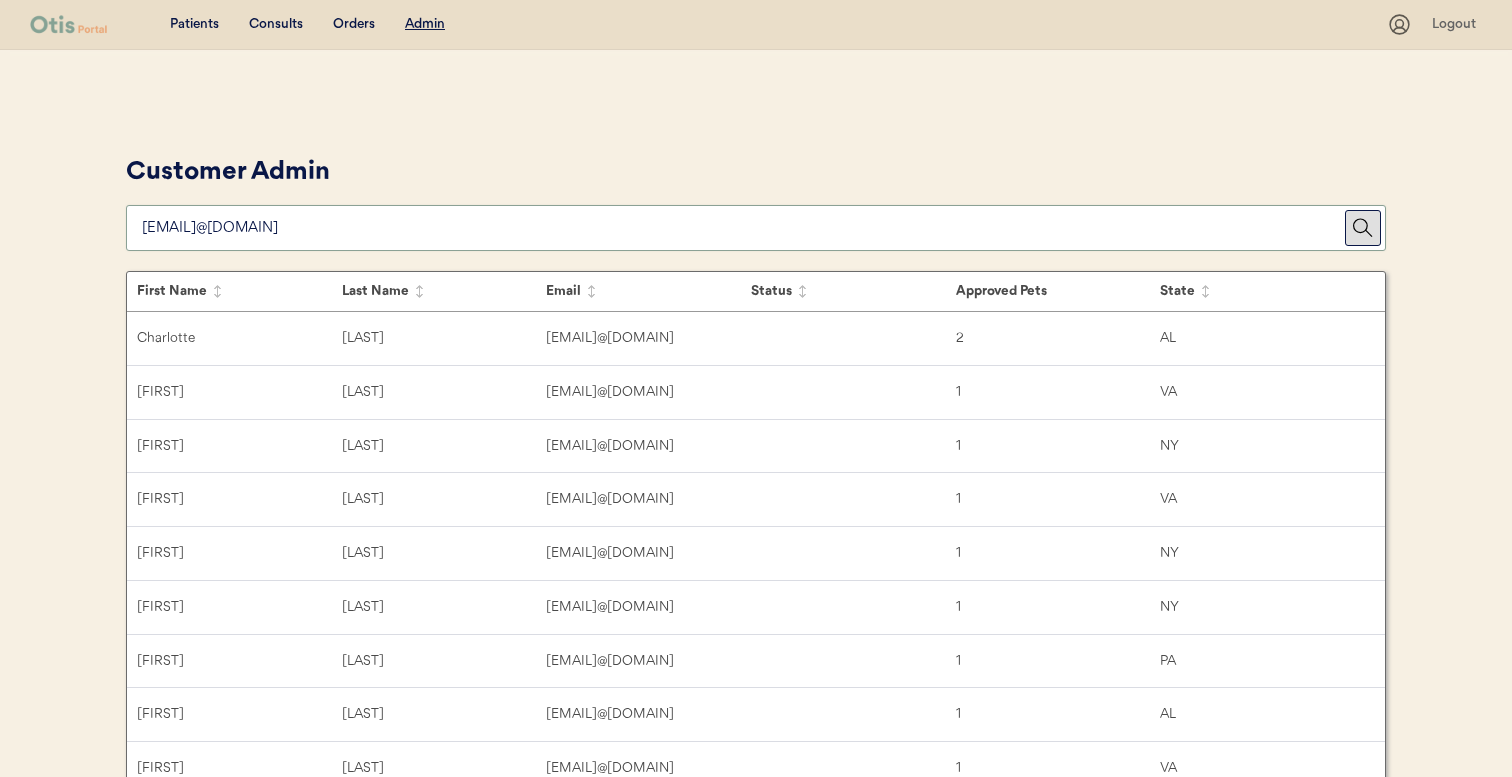 click on "Customer Admin" at bounding box center [756, 200] 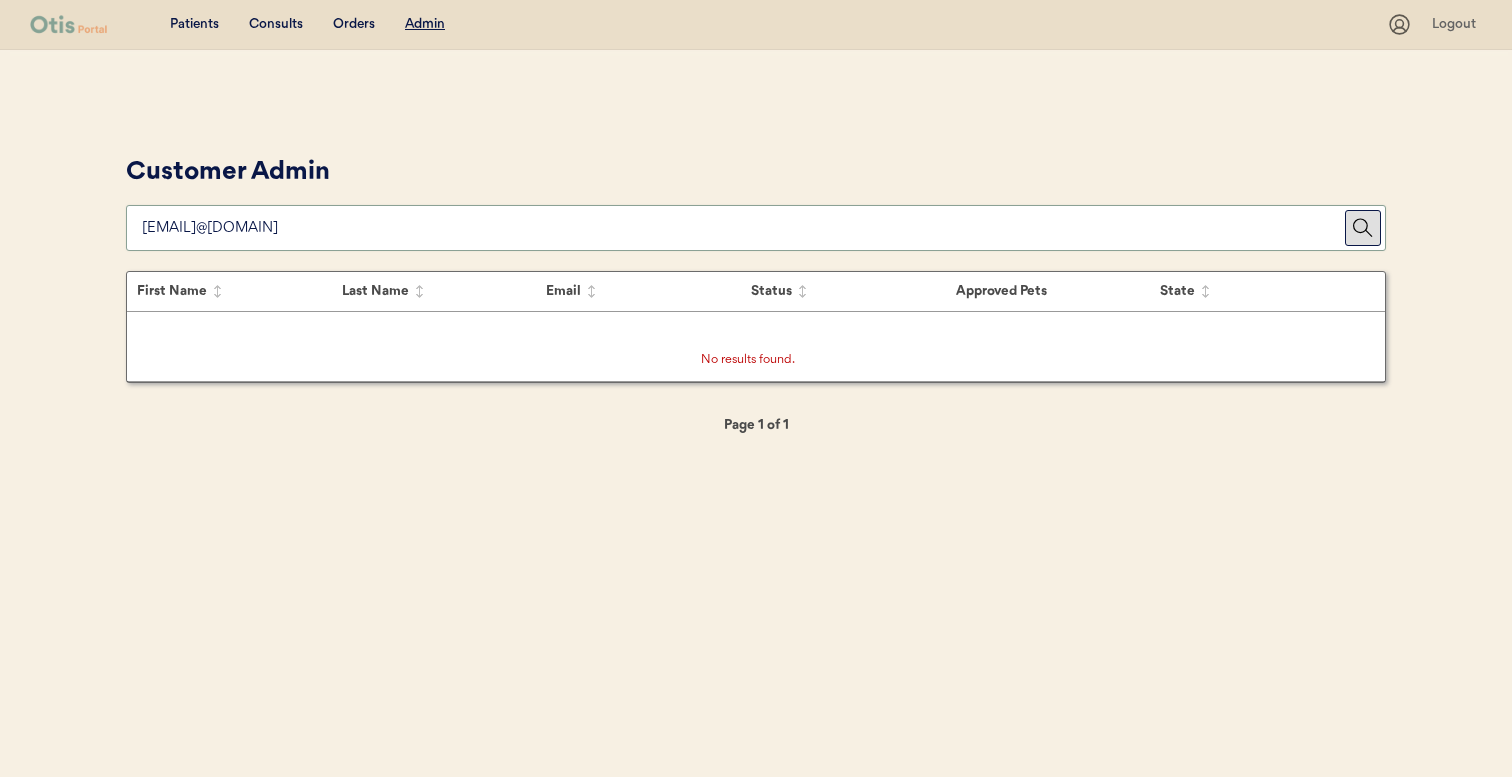 click at bounding box center (743, 228) 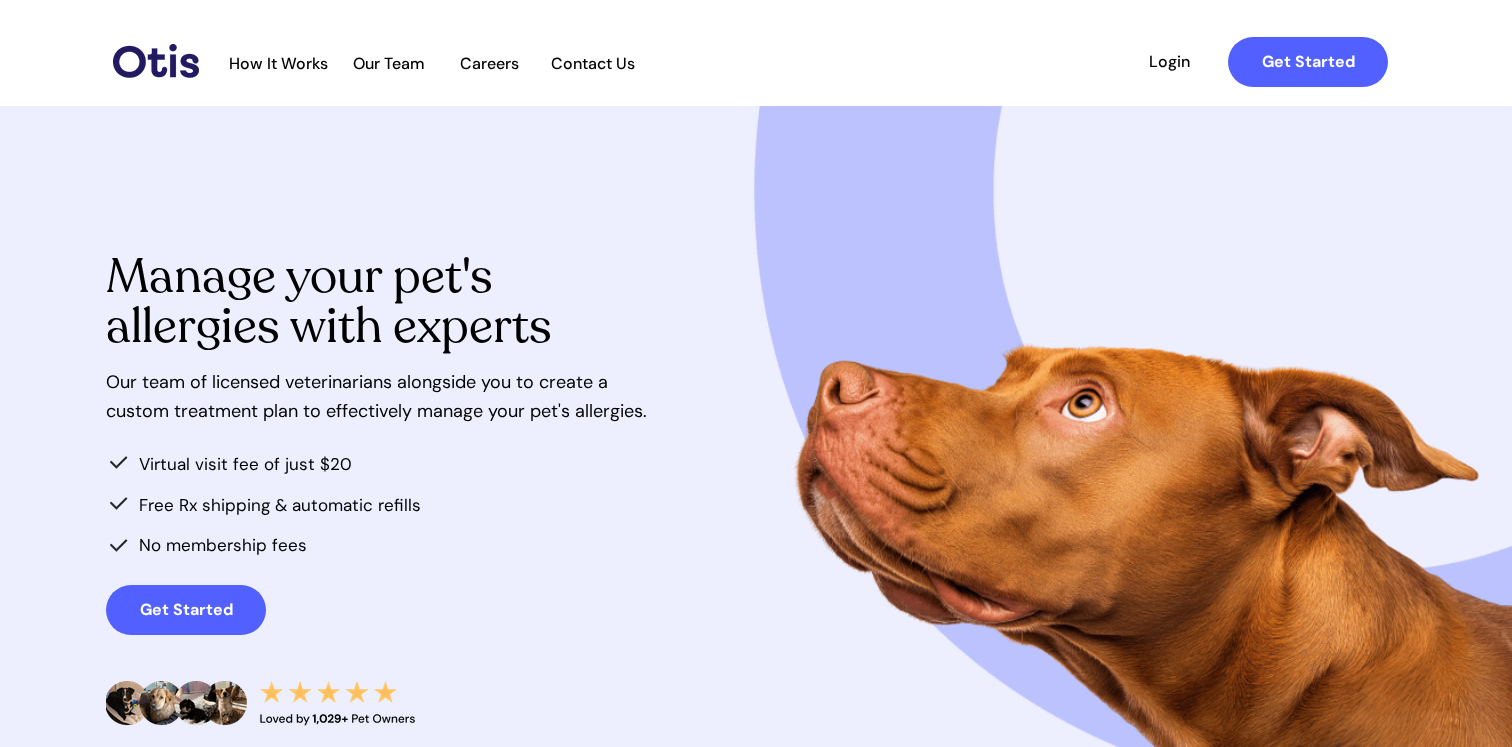 scroll, scrollTop: 0, scrollLeft: 0, axis: both 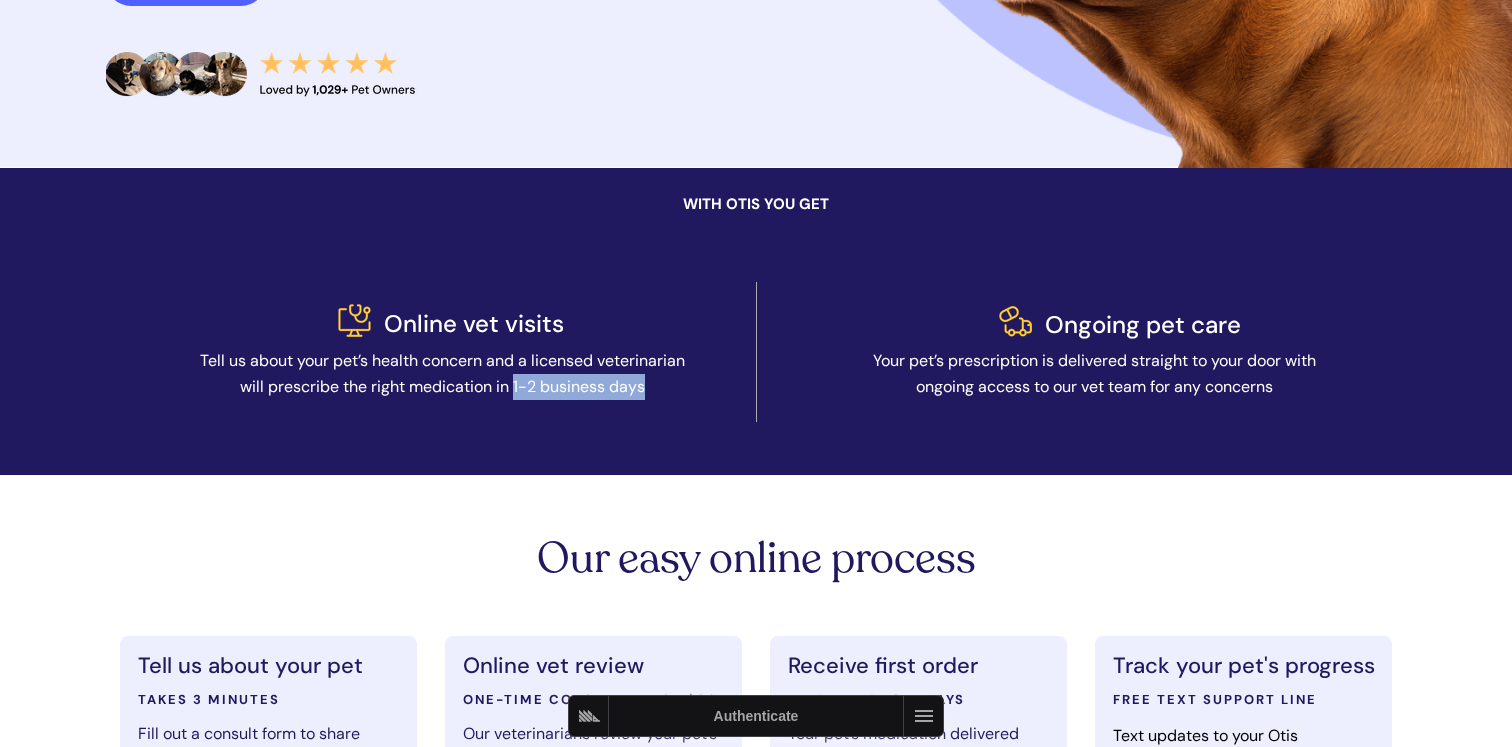 drag, startPoint x: 663, startPoint y: 390, endPoint x: 516, endPoint y: 394, distance: 147.05441 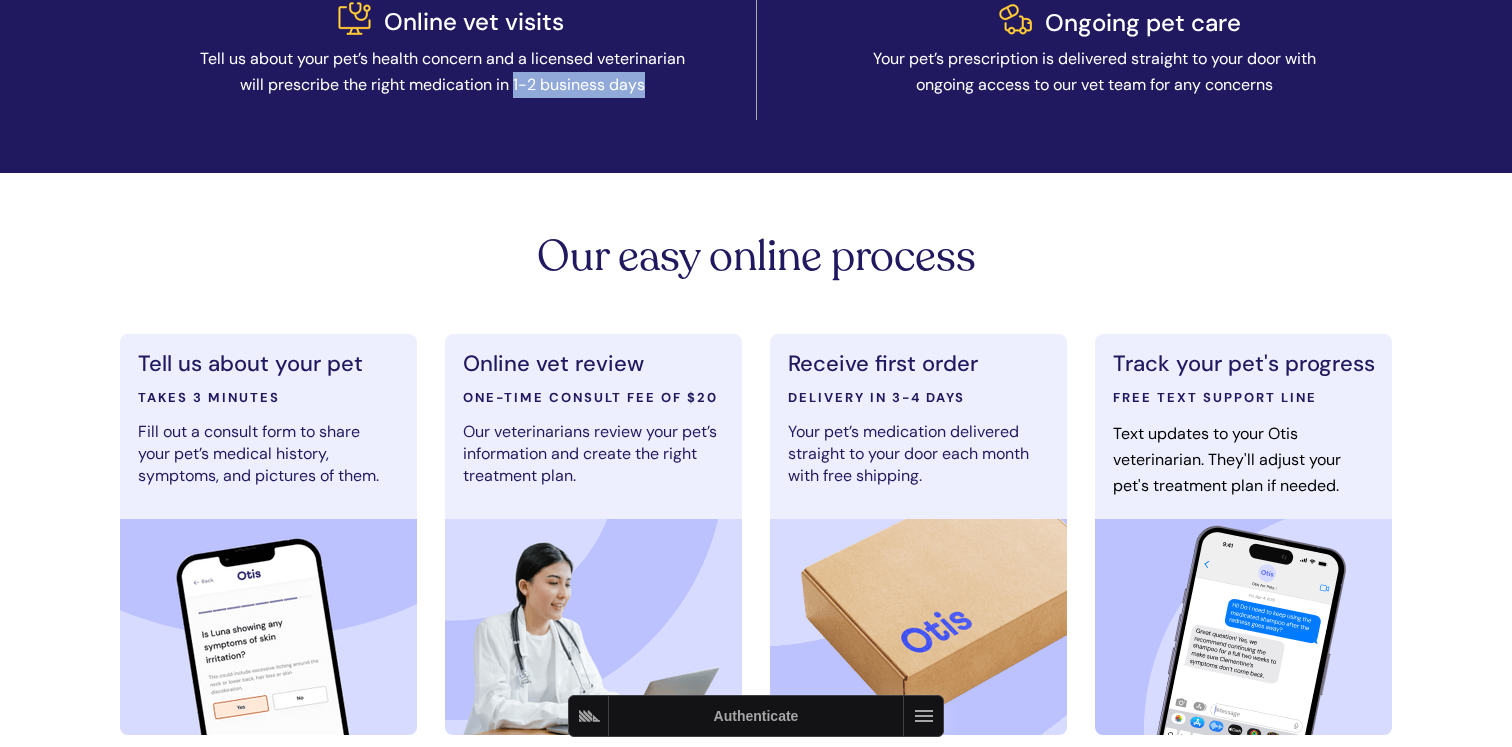 scroll, scrollTop: 1013, scrollLeft: 0, axis: vertical 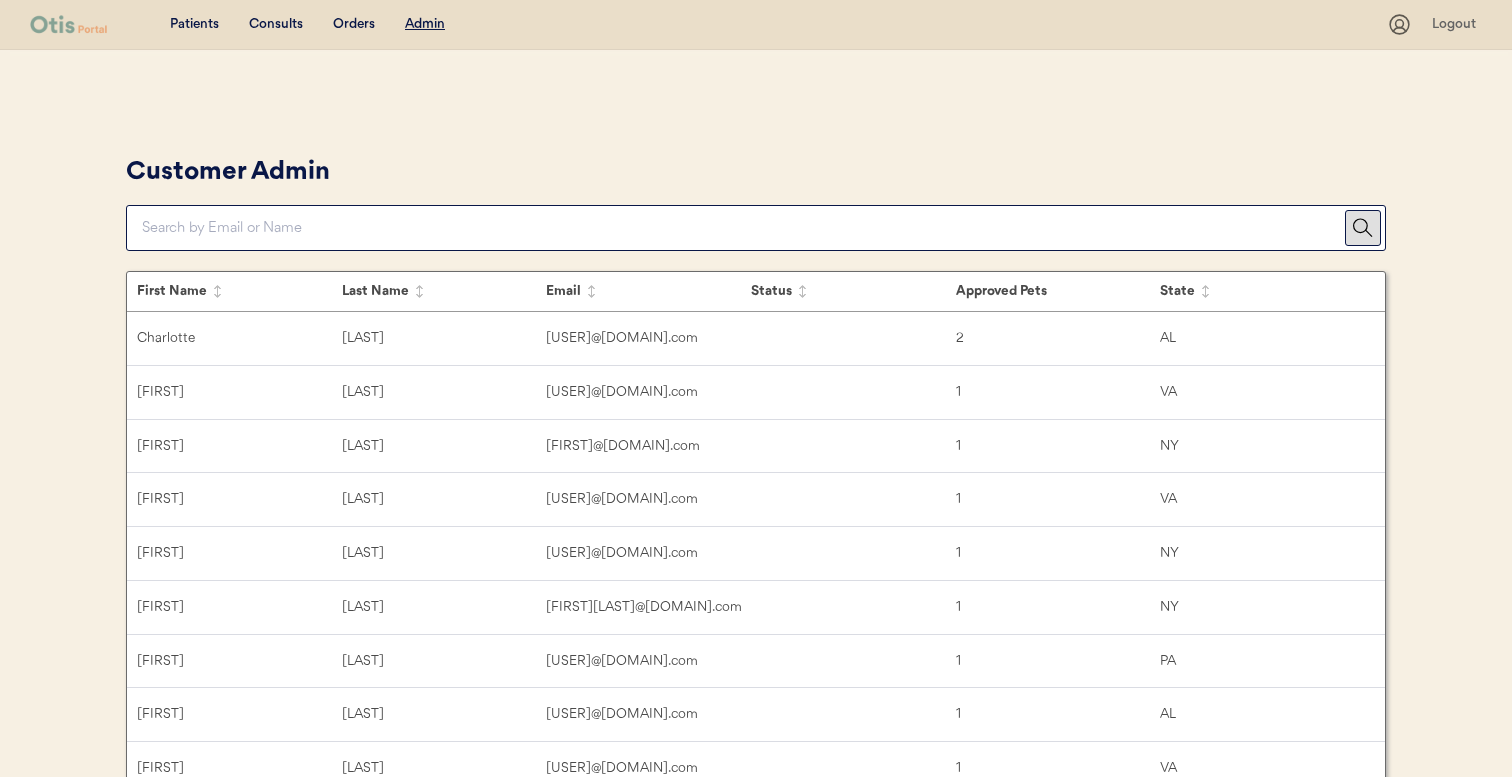 click at bounding box center [743, 228] 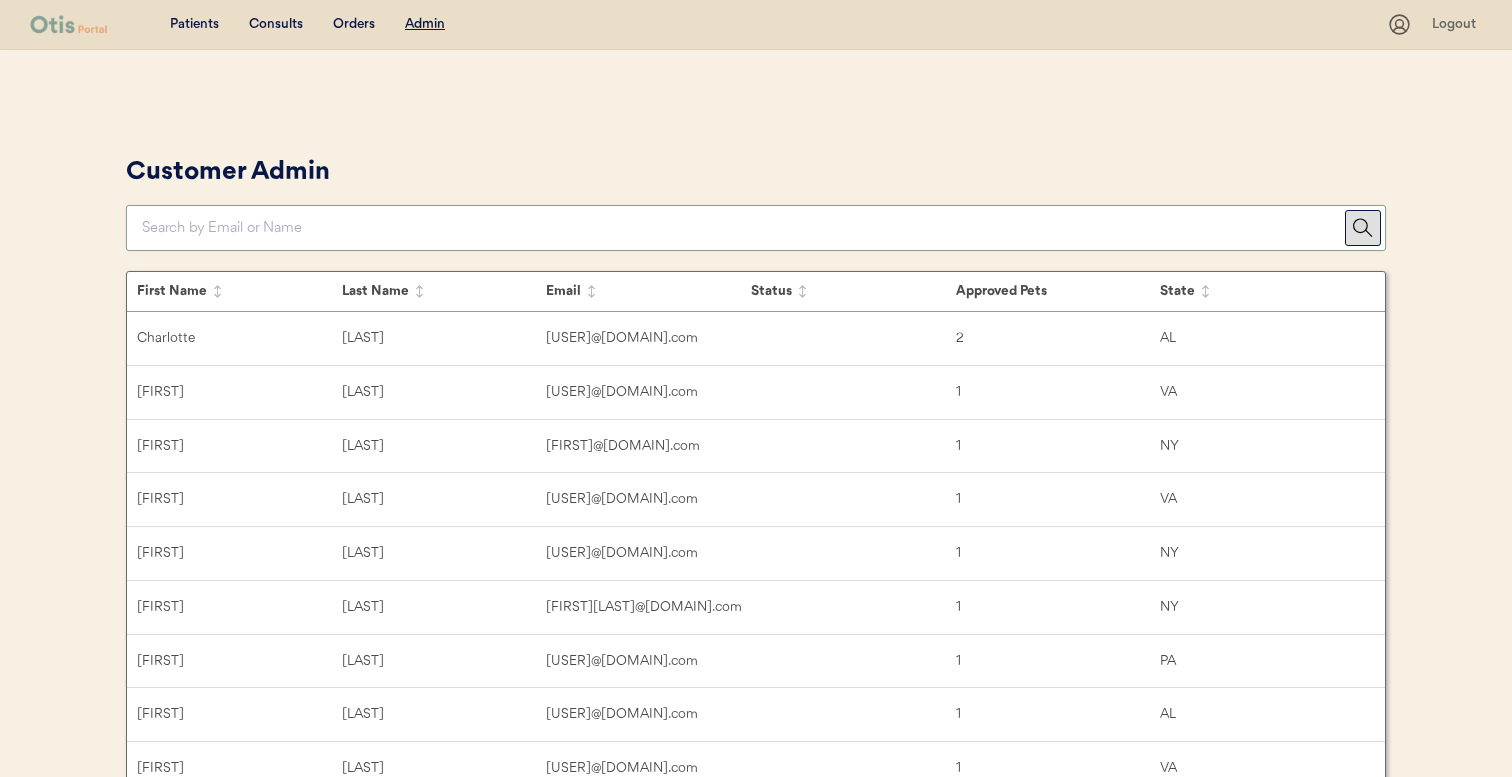 paste on "[USER]@[DOMAIN].com" 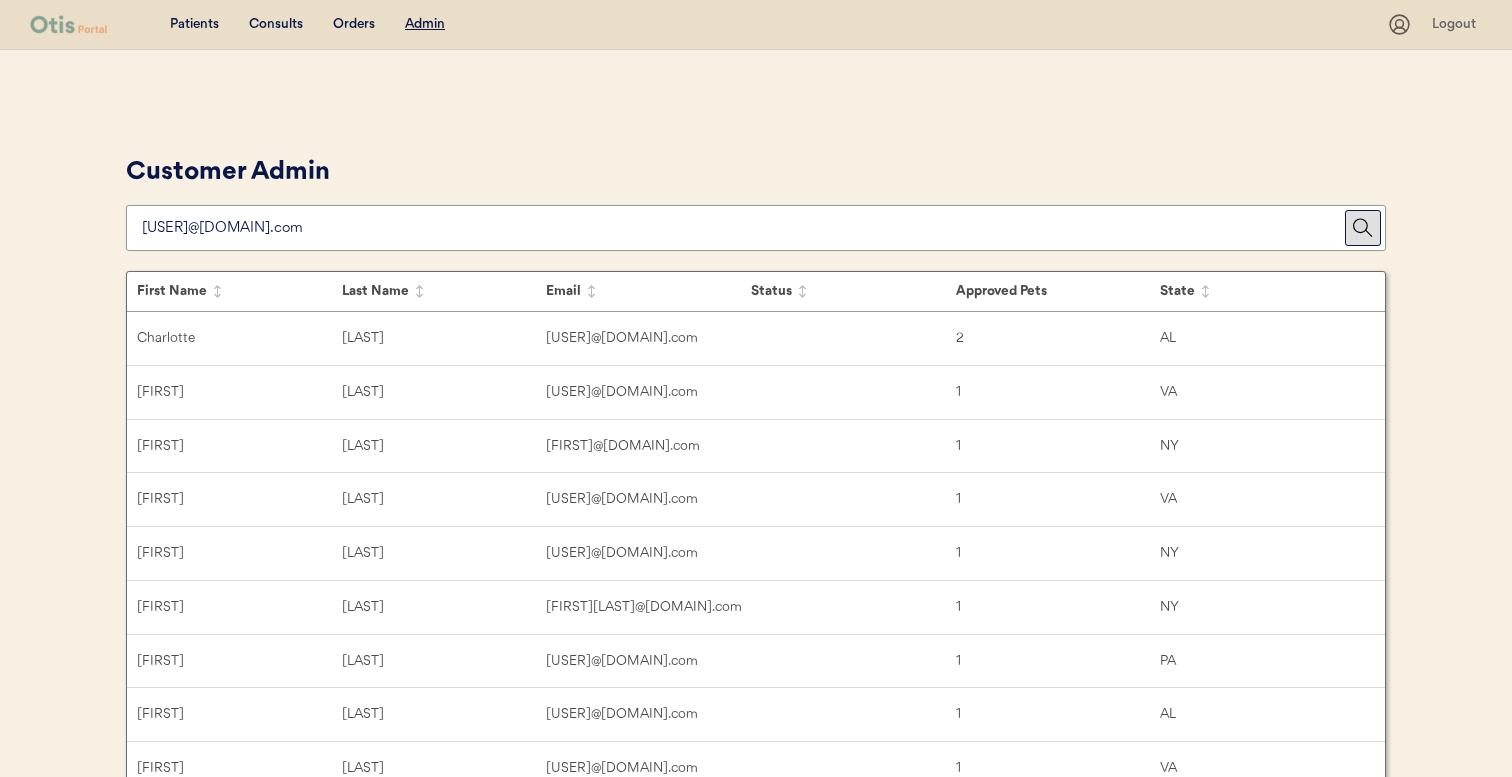 click on "Customer Admin" at bounding box center [756, 200] 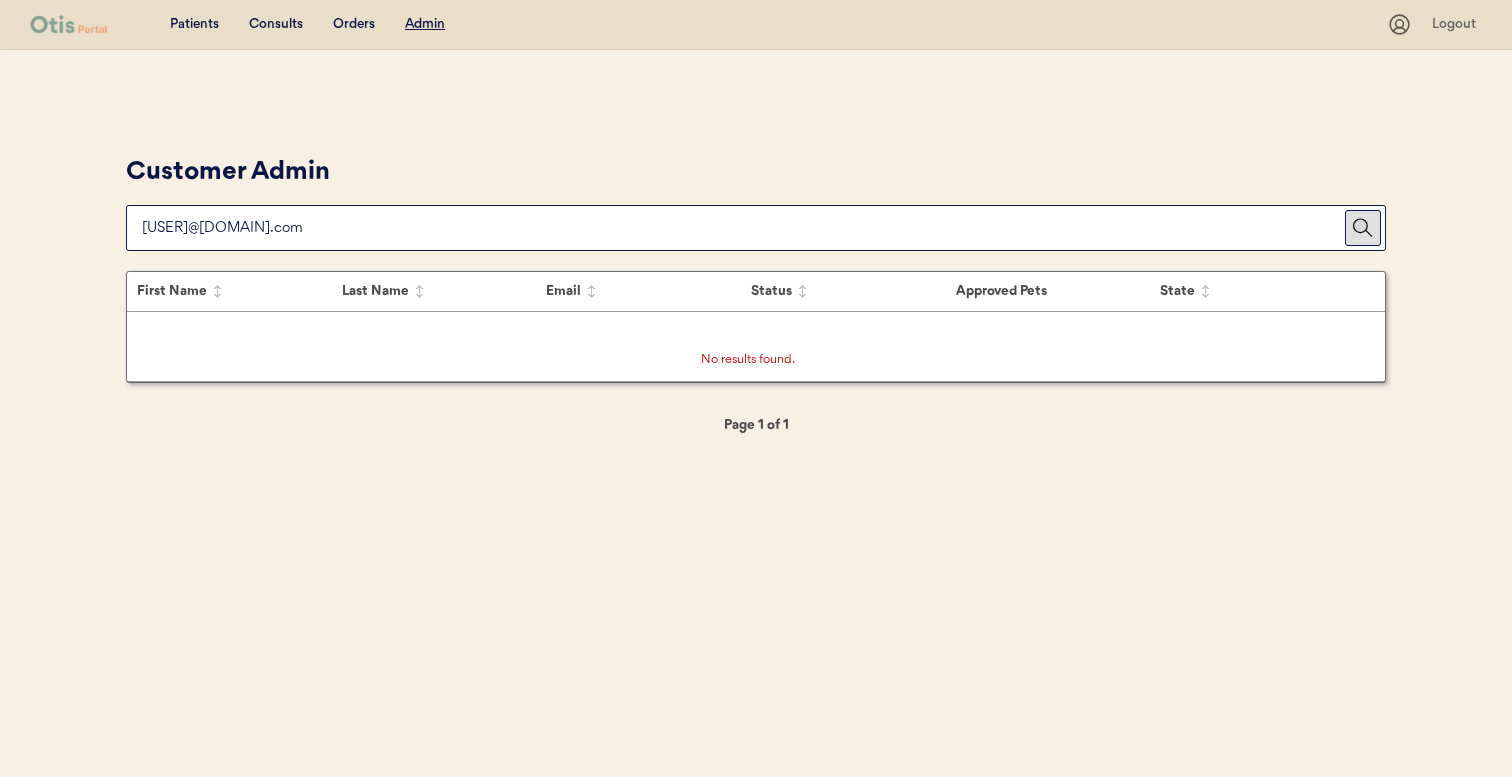 click on "[TITLE] [FIRST] [LAST] [FIRST] [LAST] [USER]@[DOMAIN].com [STATUS] [APPROVED] [PETS] [STATE] [FIRST] [LAST] [USER]@[DOMAIN].com [NUMBER] [STATE] [FIRST] [LAST] [FIRST]@[DOMAIN].com [NUMBER] [STATE] [FIRST] [LAST] [FIRST]@[DOMAIN].com [NUMBER] [STATE] [FIRST] [LAST] [FIRST]@[DOMAIN].com [NUMBER] [STATE] [FIRST] [LAST] [FIRST]@[DOMAIN].com [NUMBER] [STATE] [FIRST] [LAST] [FIRST]@[DOMAIN].com [NUMBER] [STATE] [FIRST] [LAST] [FIRST]@[DOMAIN].com [NUMBER] [STATE] [FIRST] [LAST] [FIRST]@[DOMAIN].com [NUMBER] [STATE] [FIRST] [LAST] [FIRST]@[DOMAIN].com [NUMBER] [STATE] [FIRST] [LAST] [FIRST]@[DOMAIN].com [NUMBER] [STATE] [FIRST] [LAST] [FIRST]@[DOMAIN].com [NUMBER] [STATE] [FIRST] [LAST] [FIRST]@[DOMAIN].com [NUMBER] [STATE]" at bounding box center (756, 299) 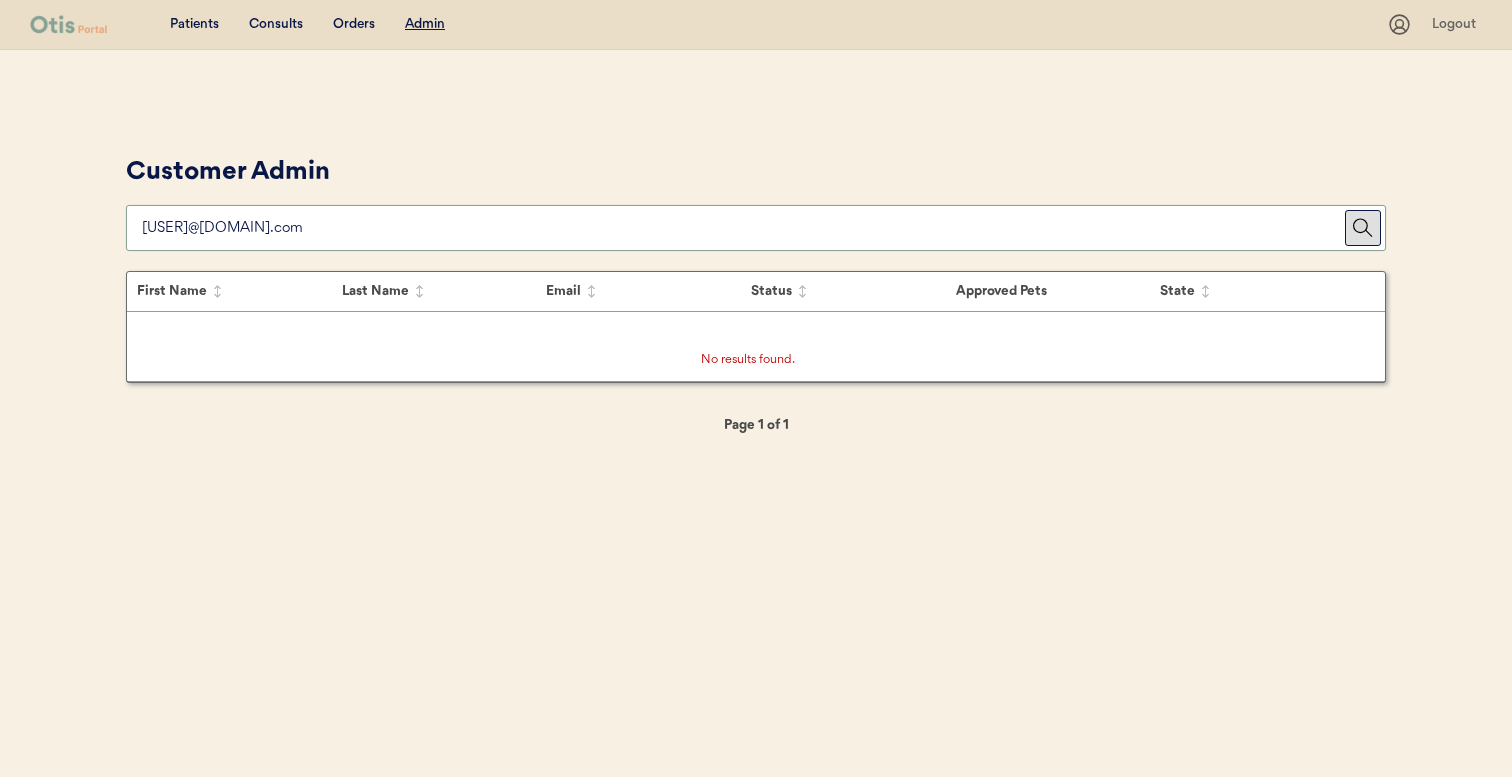 click at bounding box center (743, 228) 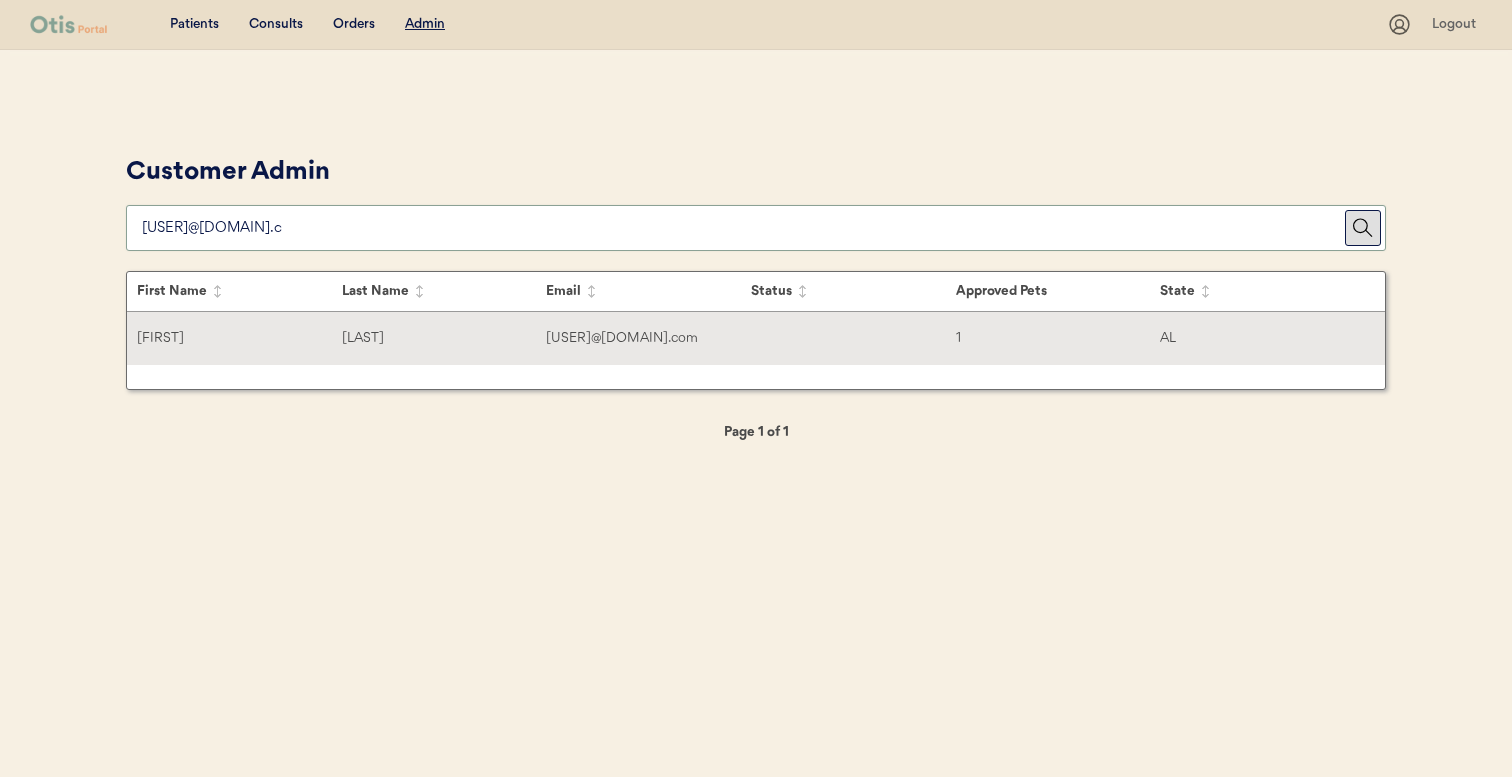 type on "[USER]@[DOMAIN].c" 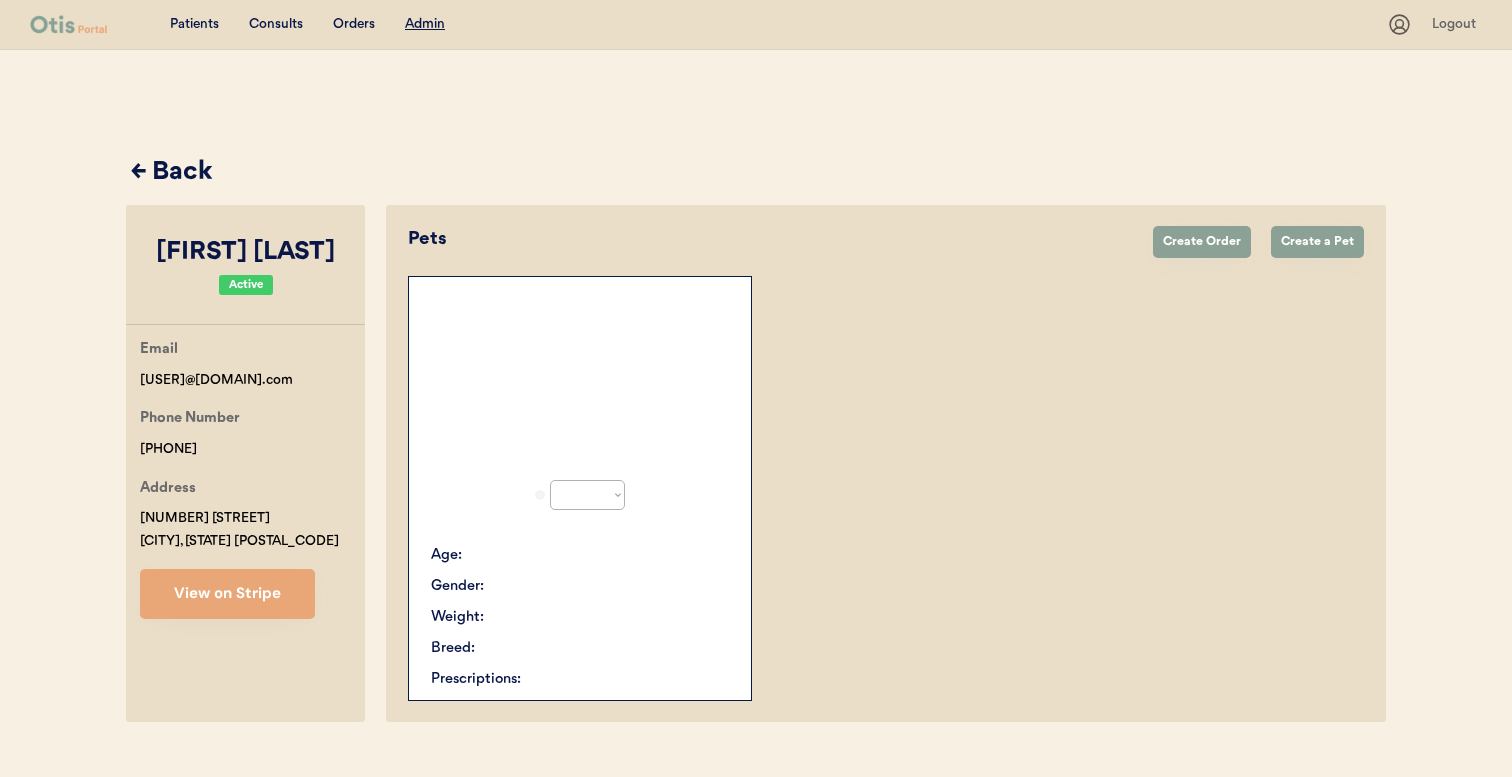 select on "true" 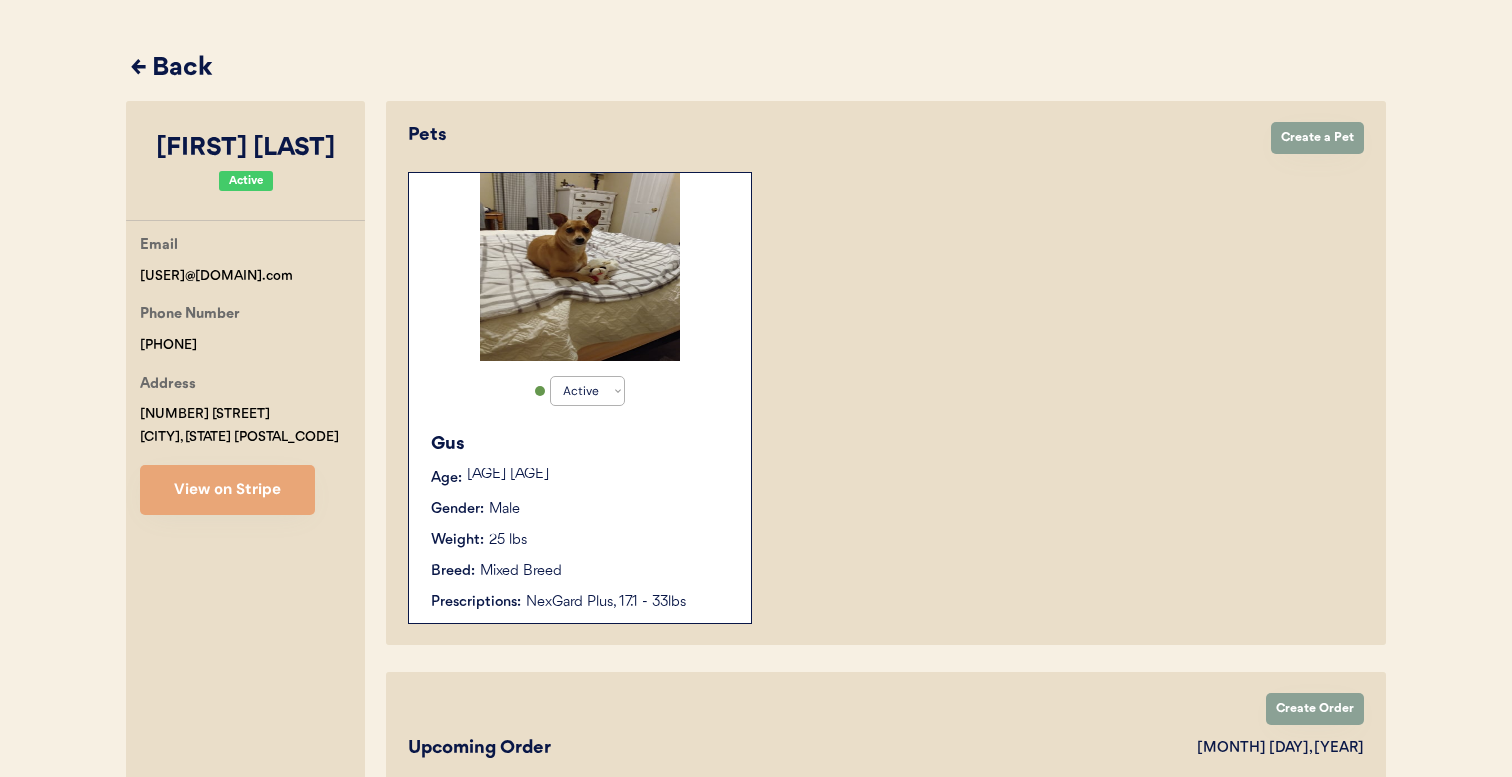 click on "[NAME] [AGE]:
[AGE] [AGE]
[GENDER]: [GENDER] [WEIGHT]: [WEIGHT] [BREED]: [BREED] [PRESCRIPTIONS]: [MEDICATION], [DOSAGE] - [WEIGHT]" at bounding box center [580, 522] 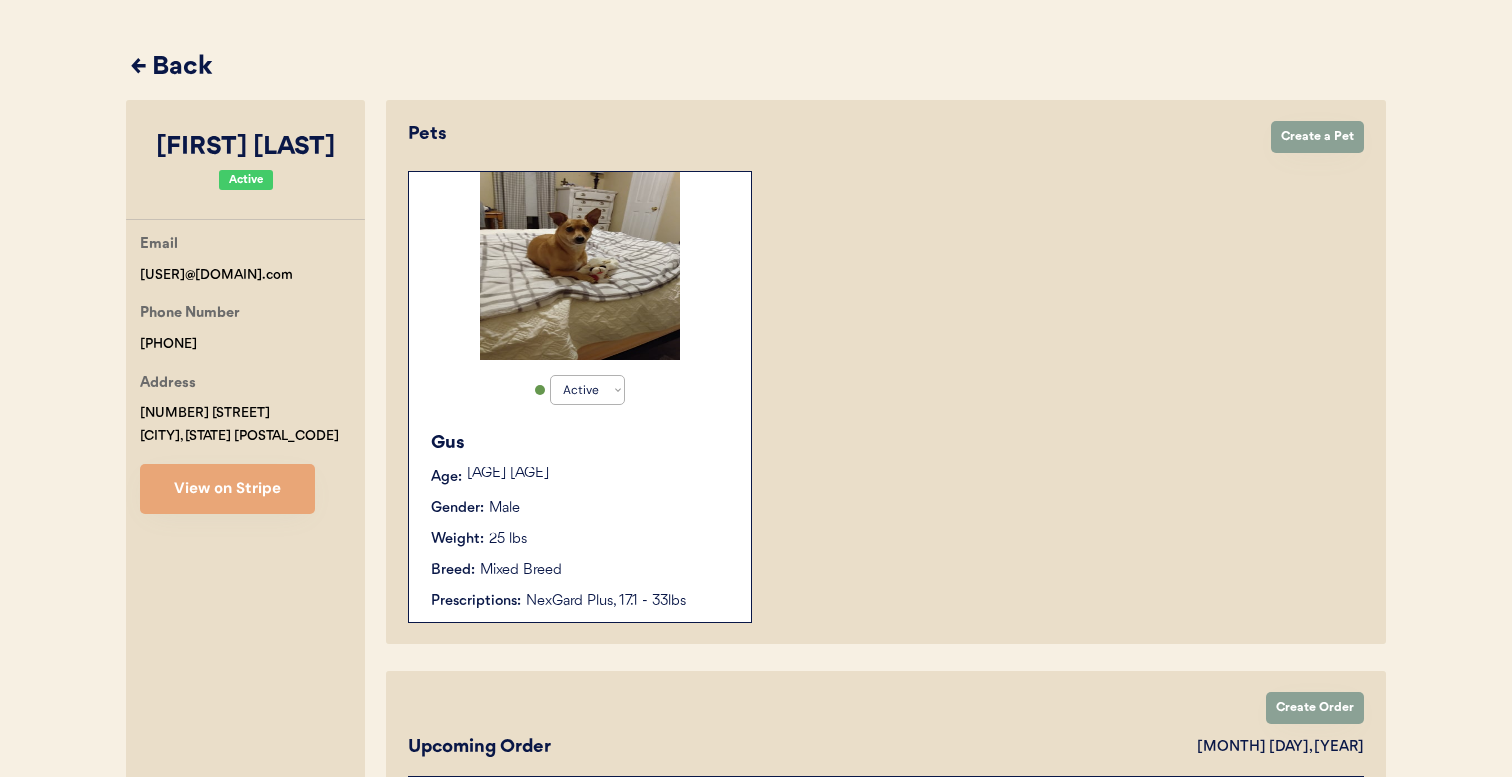 scroll, scrollTop: 108, scrollLeft: 0, axis: vertical 